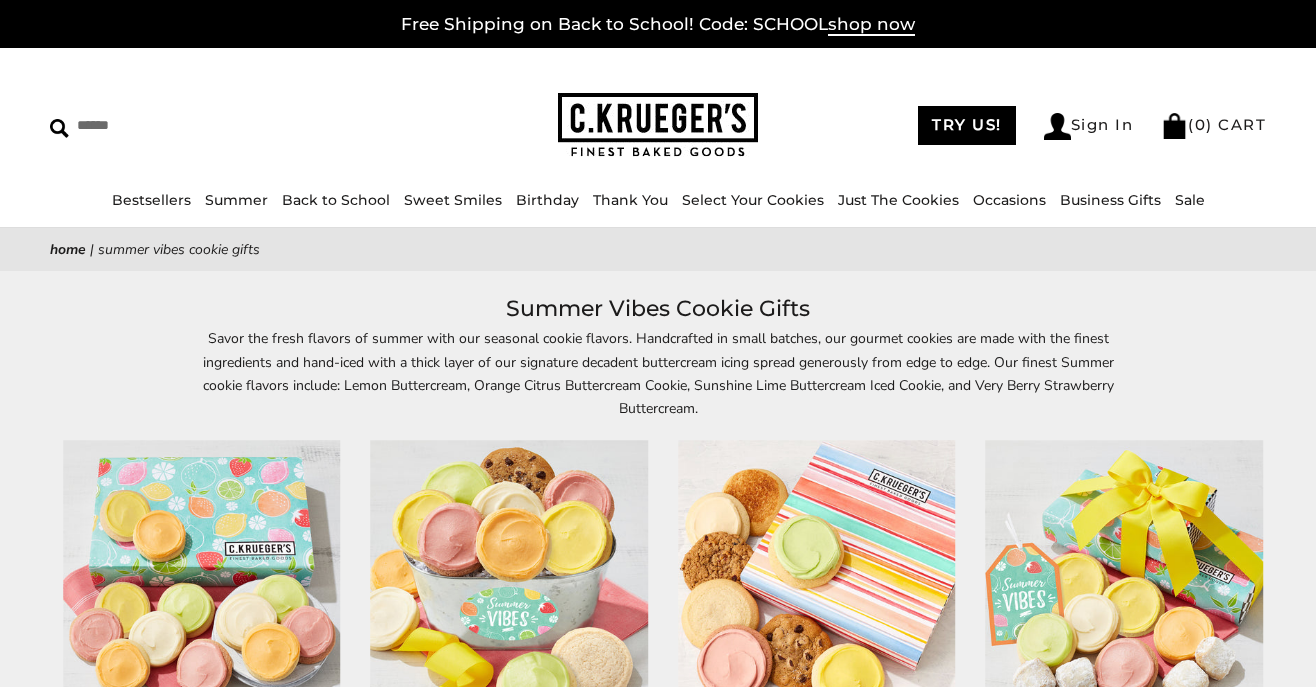 scroll, scrollTop: 0, scrollLeft: 0, axis: both 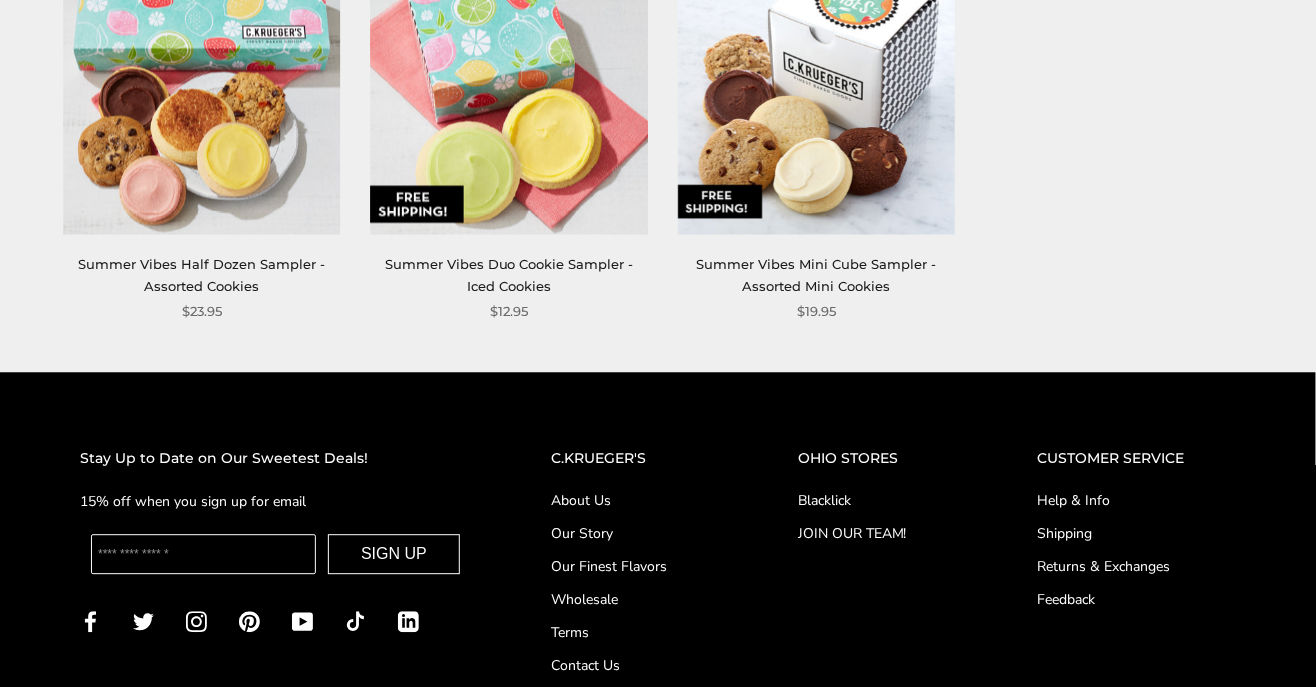 click at bounding box center (203, 554) 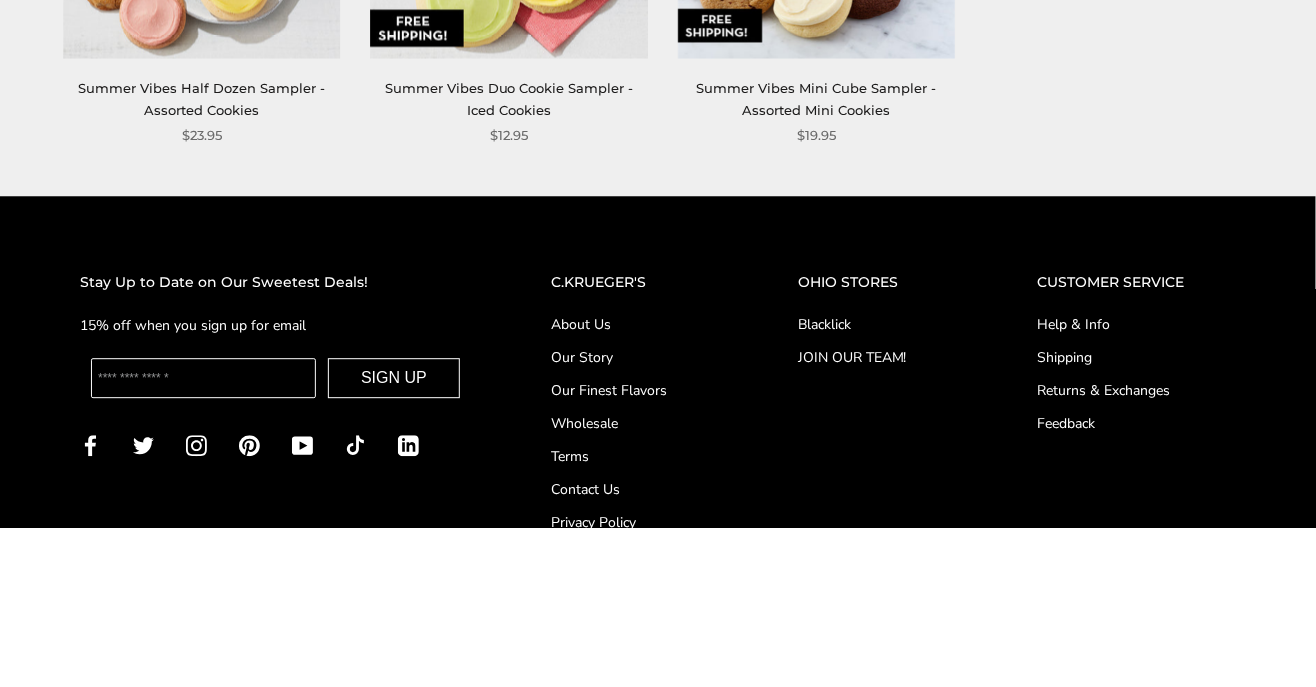 scroll, scrollTop: 1333, scrollLeft: 0, axis: vertical 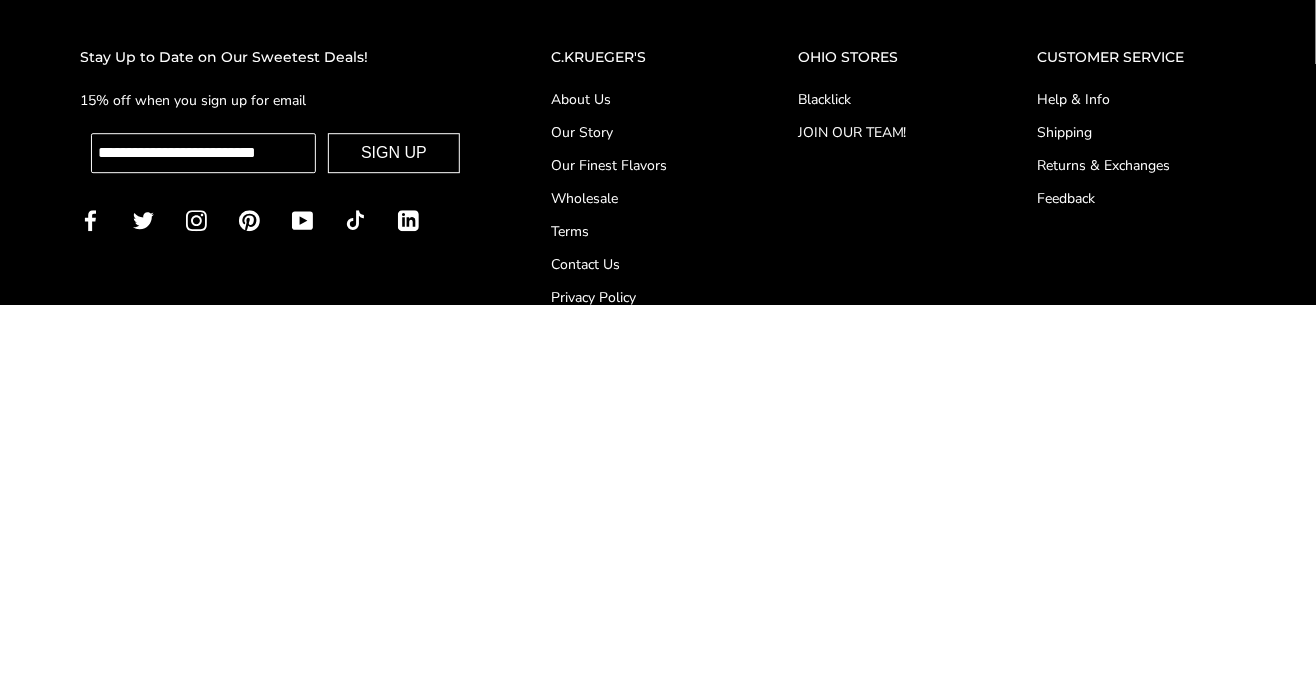 type on "**********" 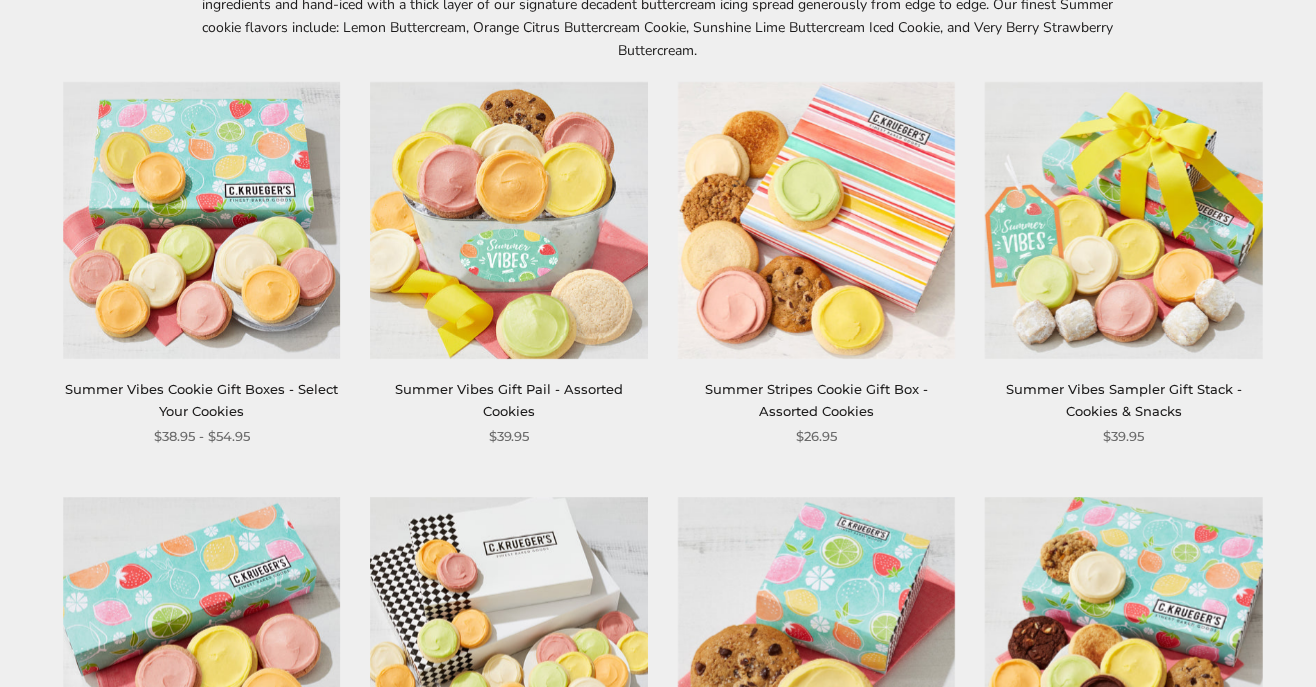 scroll, scrollTop: 354, scrollLeft: 0, axis: vertical 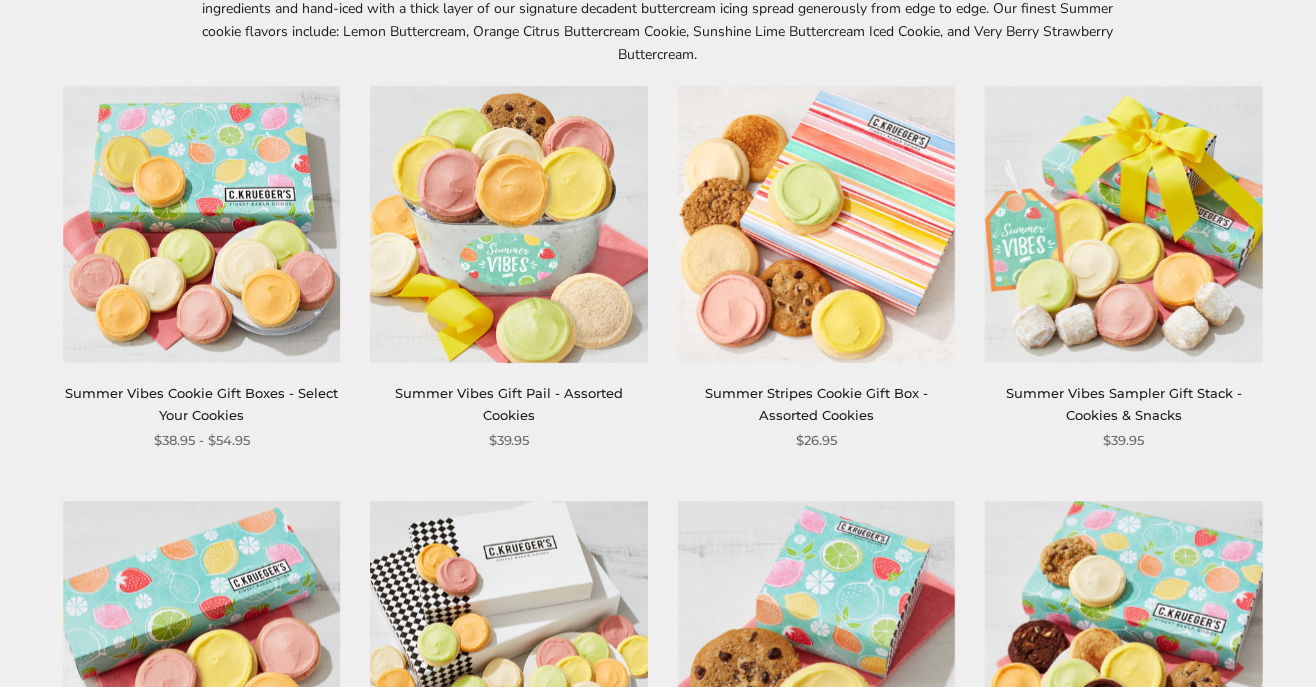 click at bounding box center [1125, 225] 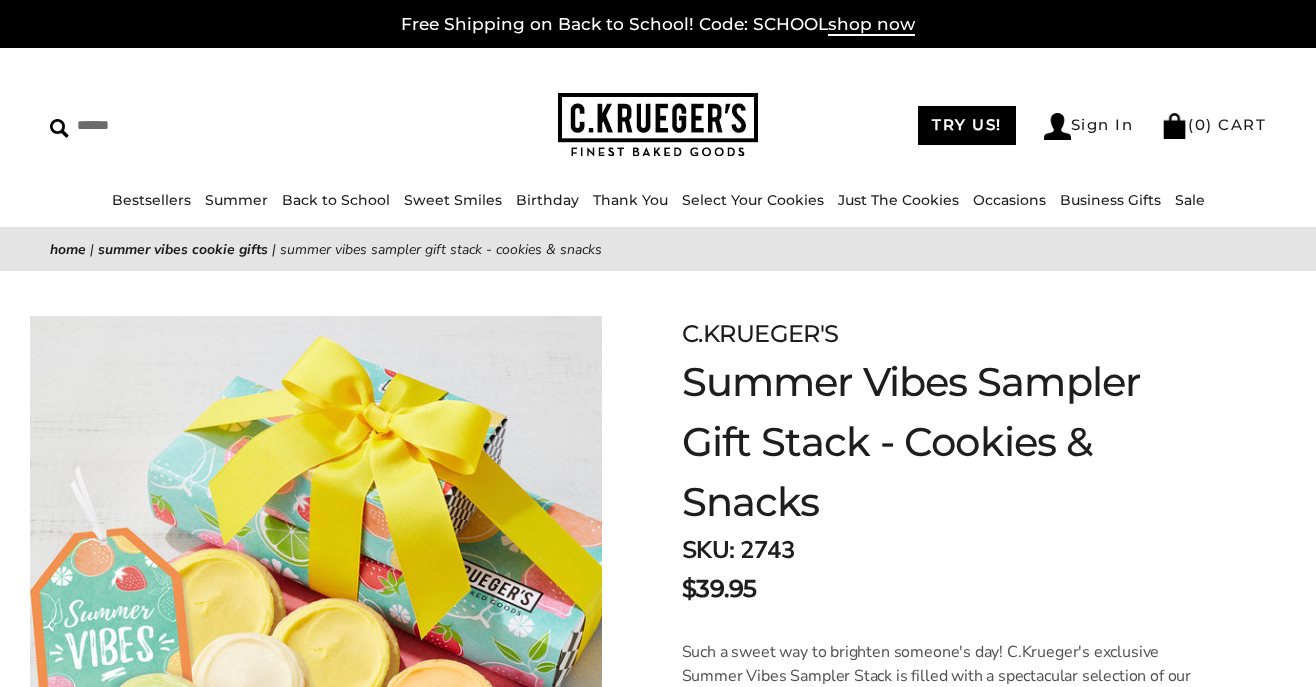 scroll, scrollTop: 0, scrollLeft: 0, axis: both 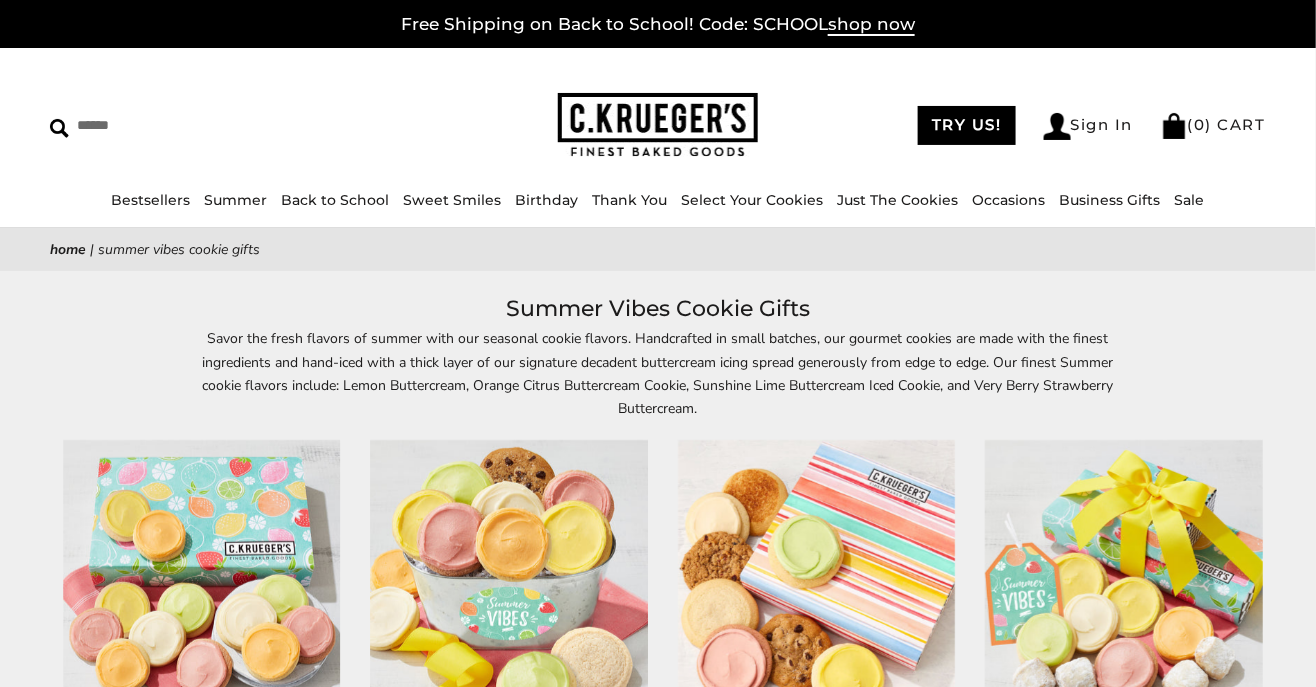 click on "Bestsellers" at bounding box center (151, 200) 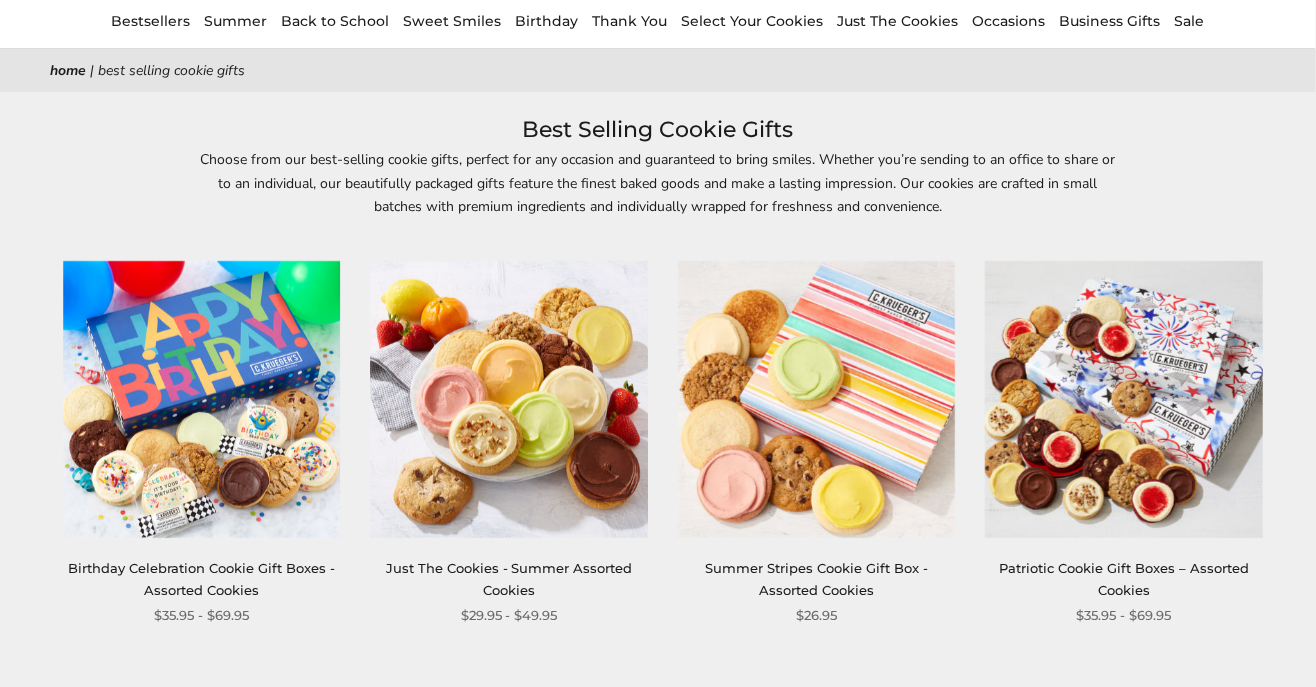 scroll, scrollTop: 179, scrollLeft: 0, axis: vertical 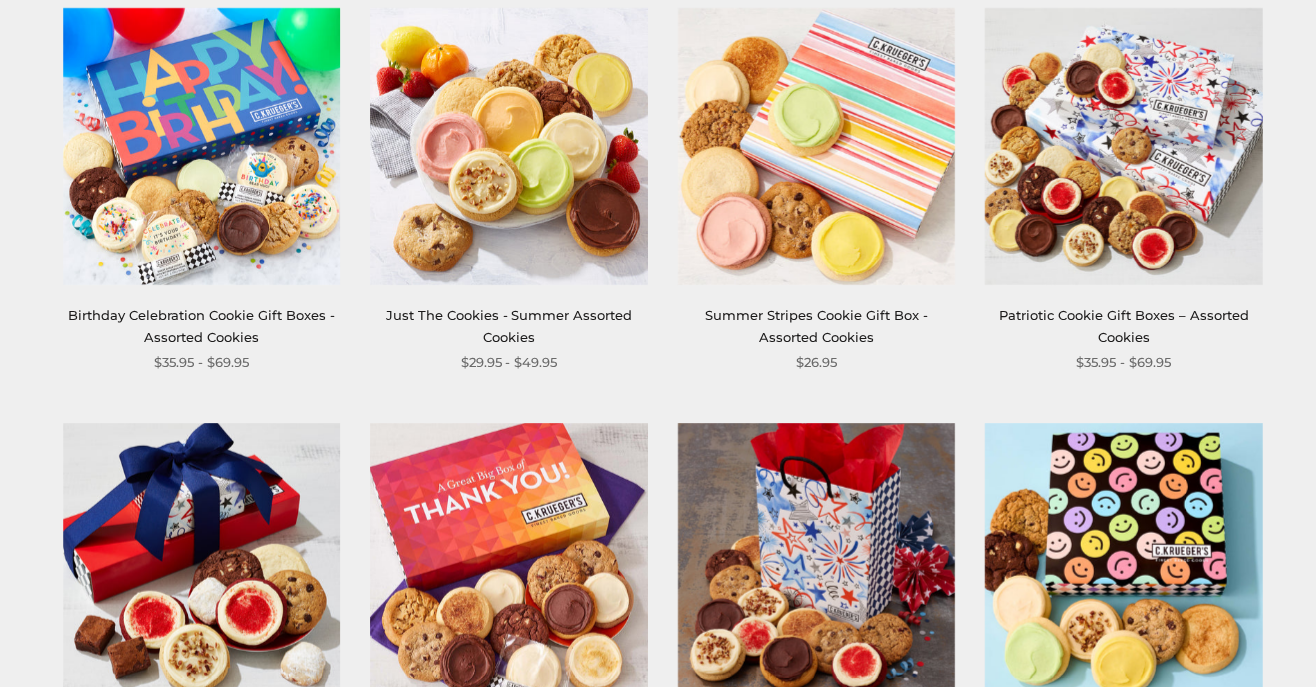 click at bounding box center [1125, 147] 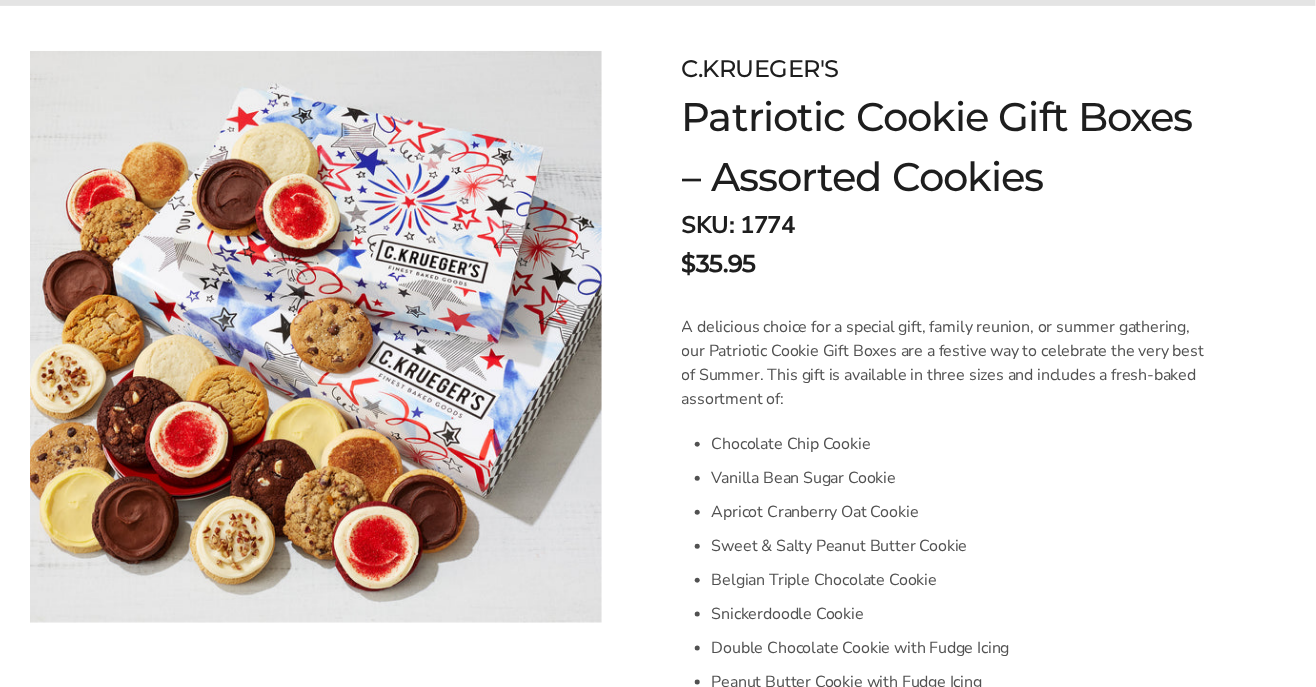 scroll, scrollTop: 0, scrollLeft: 0, axis: both 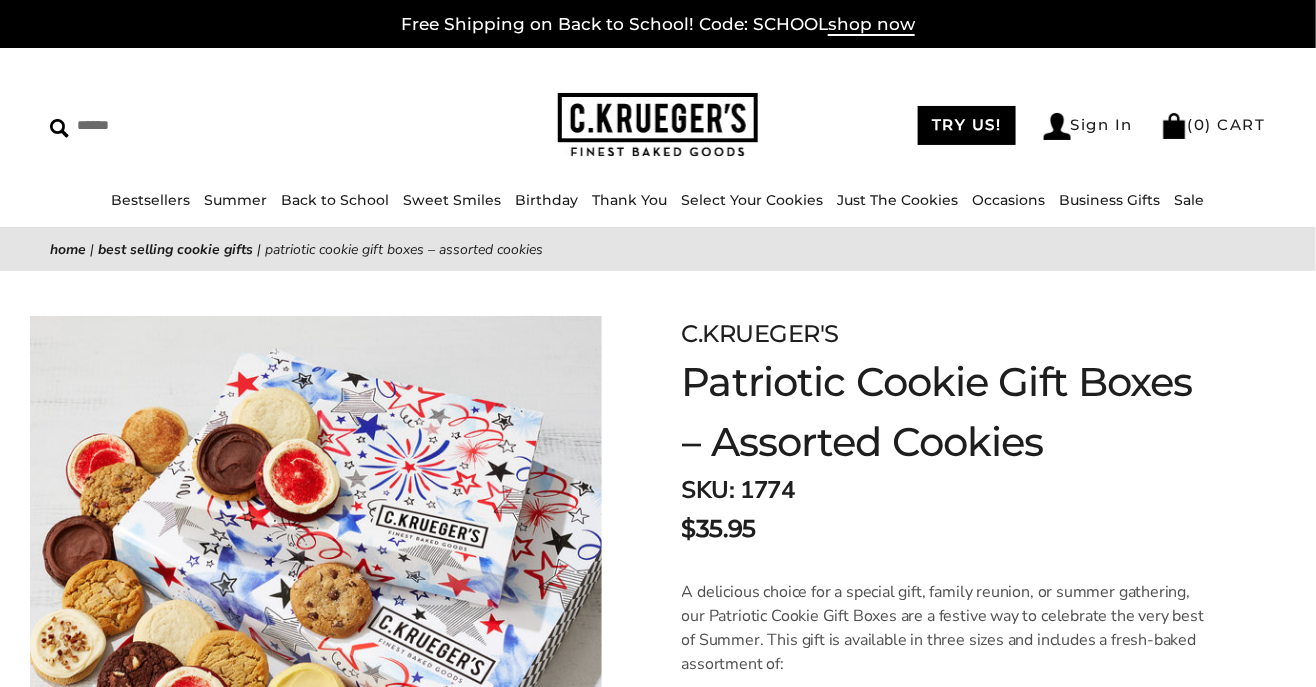 click on "Select Your Cookies" at bounding box center [753, 200] 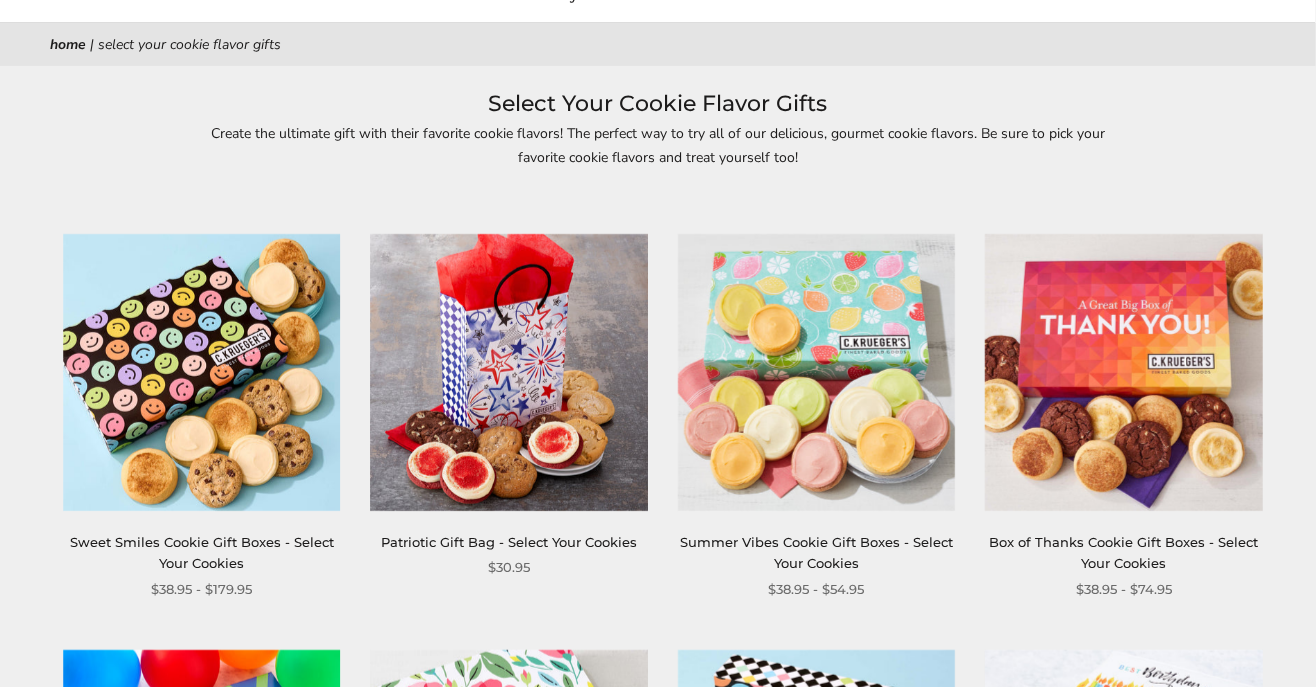 scroll, scrollTop: 205, scrollLeft: 0, axis: vertical 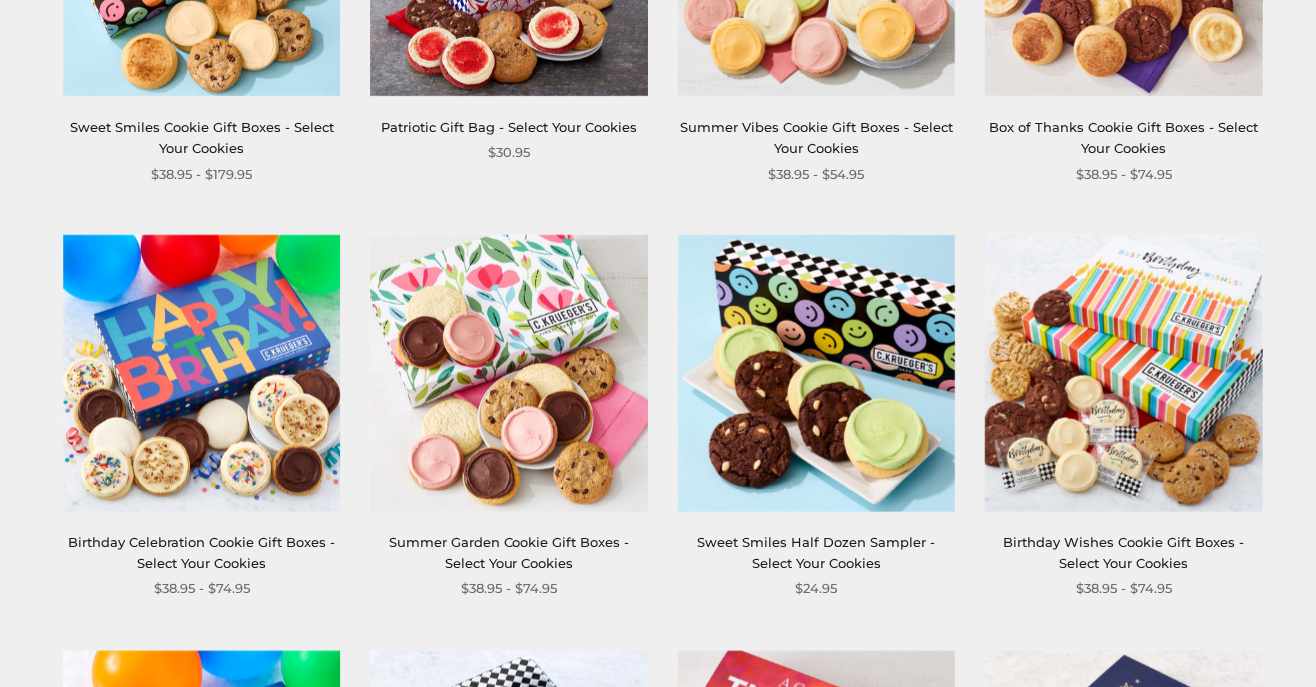 click at bounding box center [202, 374] 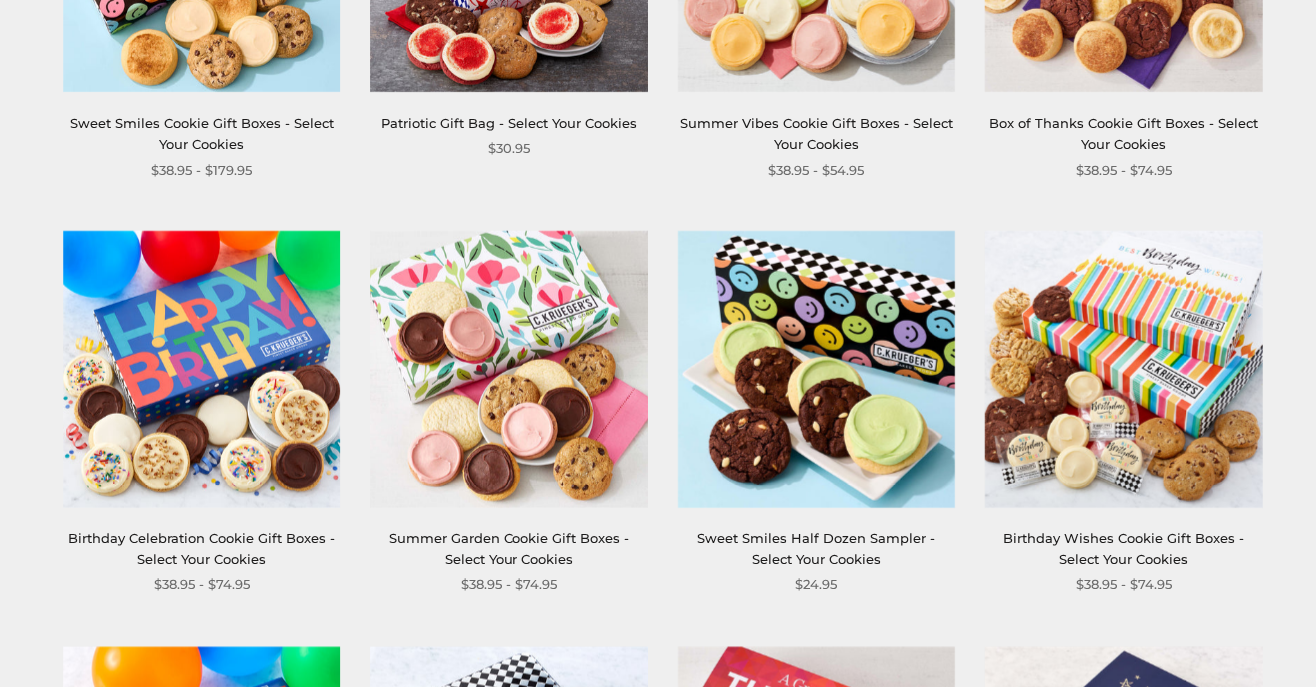 scroll, scrollTop: 648, scrollLeft: 0, axis: vertical 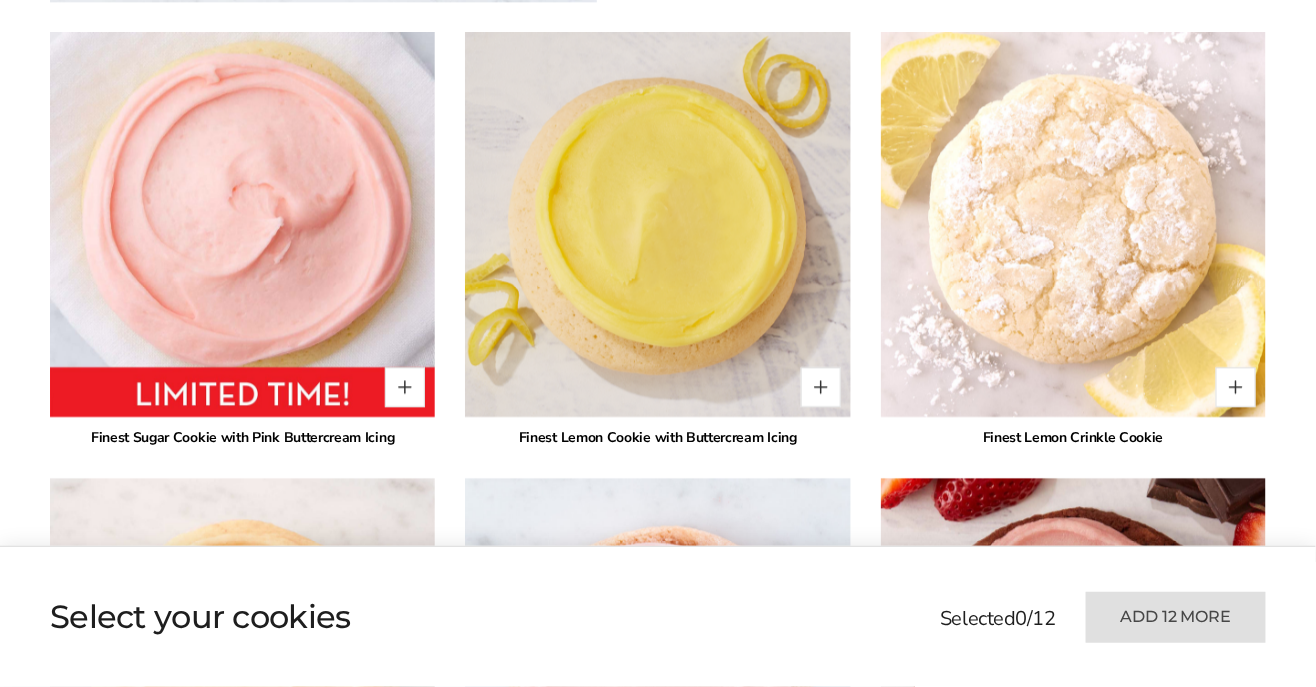 click at bounding box center (405, 387) 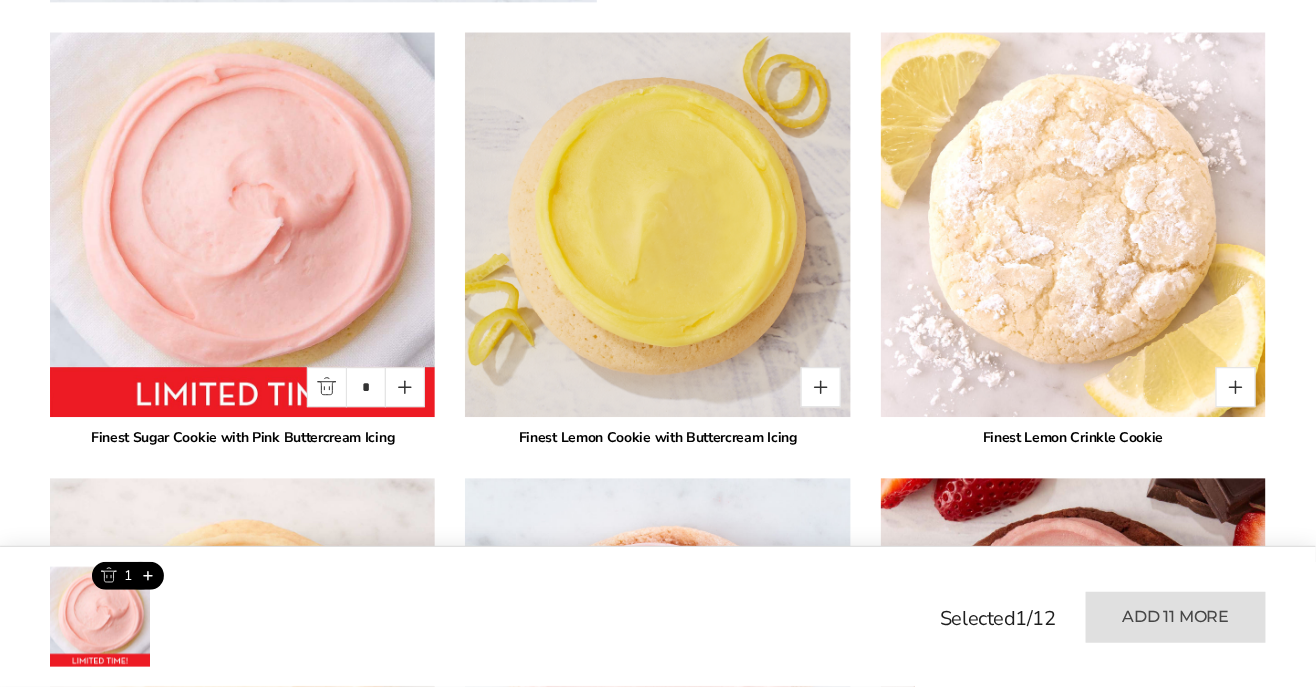 click at bounding box center [405, 387] 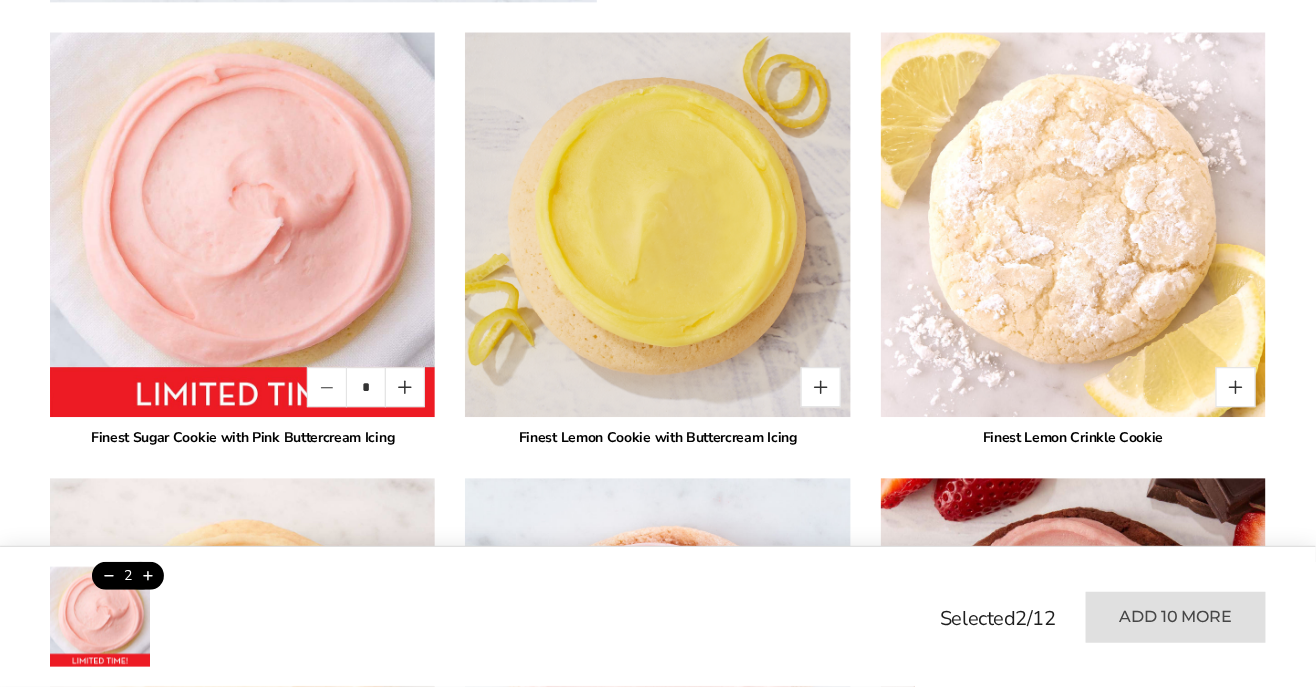 click at bounding box center (405, 387) 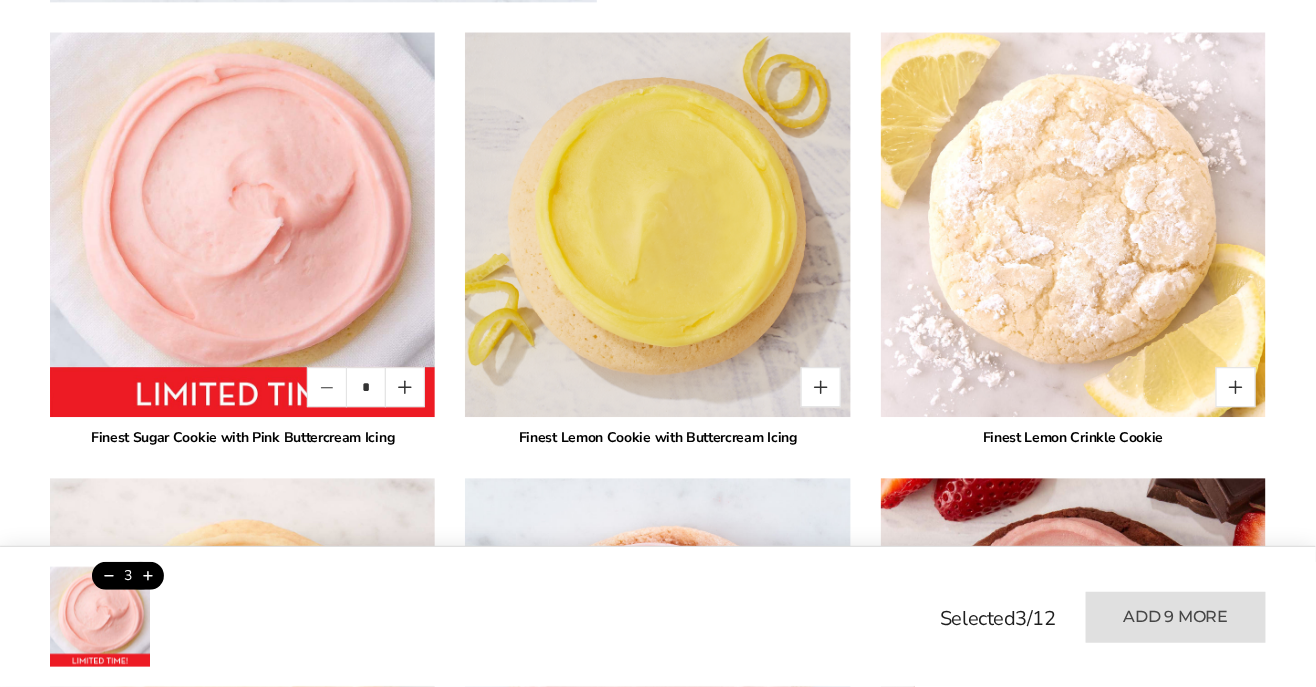 click at bounding box center (821, 387) 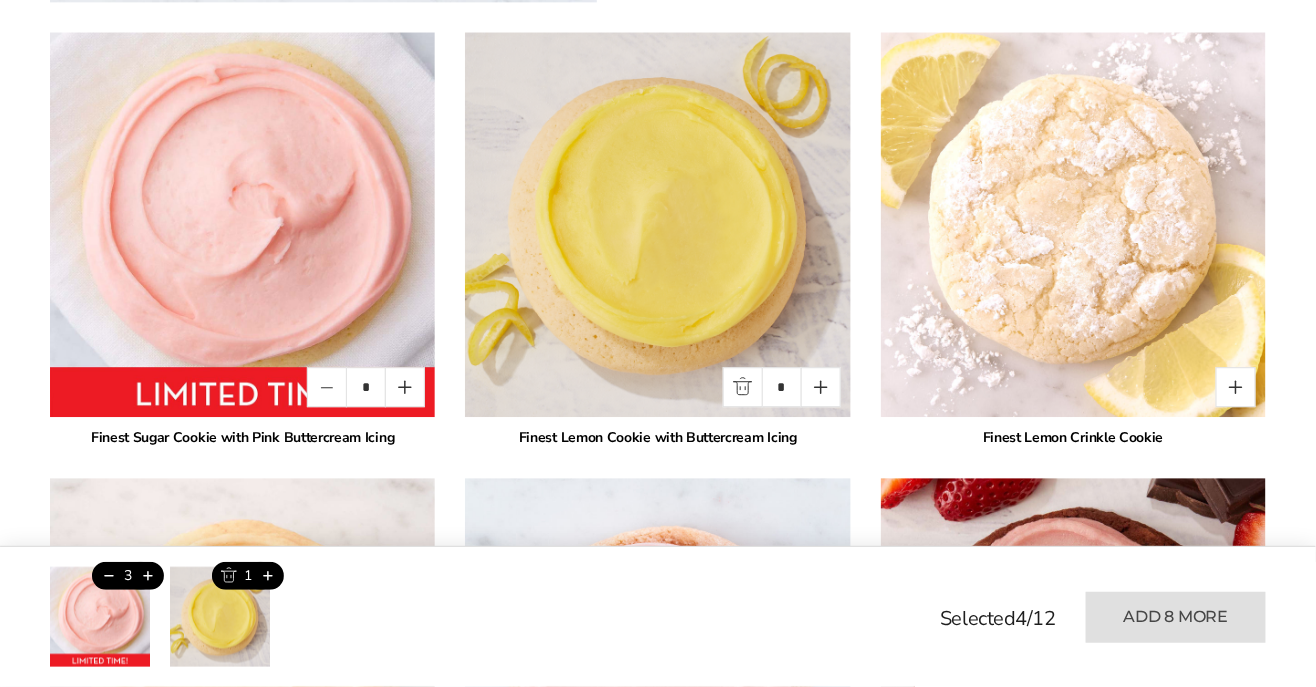 click at bounding box center [821, 387] 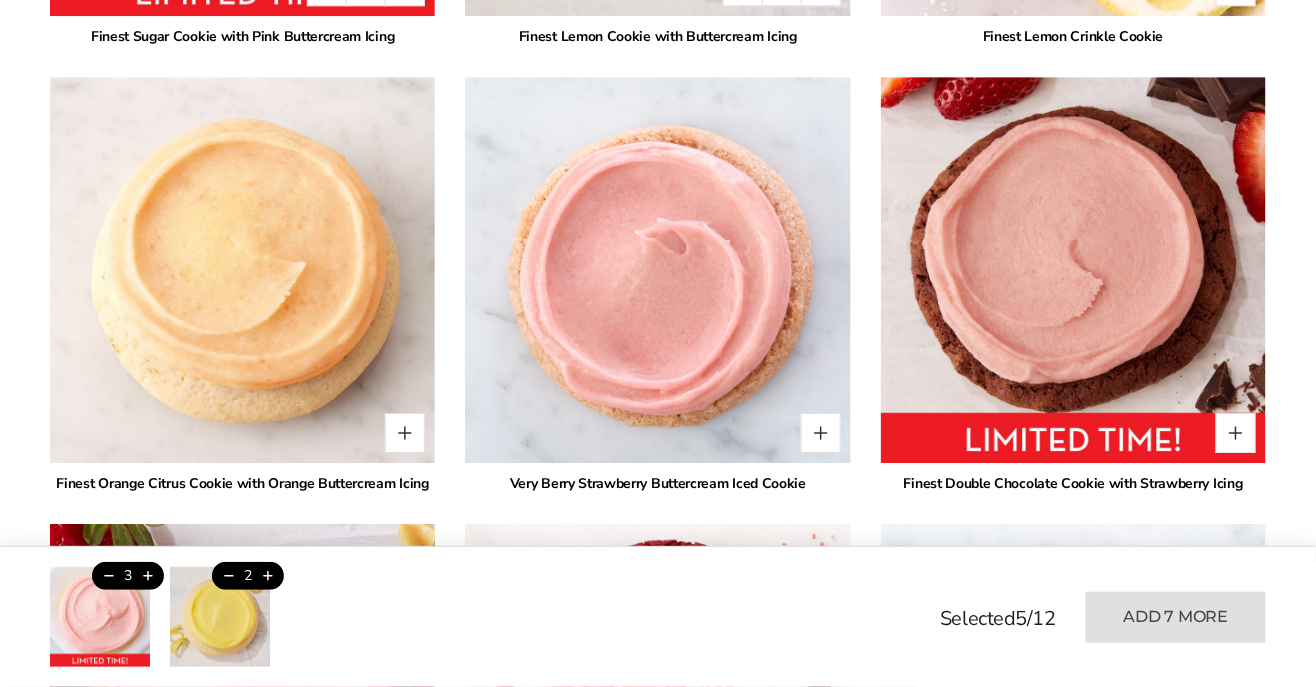 scroll, scrollTop: 1848, scrollLeft: 0, axis: vertical 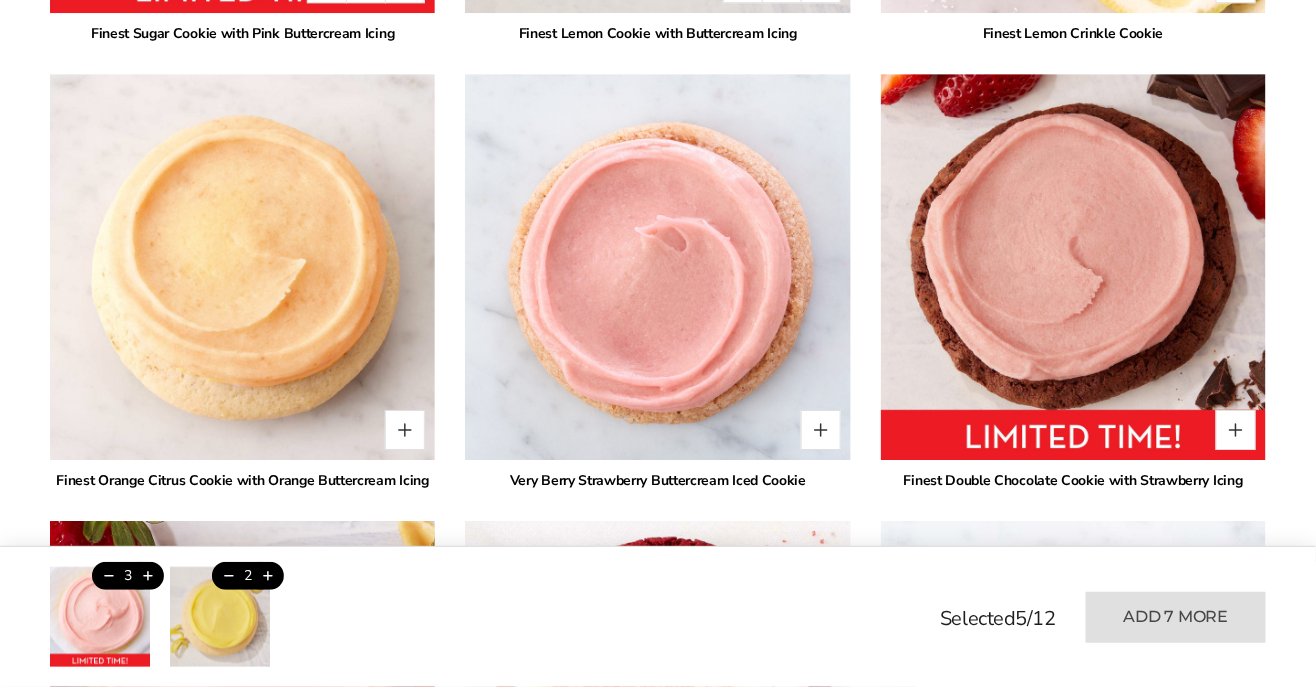 click at bounding box center (821, 430) 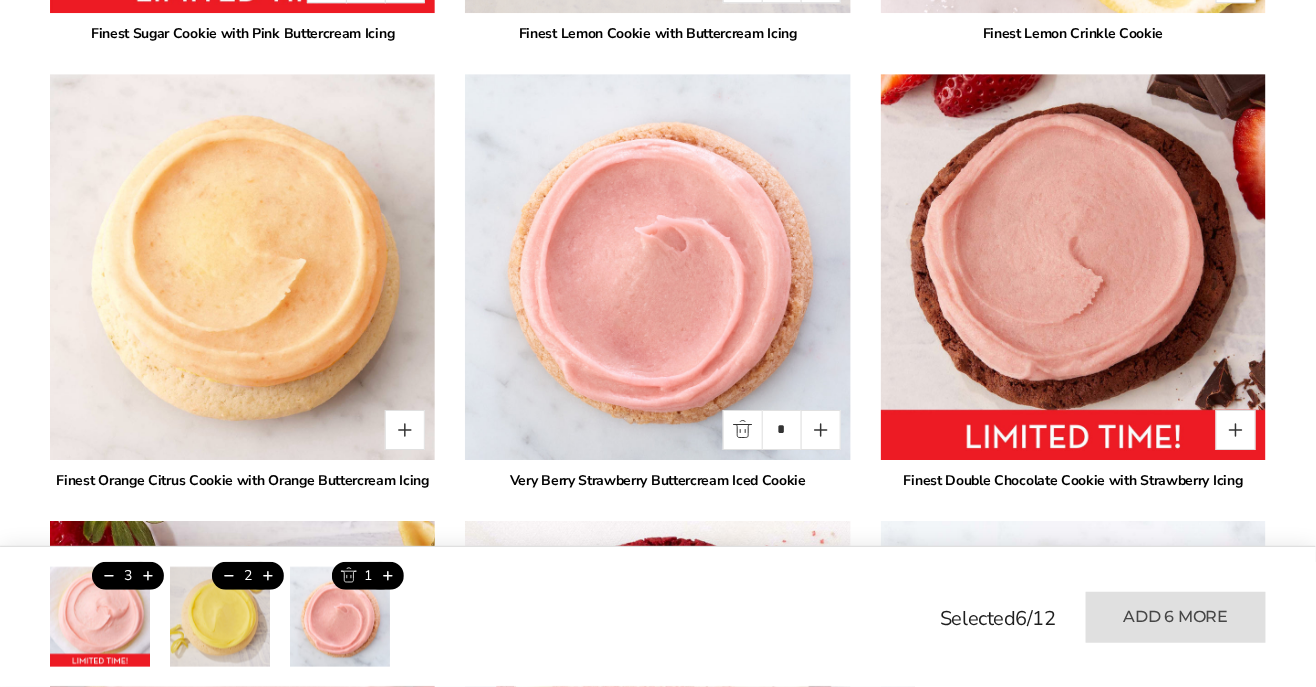 click at bounding box center (821, 430) 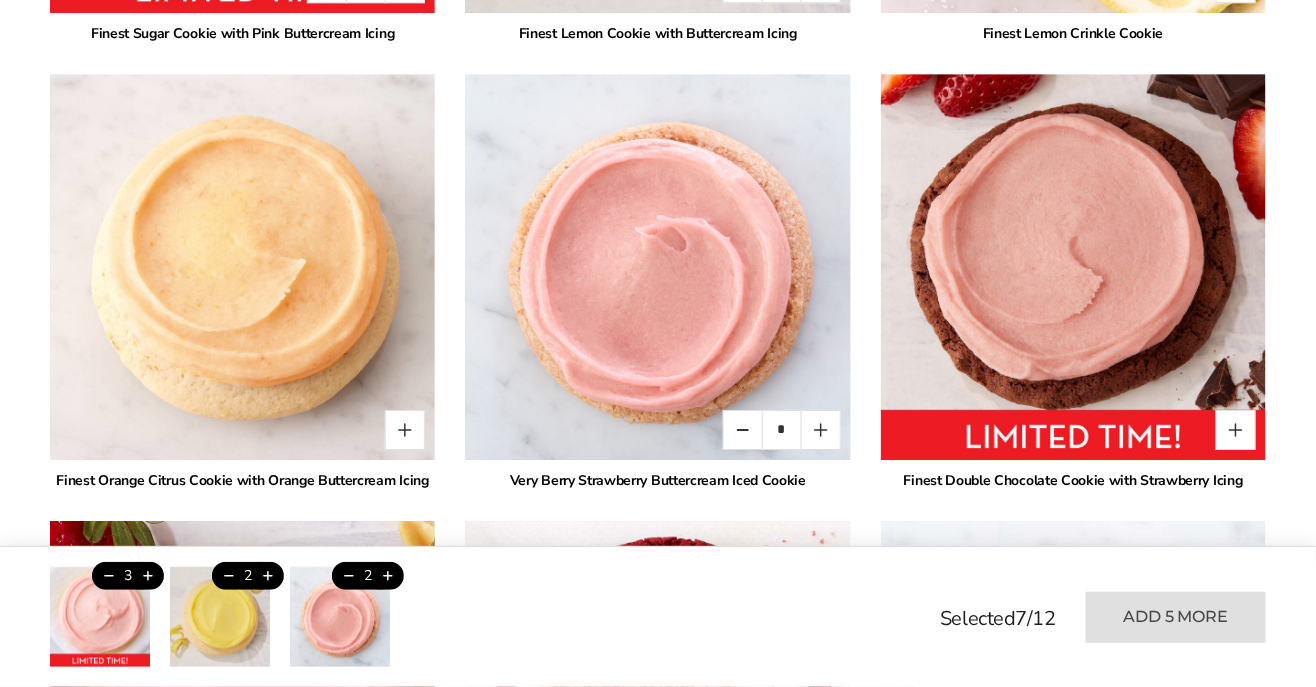 click at bounding box center (821, 430) 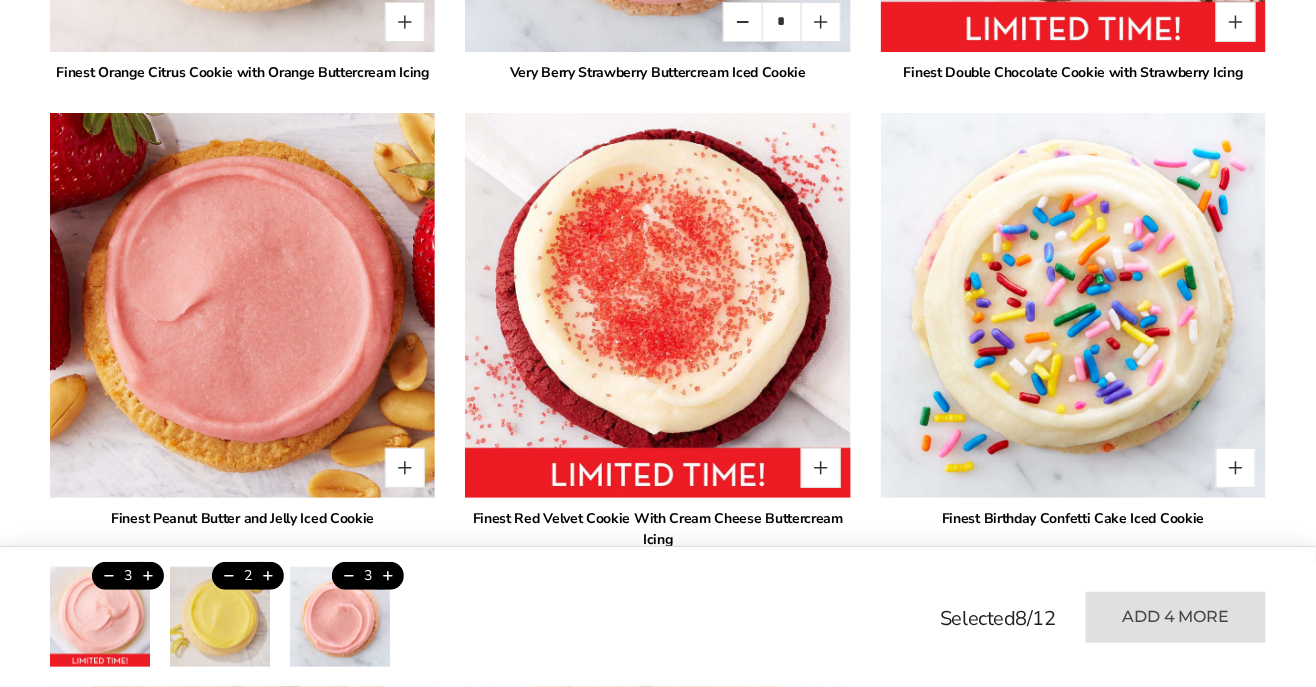 scroll, scrollTop: 2257, scrollLeft: 0, axis: vertical 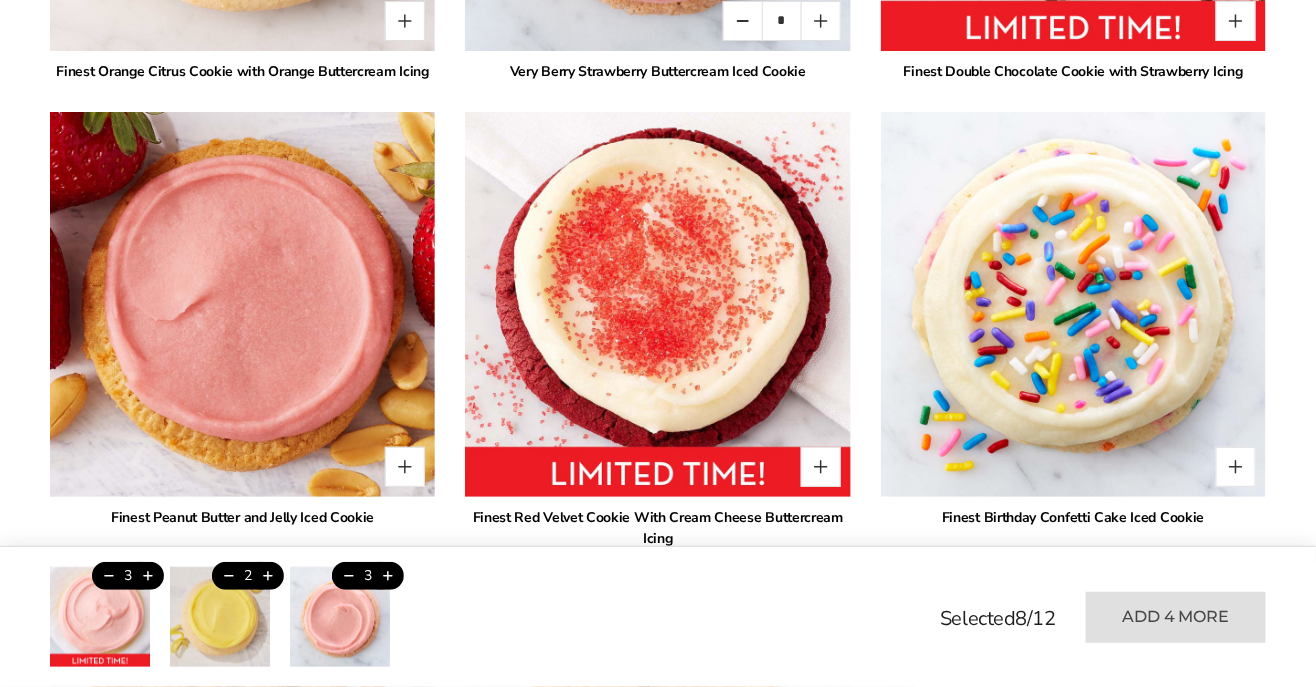click at bounding box center [1236, 467] 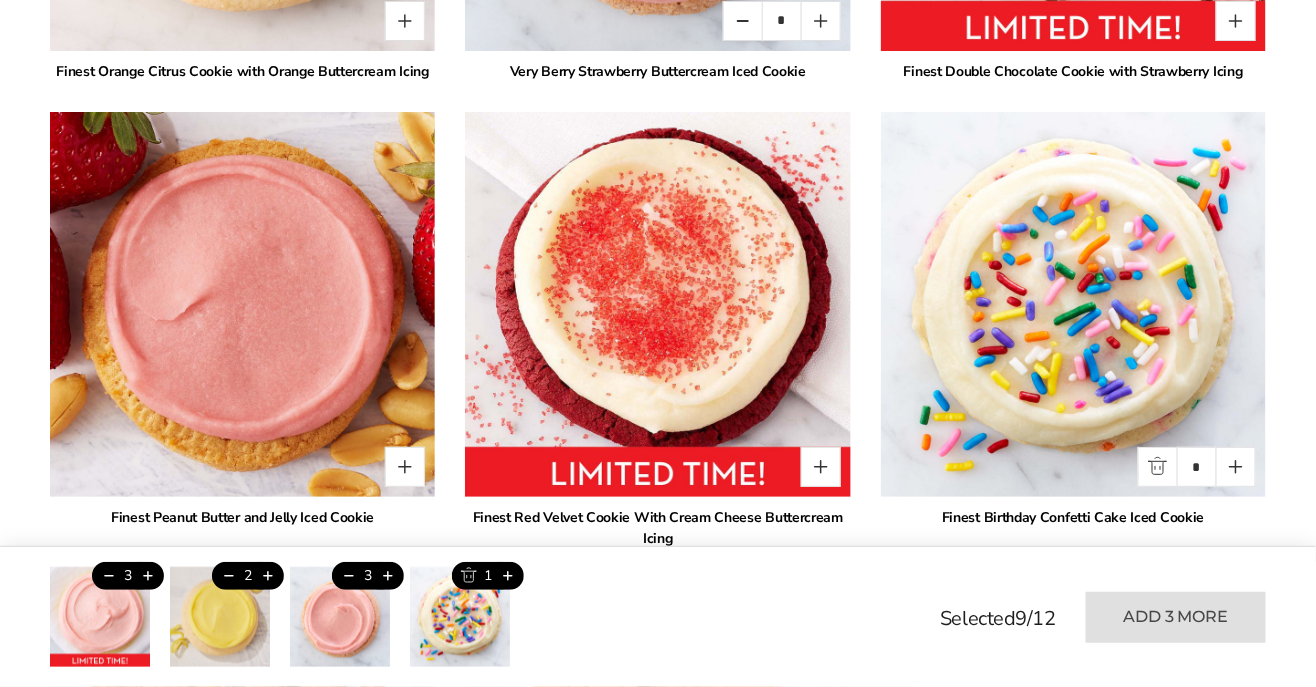 click at bounding box center [1236, 467] 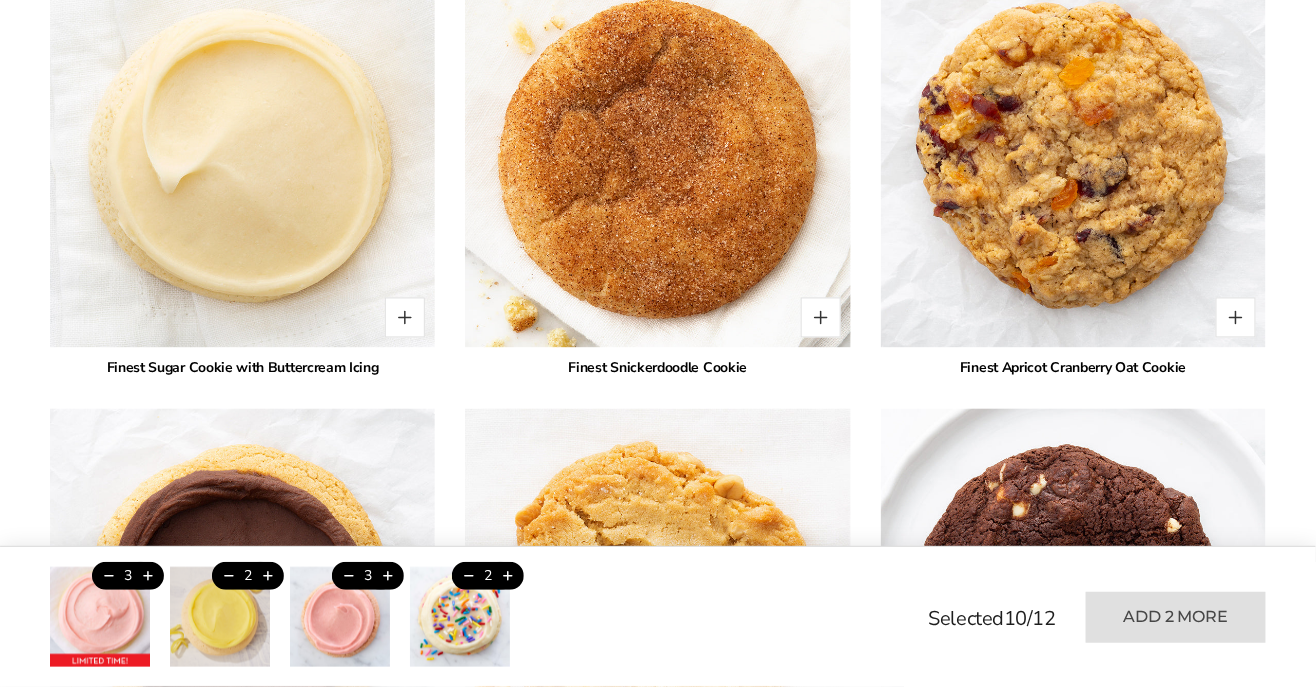 scroll, scrollTop: 3326, scrollLeft: 0, axis: vertical 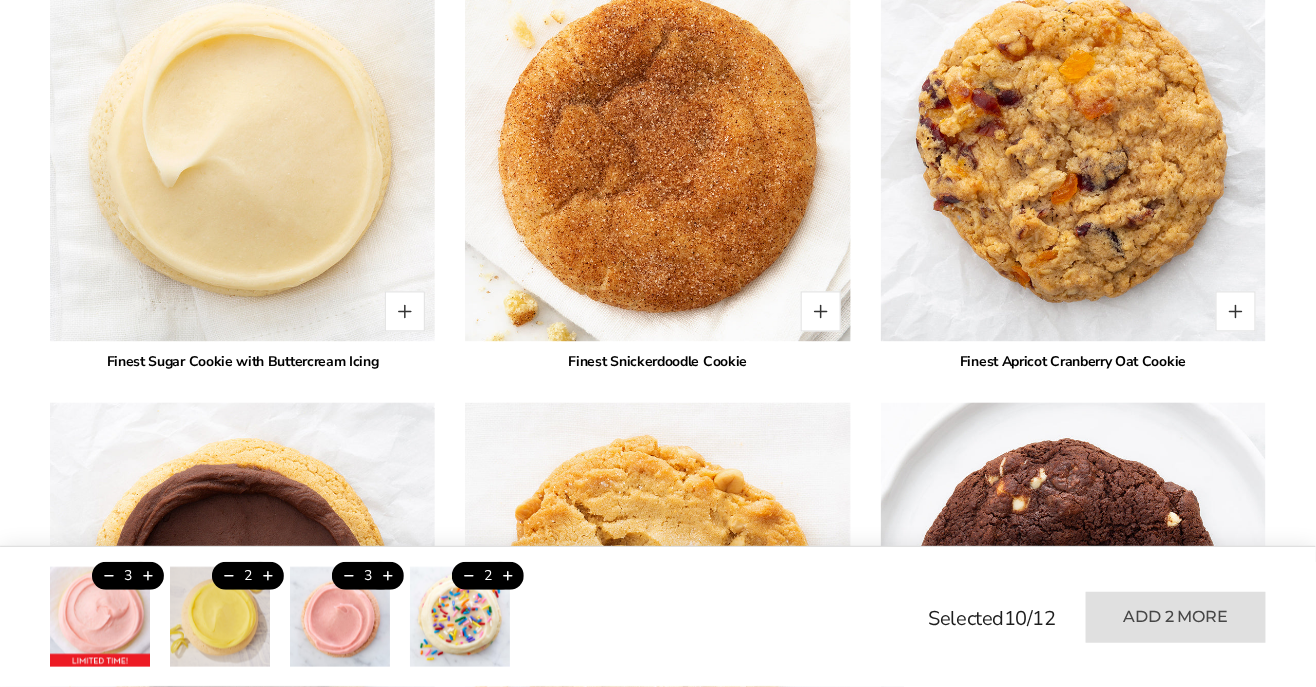click at bounding box center (405, 312) 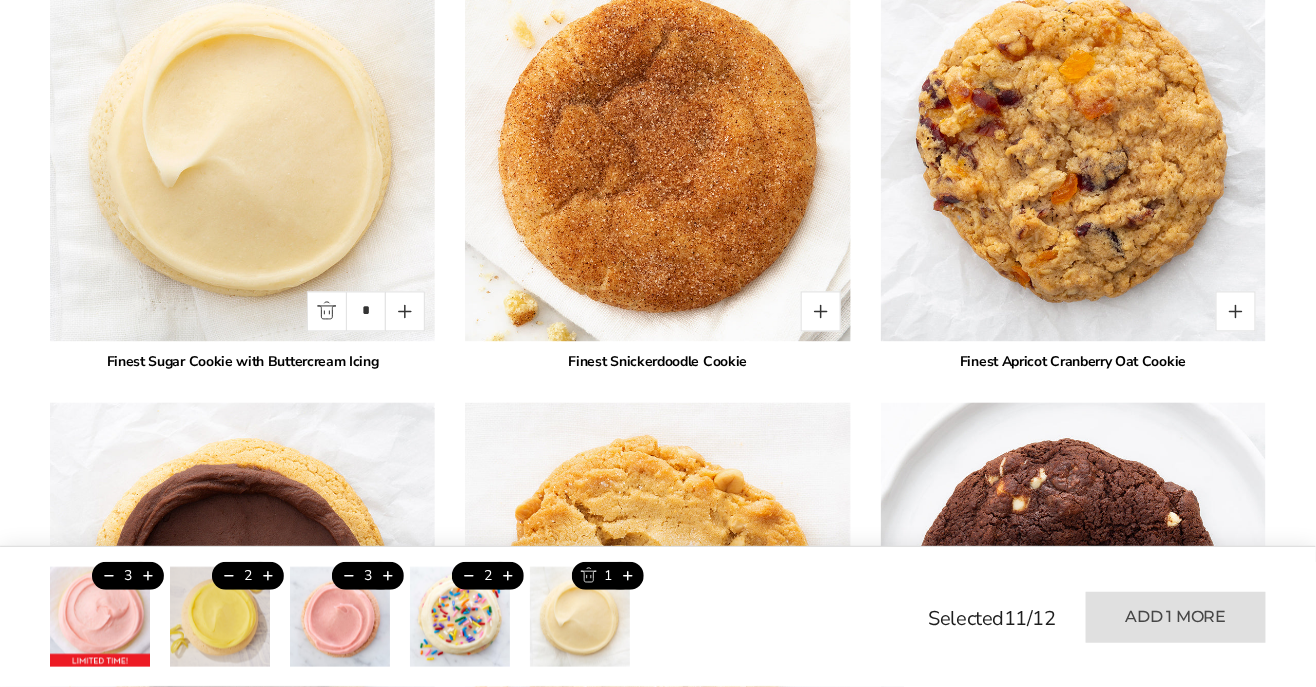 click at bounding box center [405, 312] 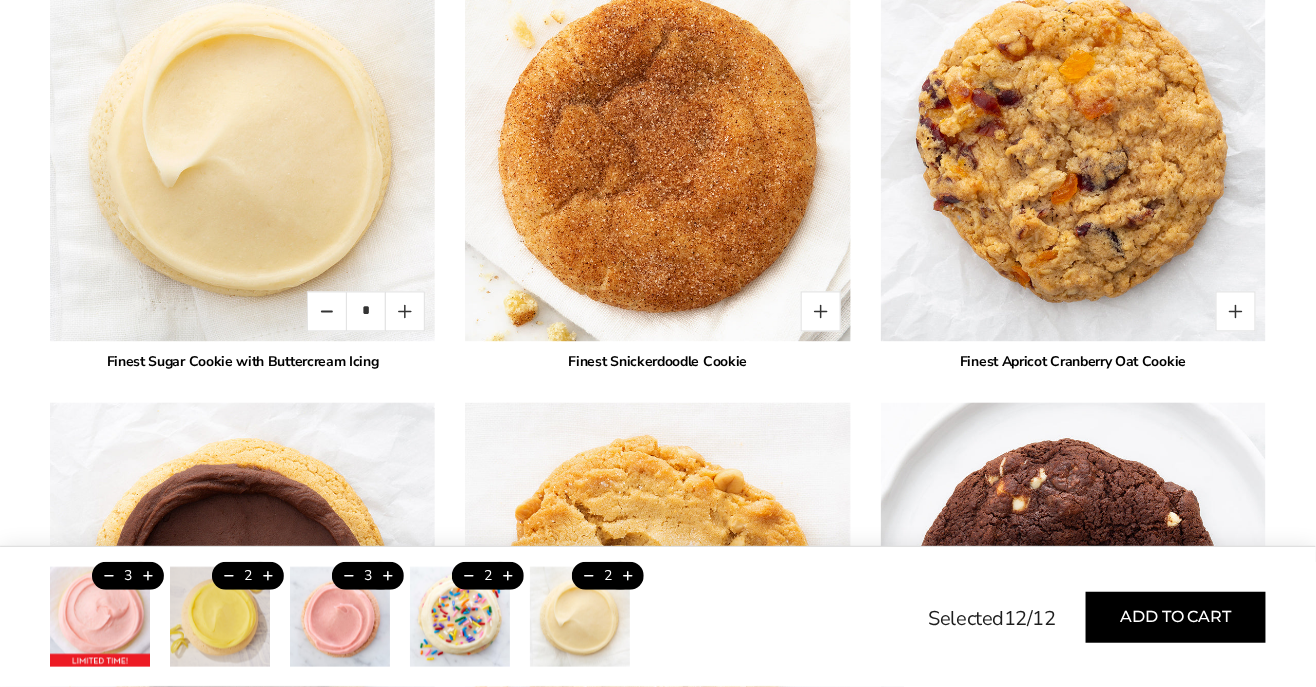 click at bounding box center (405, 312) 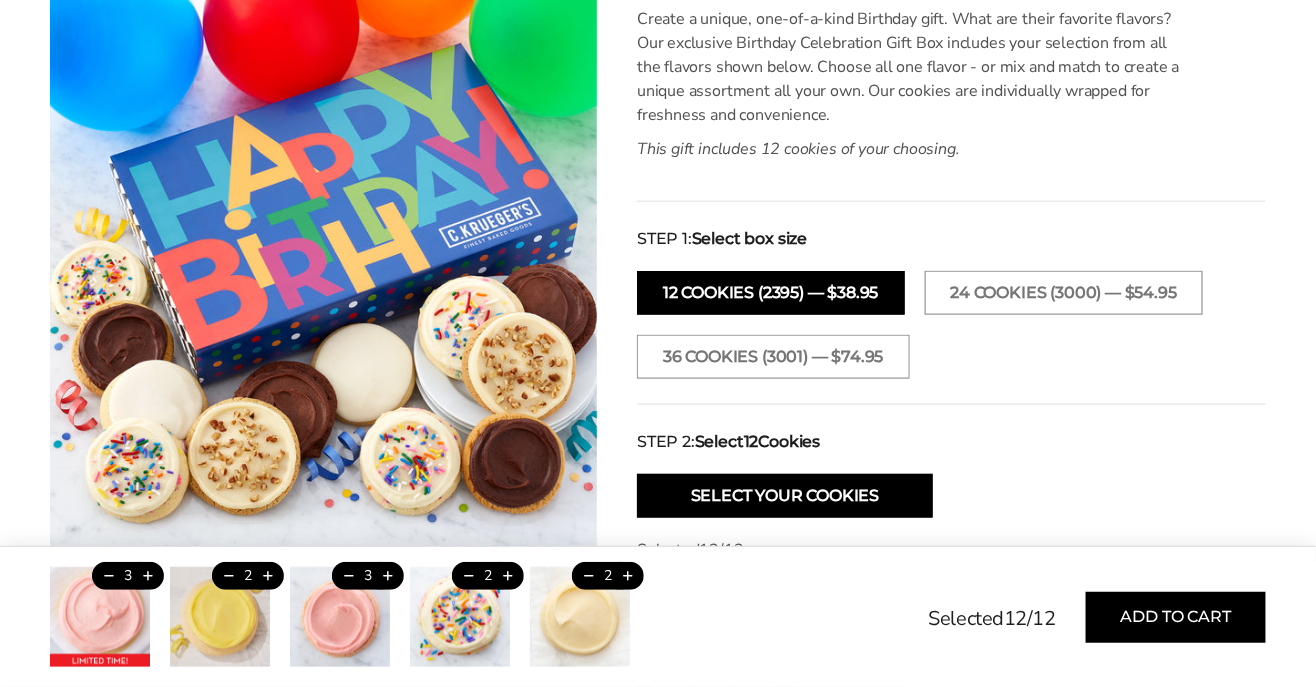 scroll, scrollTop: 579, scrollLeft: 0, axis: vertical 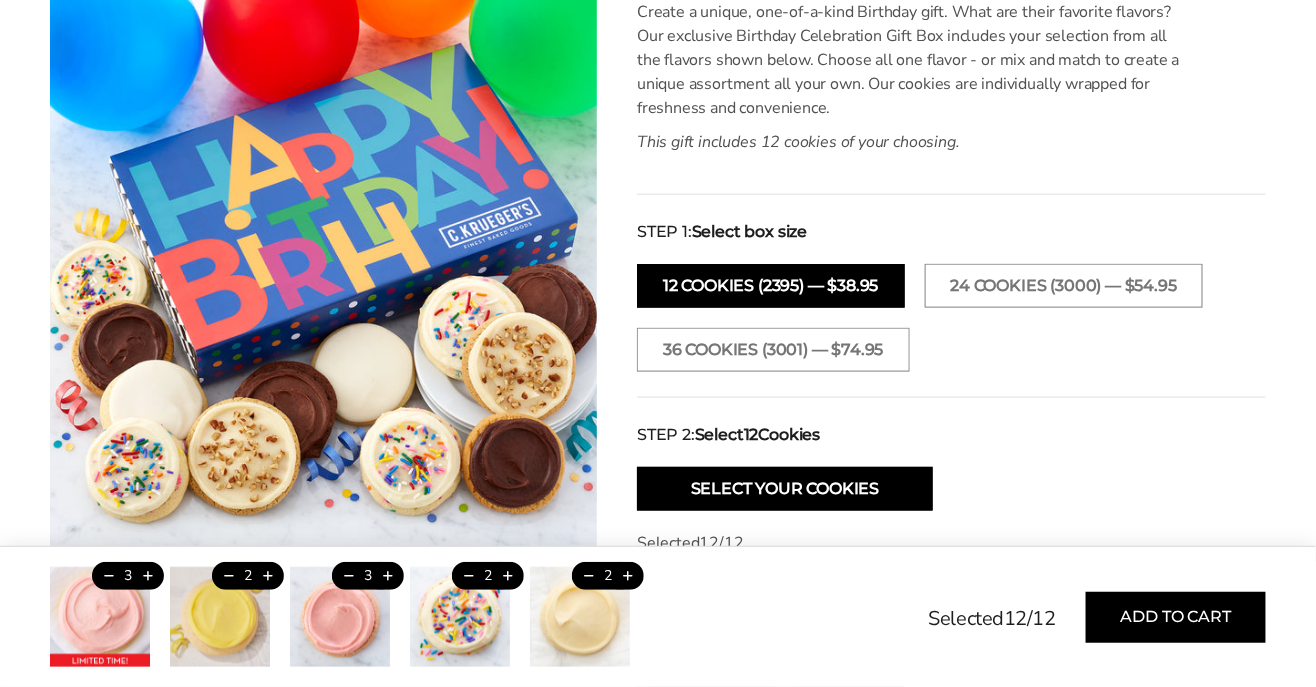 click on "24 cookies (3000) — $54.95" at bounding box center [1064, 286] 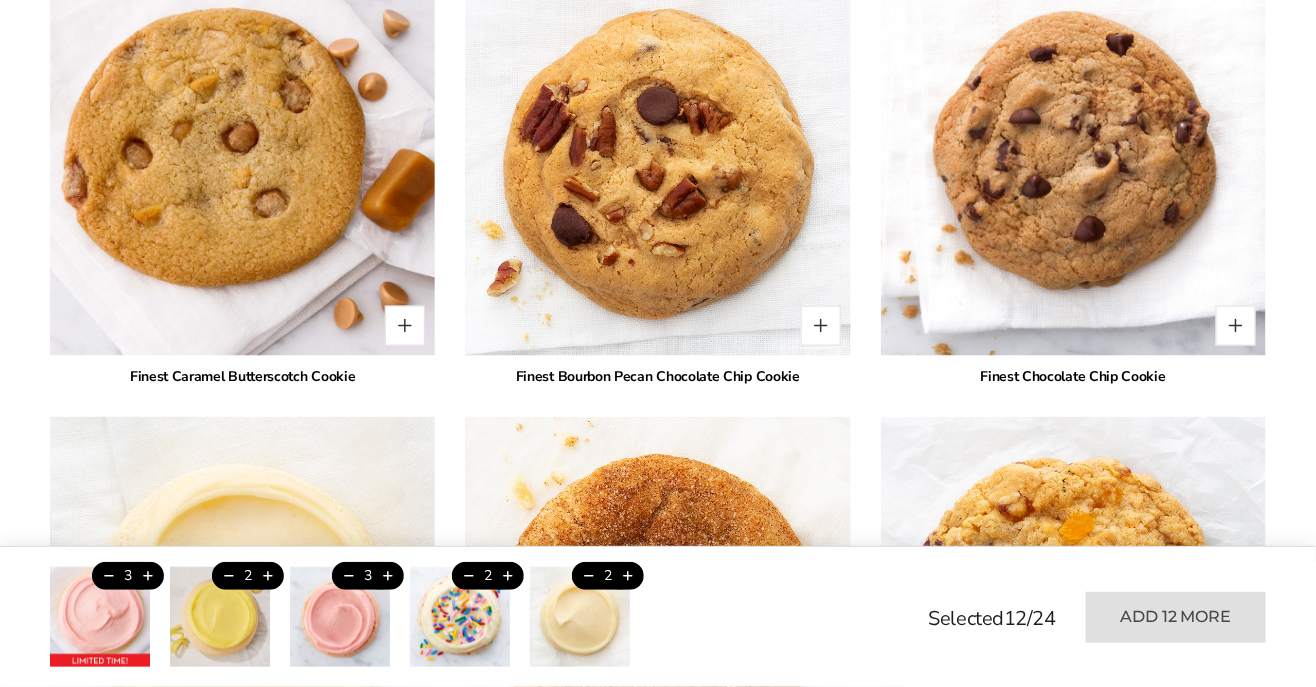 scroll, scrollTop: 2866, scrollLeft: 0, axis: vertical 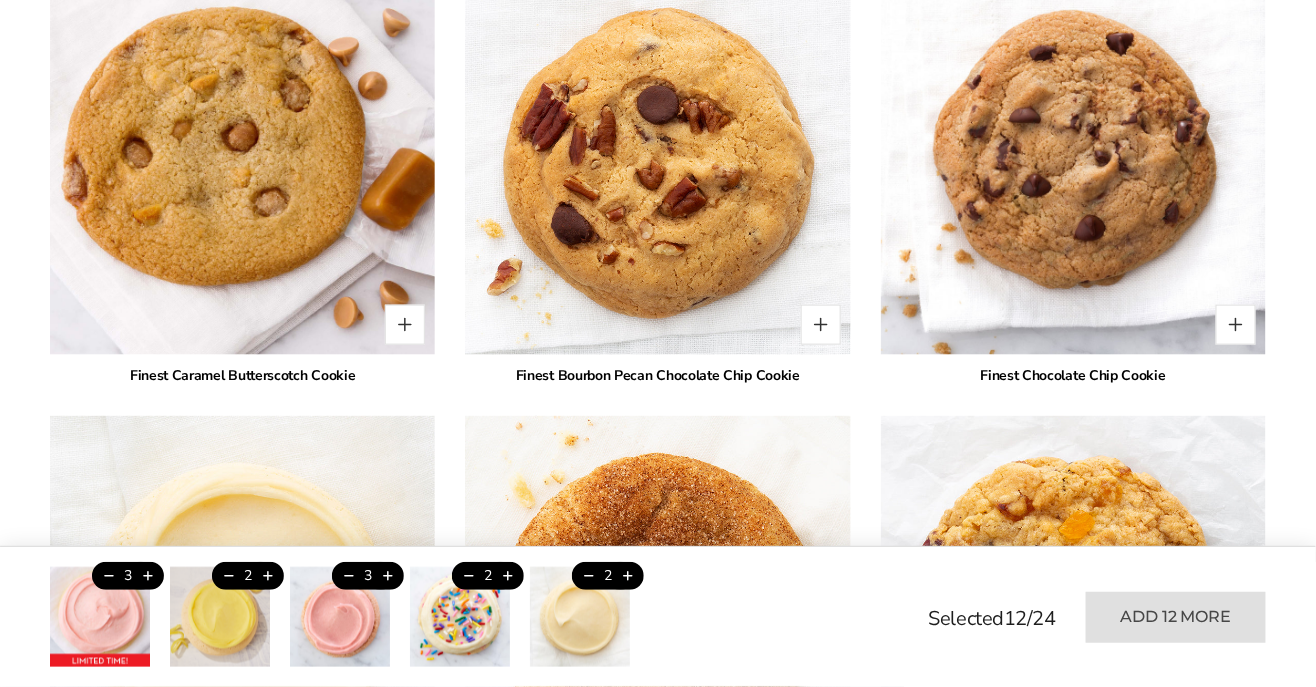 click at bounding box center (1236, 325) 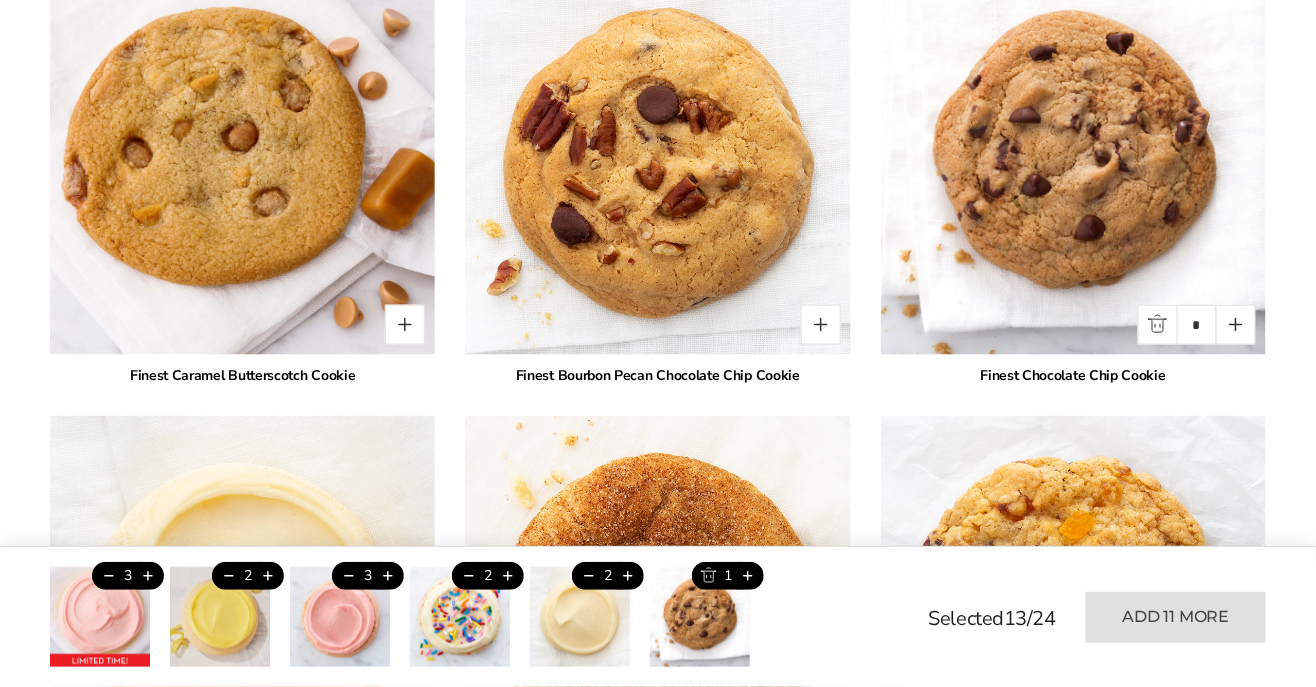 click at bounding box center (405, 325) 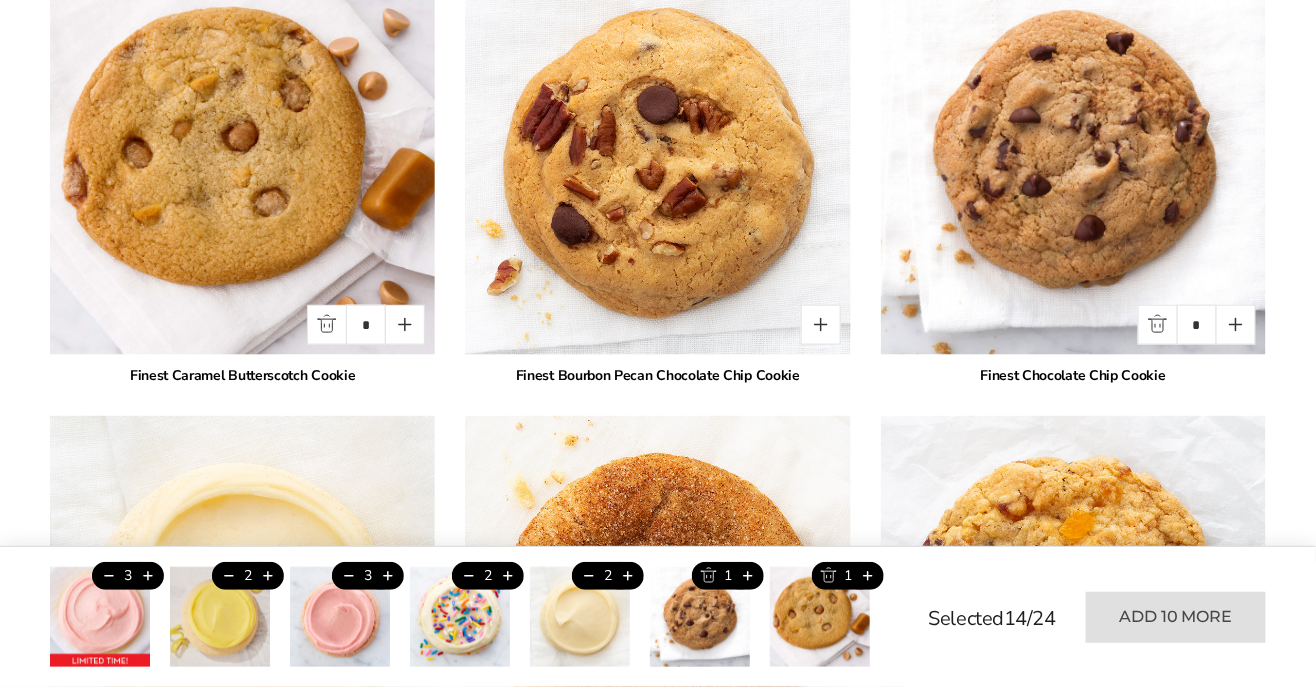 click at bounding box center [405, 325] 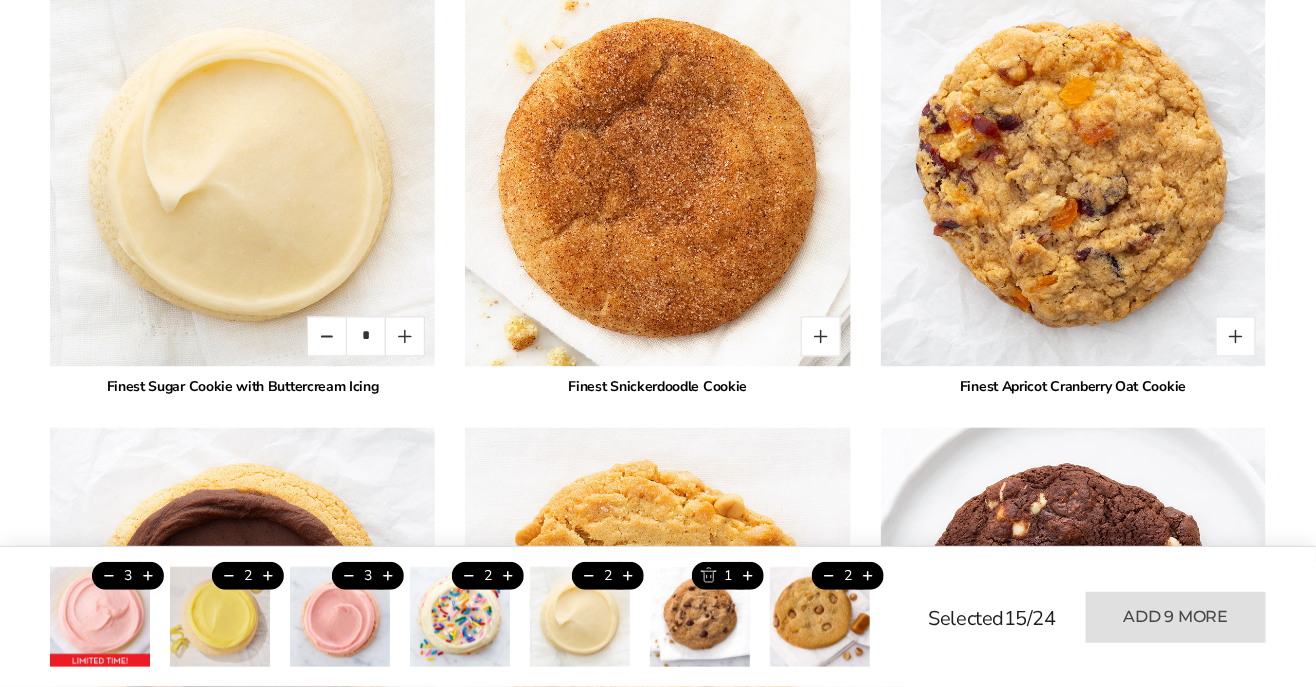scroll, scrollTop: 3305, scrollLeft: 0, axis: vertical 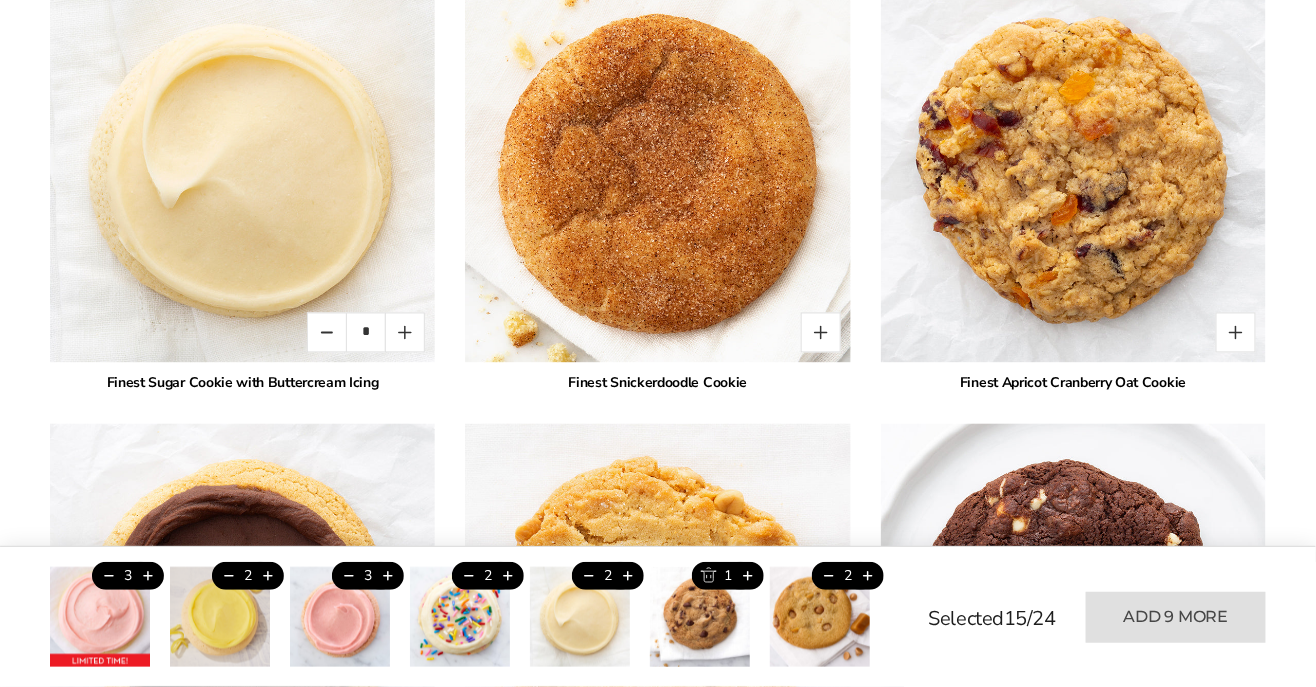 click at bounding box center (821, 333) 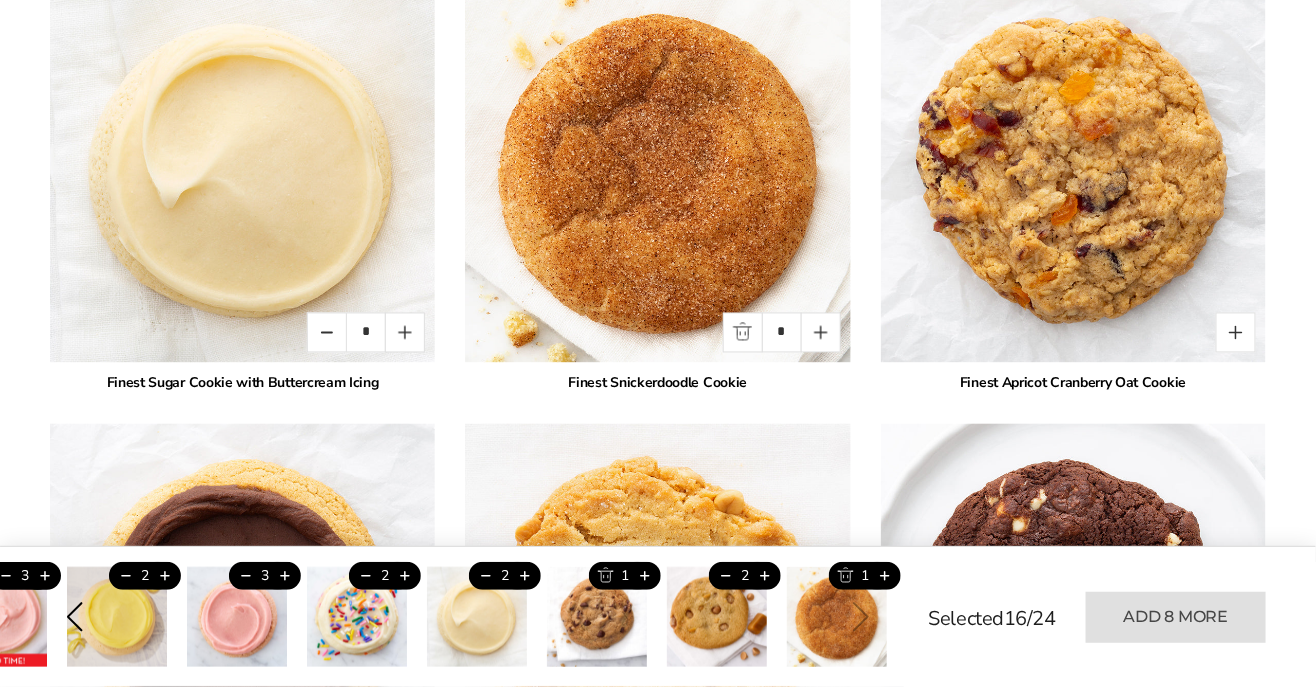 click at bounding box center [821, 333] 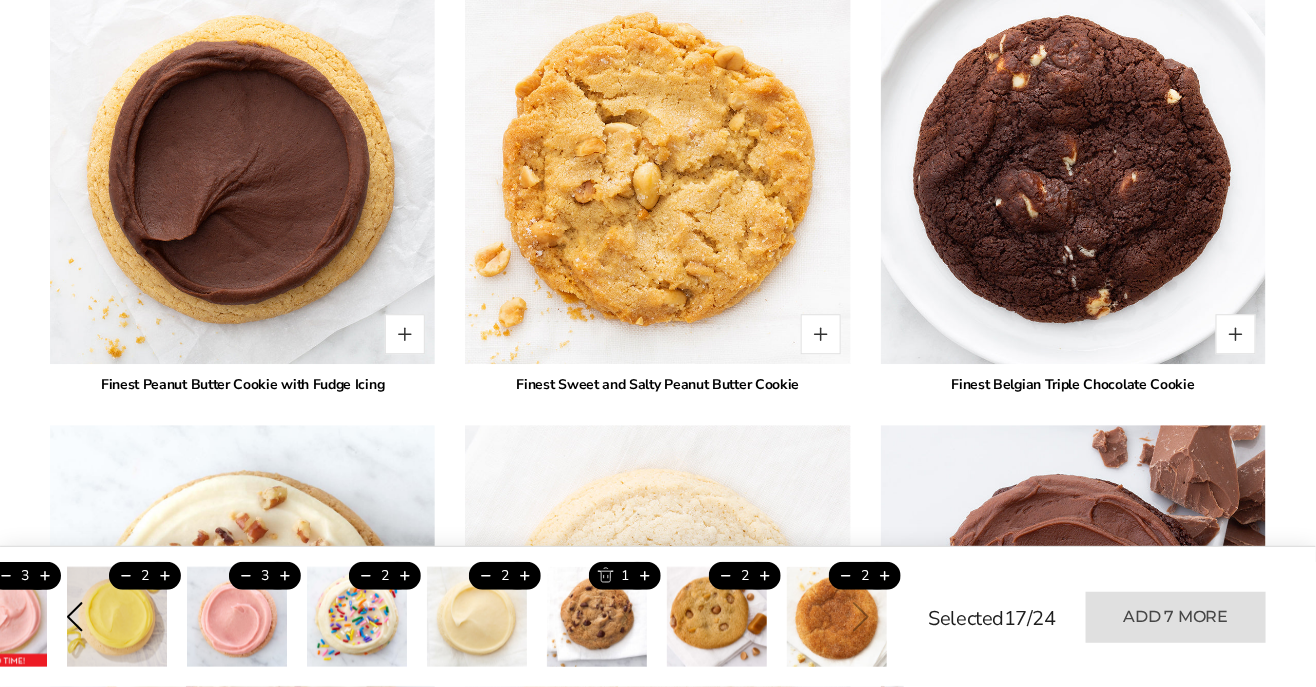 scroll, scrollTop: 3754, scrollLeft: 0, axis: vertical 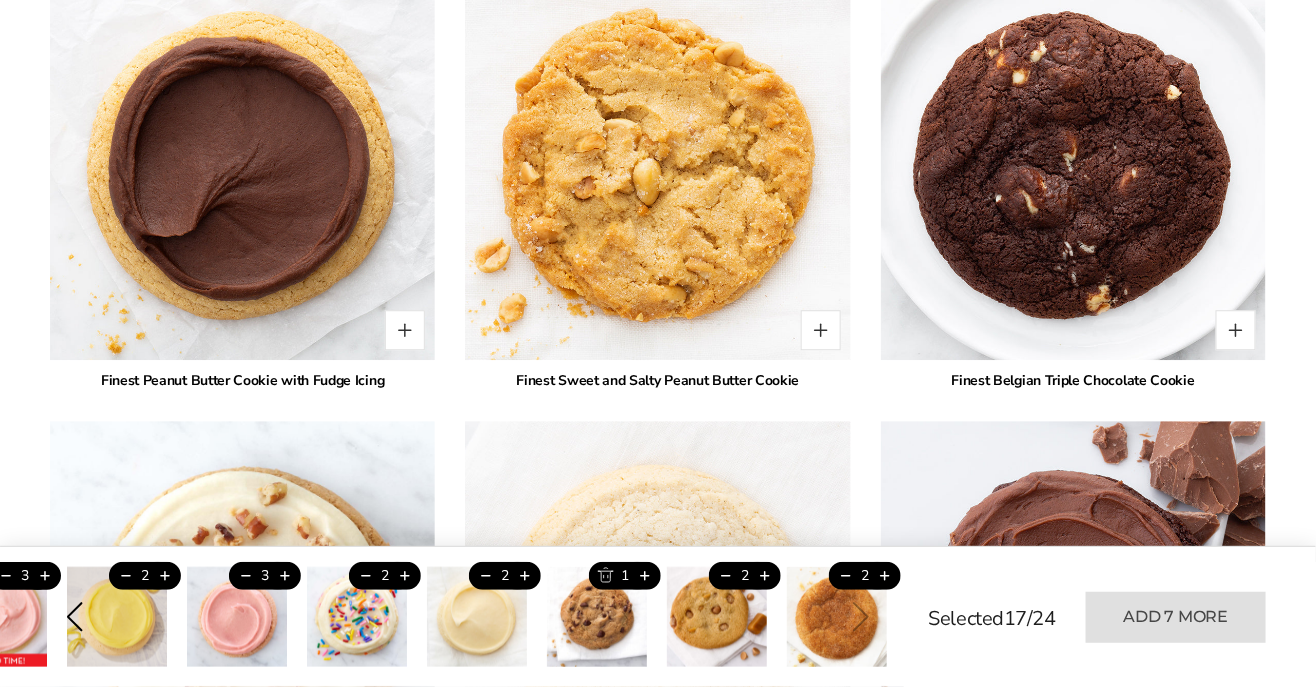 click at bounding box center (821, 330) 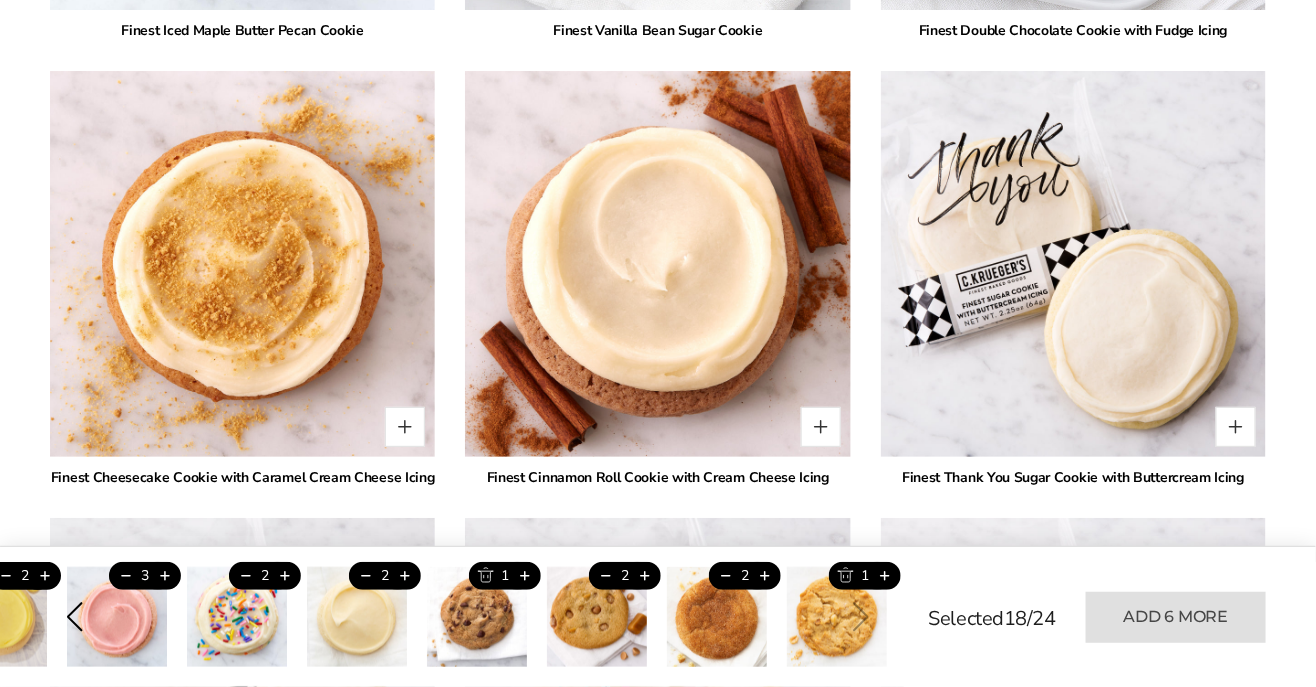 scroll, scrollTop: 4549, scrollLeft: 0, axis: vertical 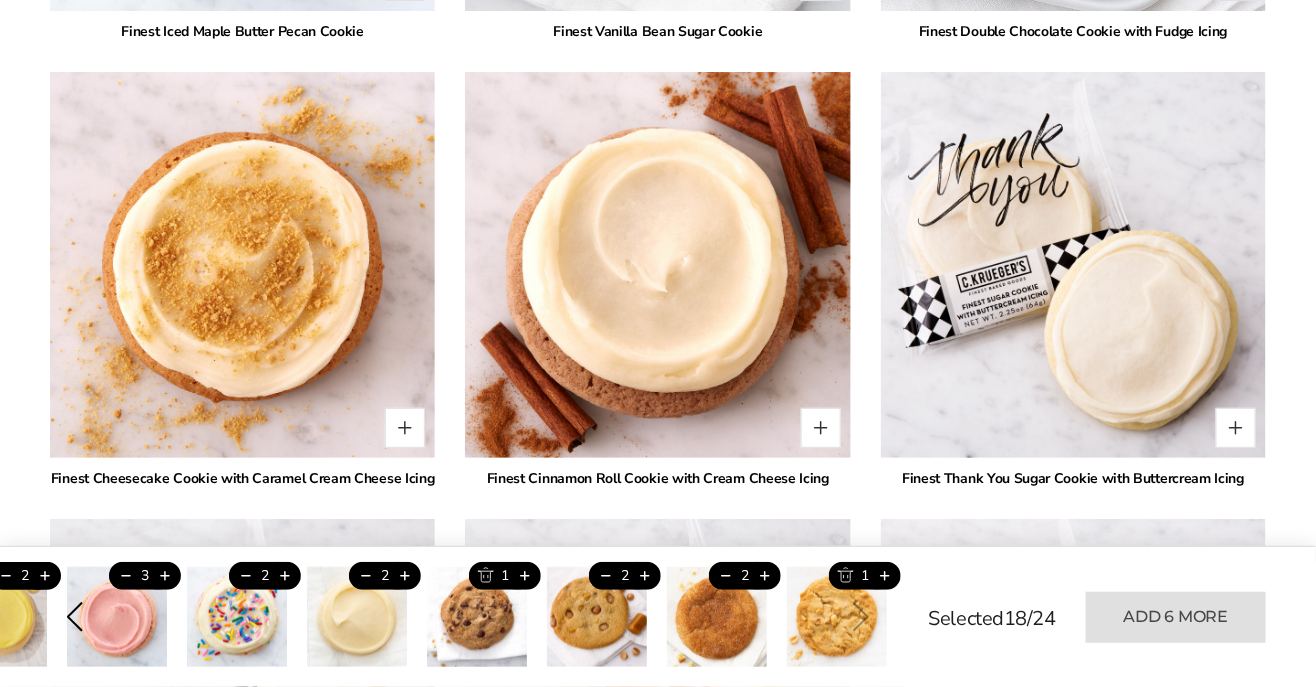 click at bounding box center (821, 428) 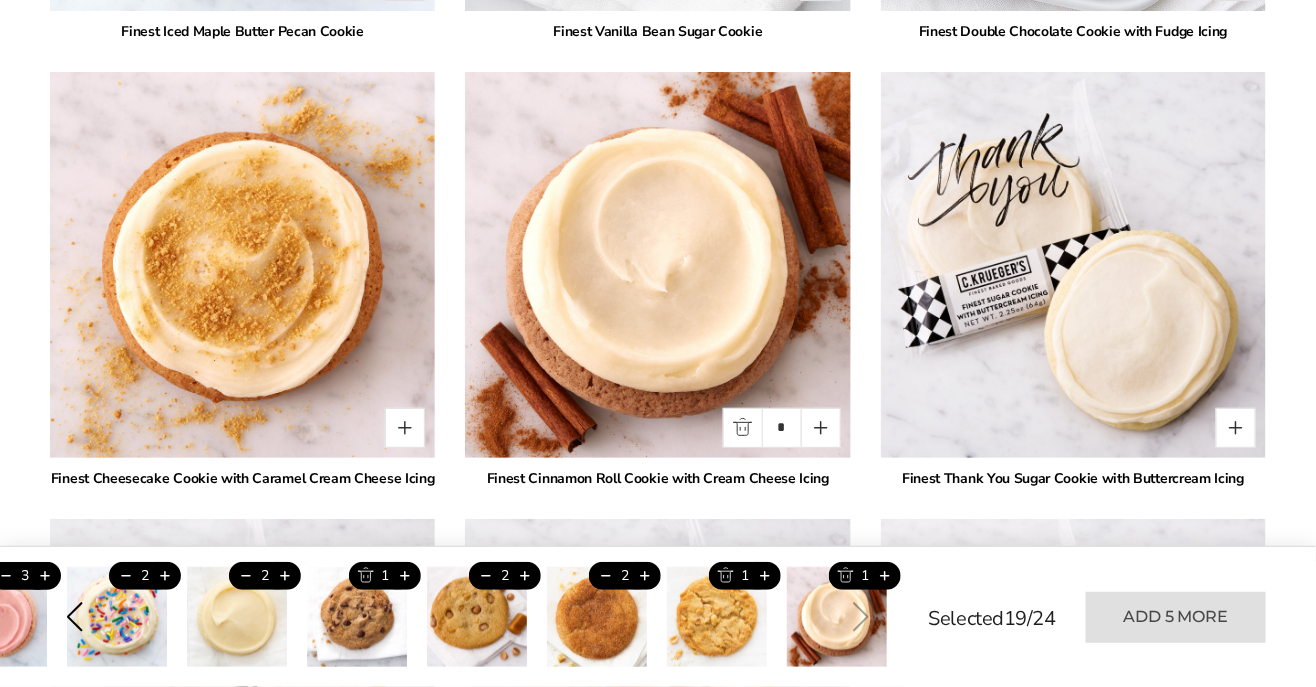 click at bounding box center [405, 428] 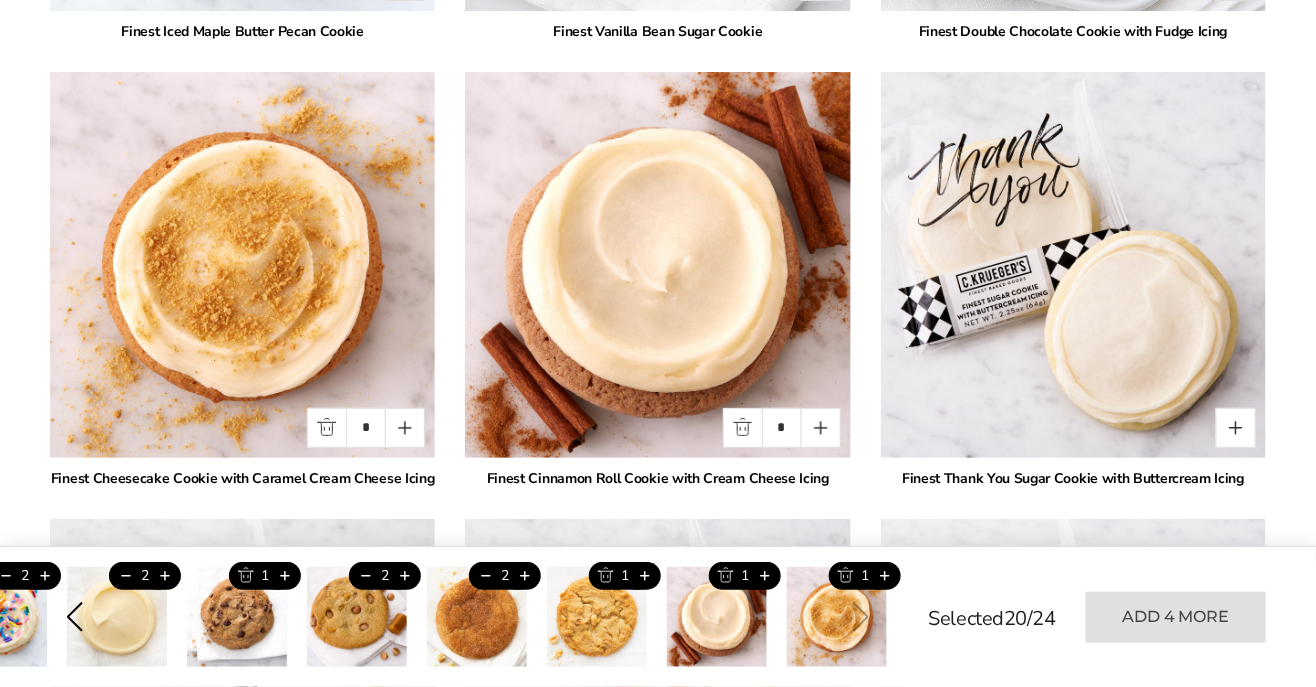 type on "*" 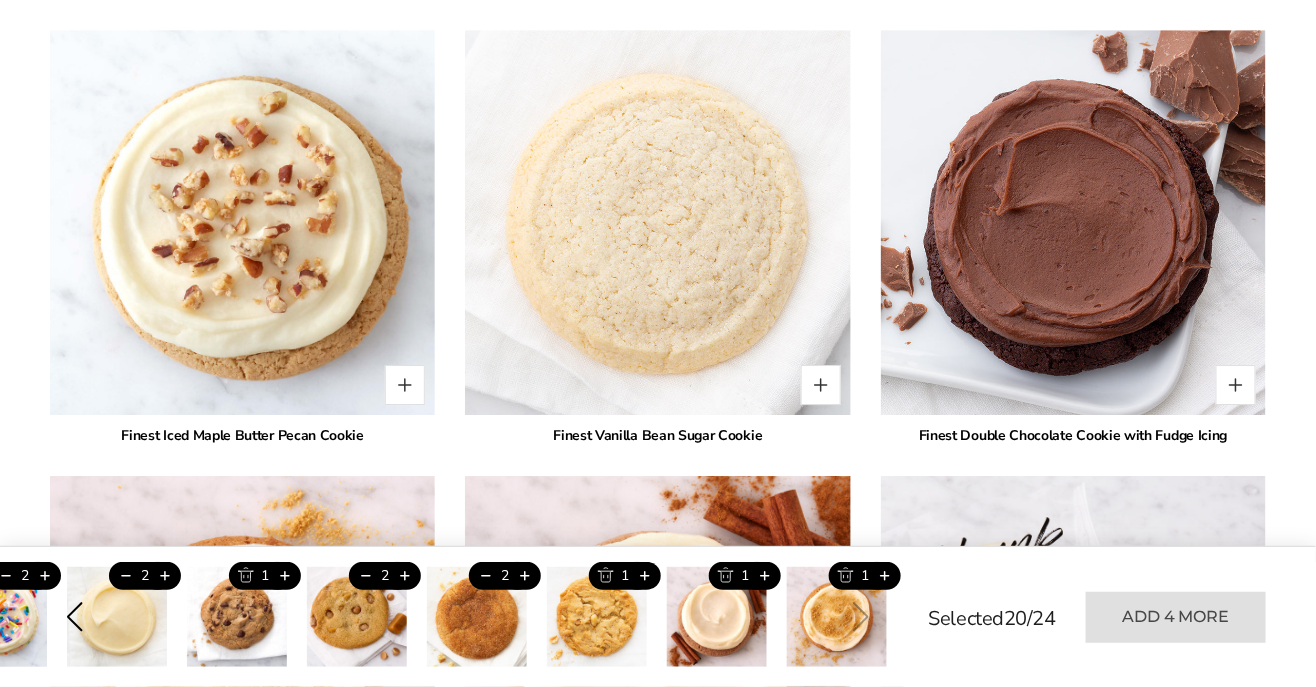 scroll, scrollTop: 4144, scrollLeft: 0, axis: vertical 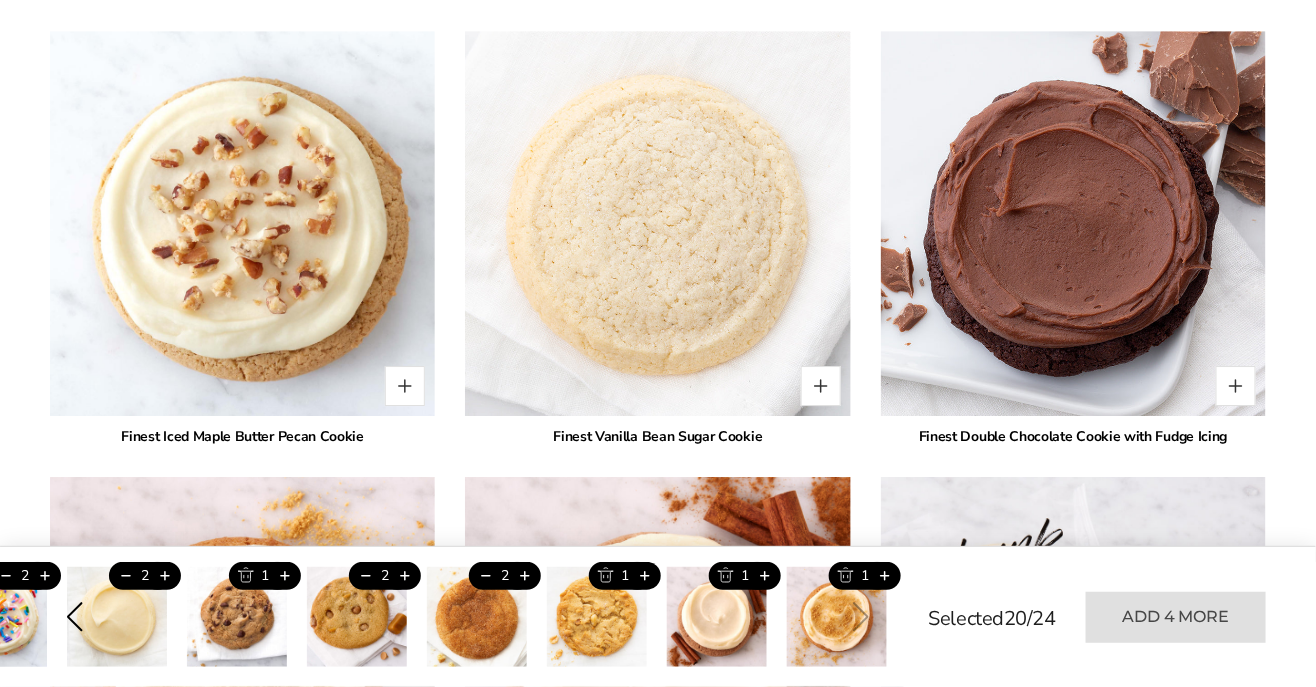click at bounding box center (657, 223) 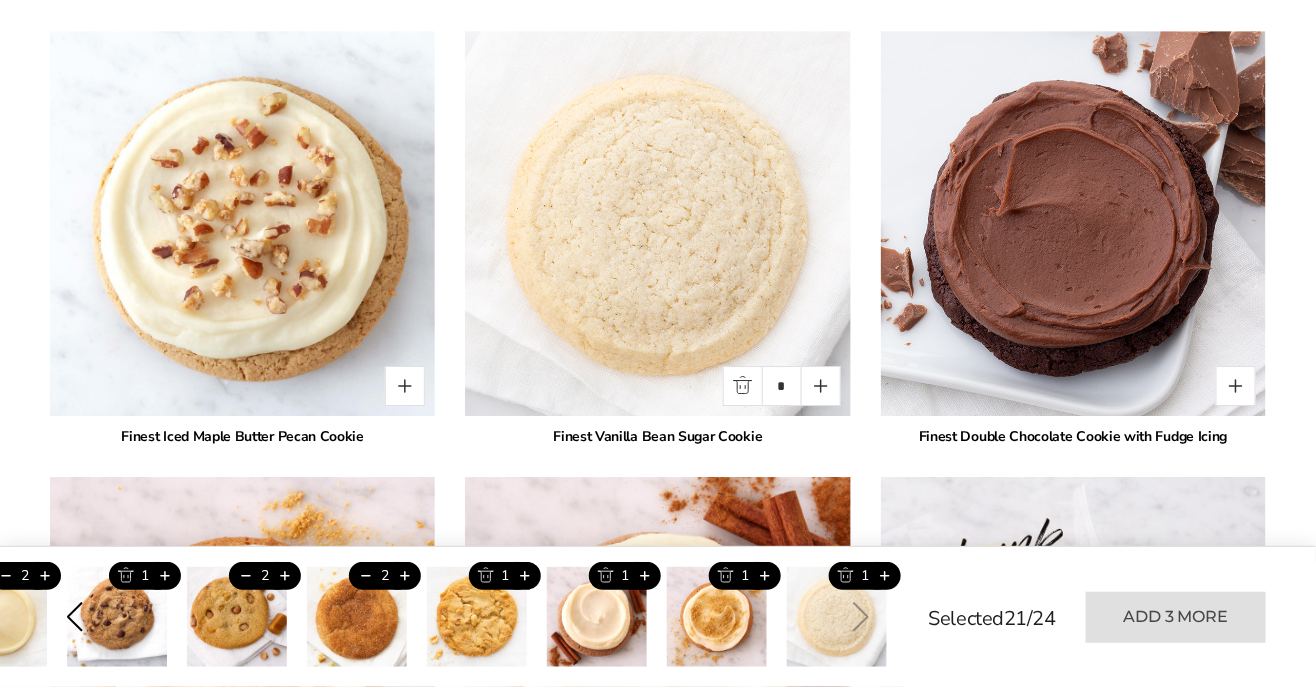 click at bounding box center [821, 386] 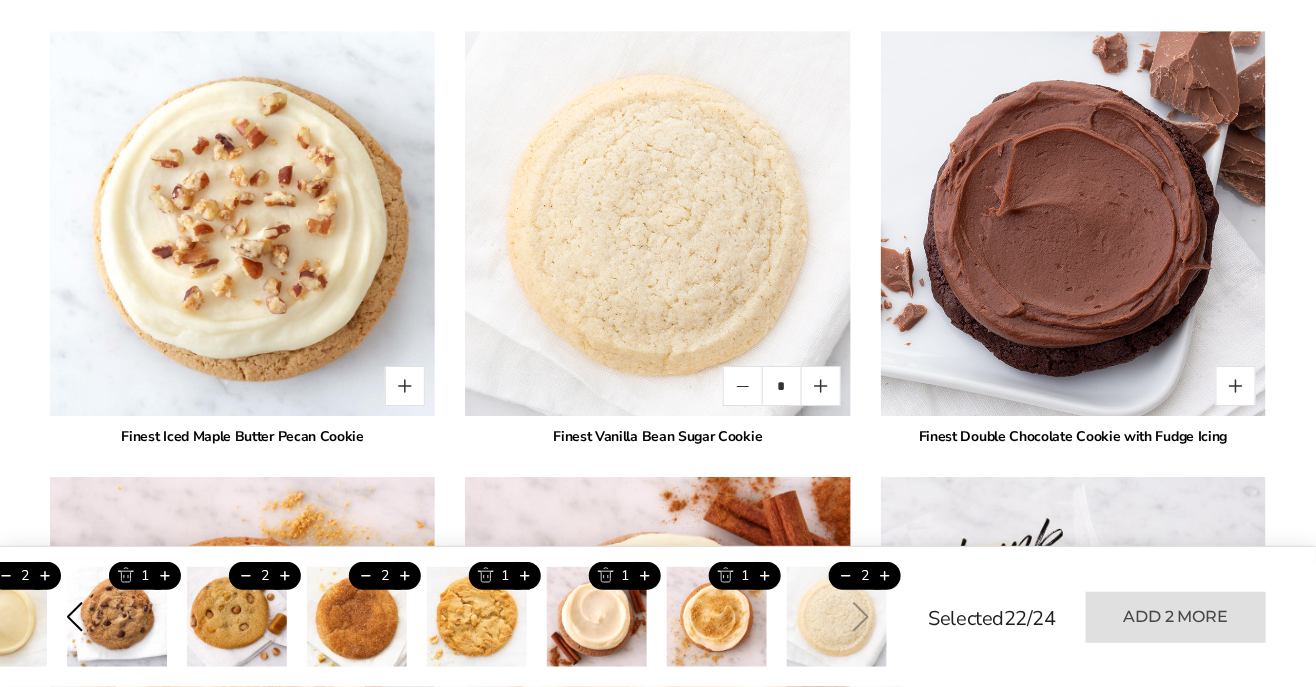 click at bounding box center [405, 386] 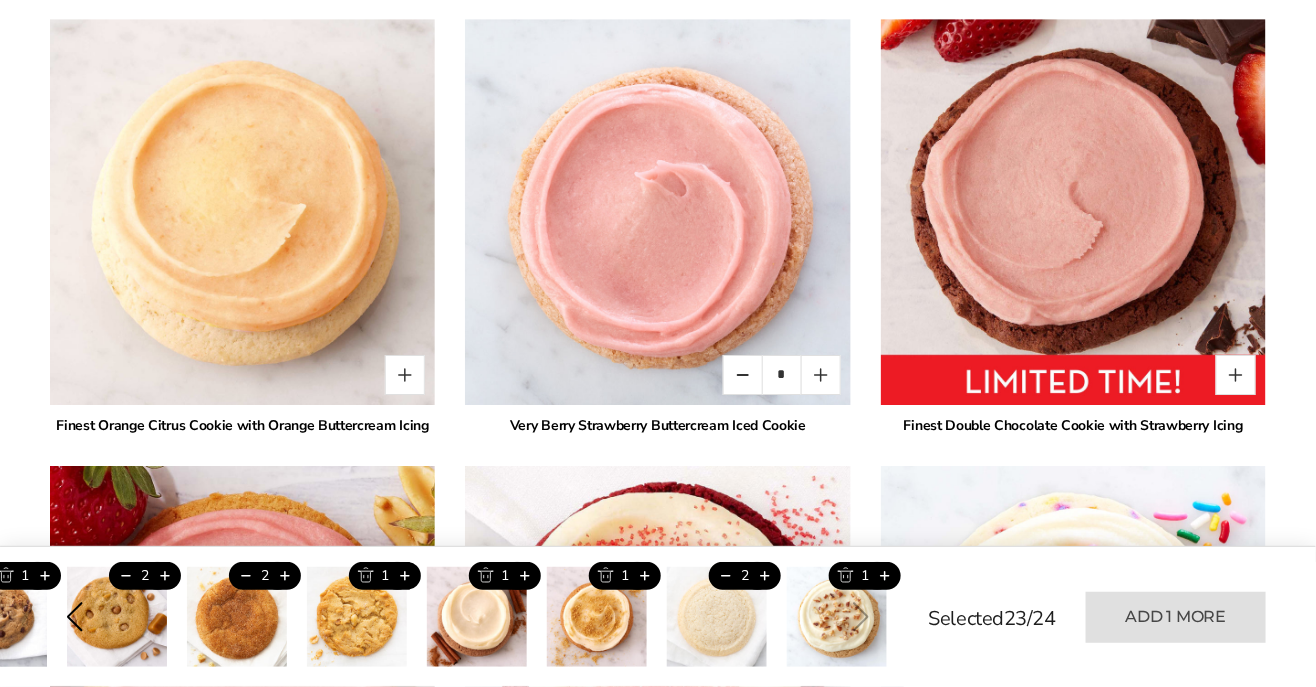 scroll, scrollTop: 1902, scrollLeft: 0, axis: vertical 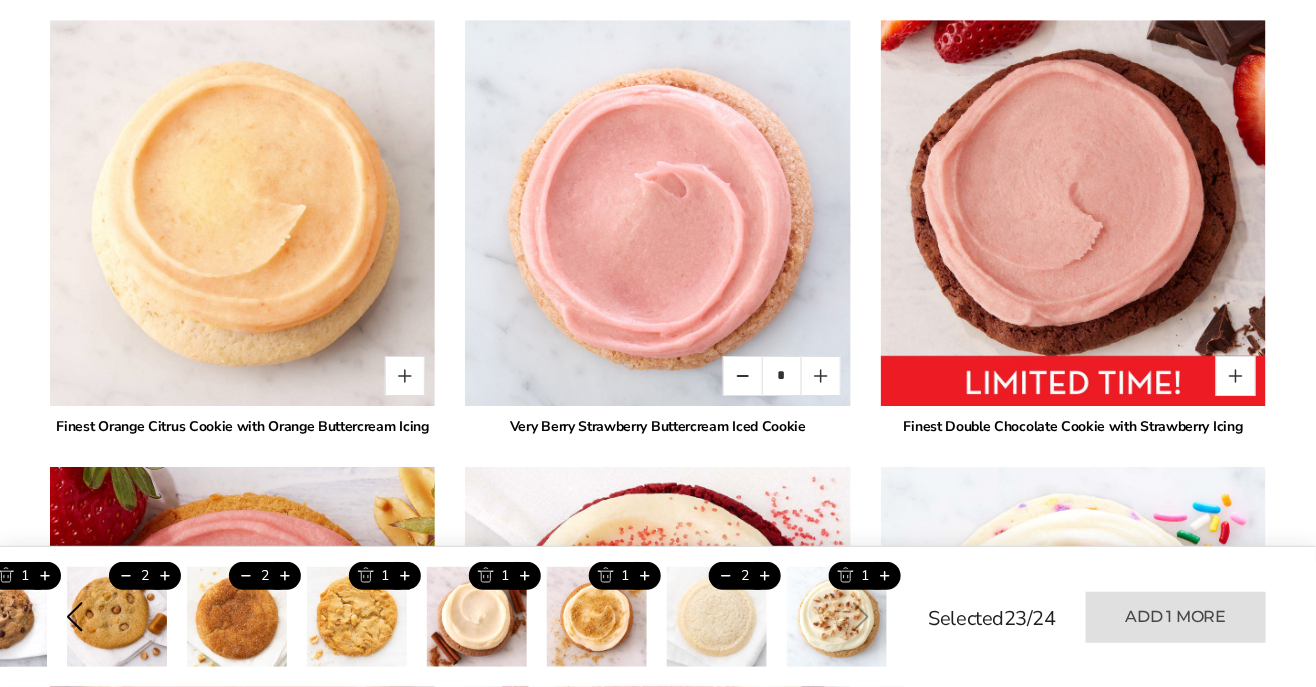 click at bounding box center [743, 376] 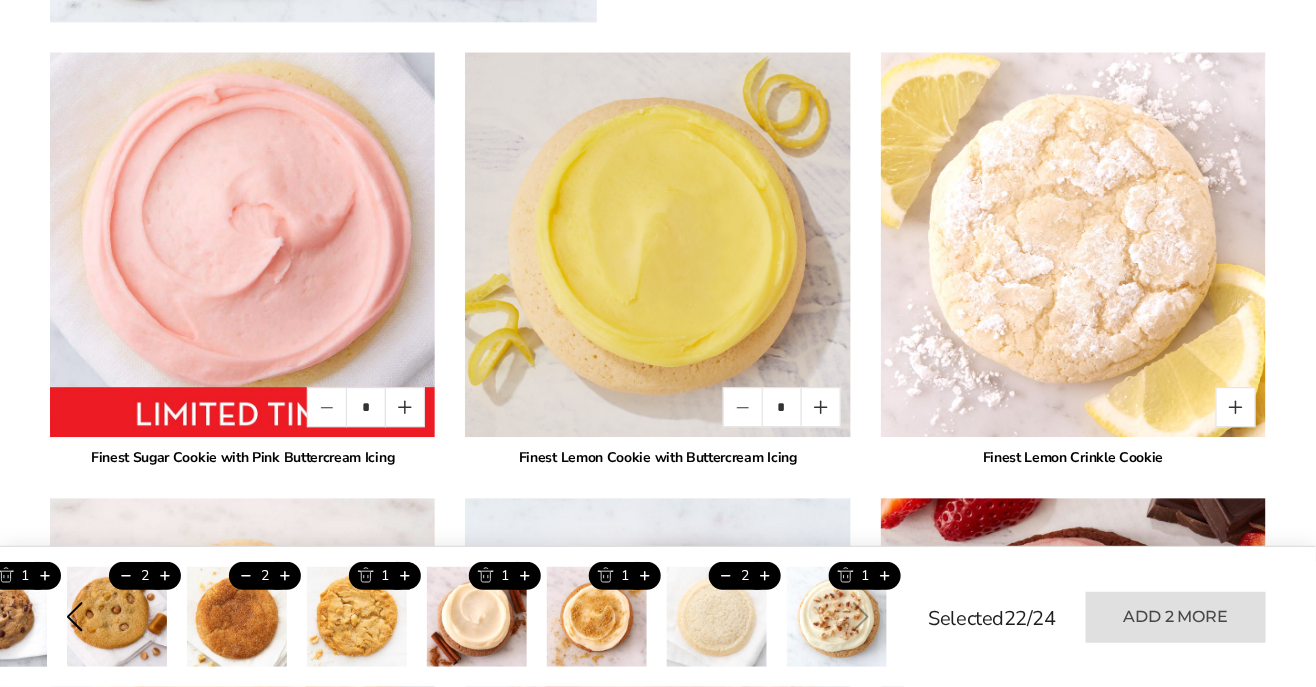 scroll, scrollTop: 1434, scrollLeft: 0, axis: vertical 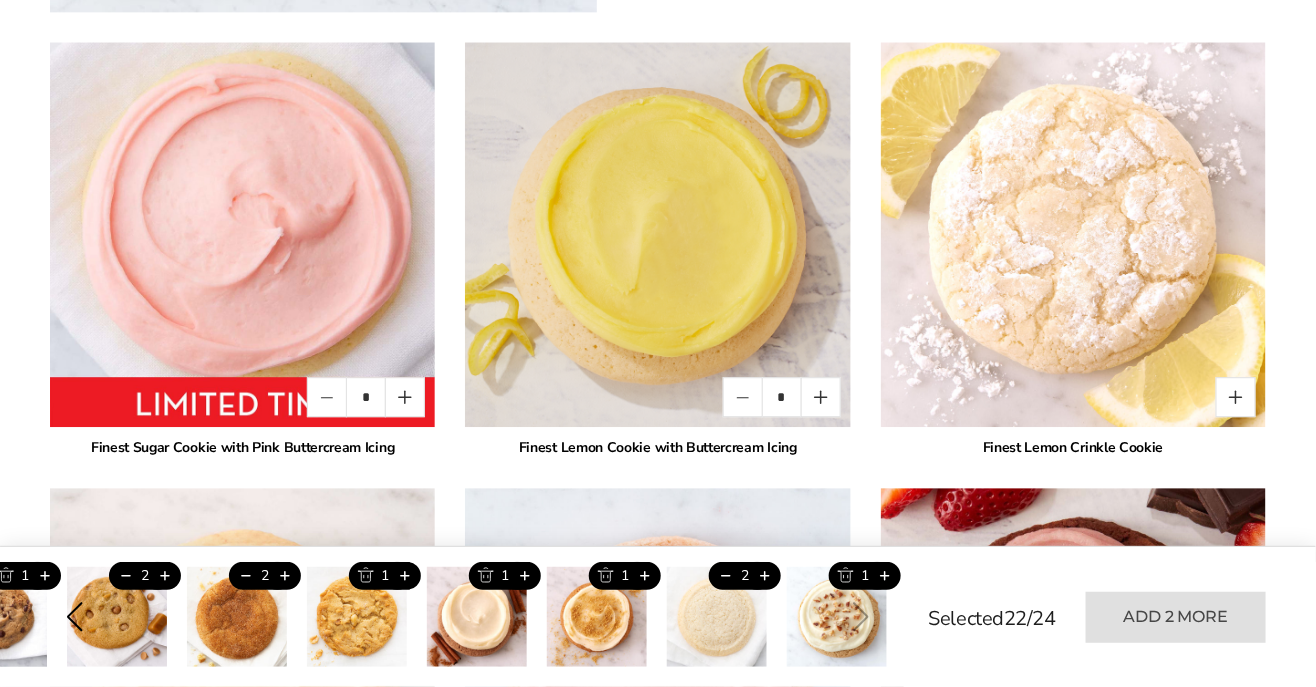 click at bounding box center (743, 397) 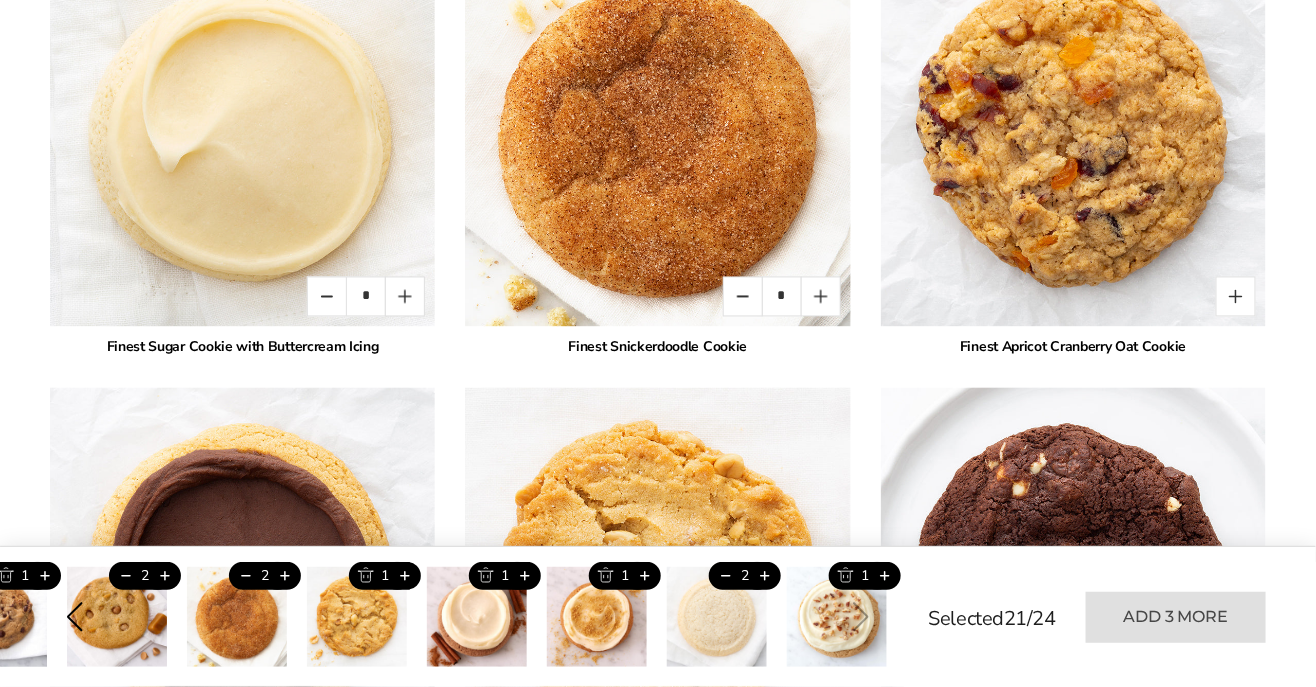 scroll, scrollTop: 3349, scrollLeft: 0, axis: vertical 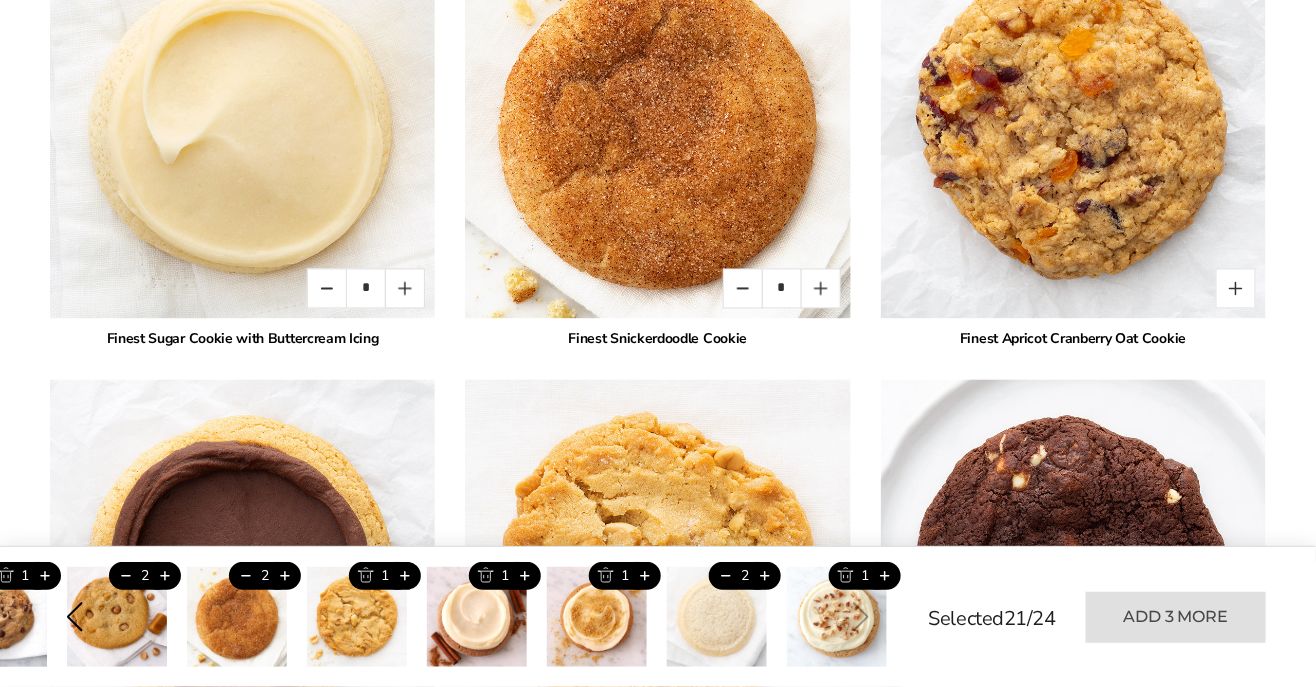 click at bounding box center [405, 289] 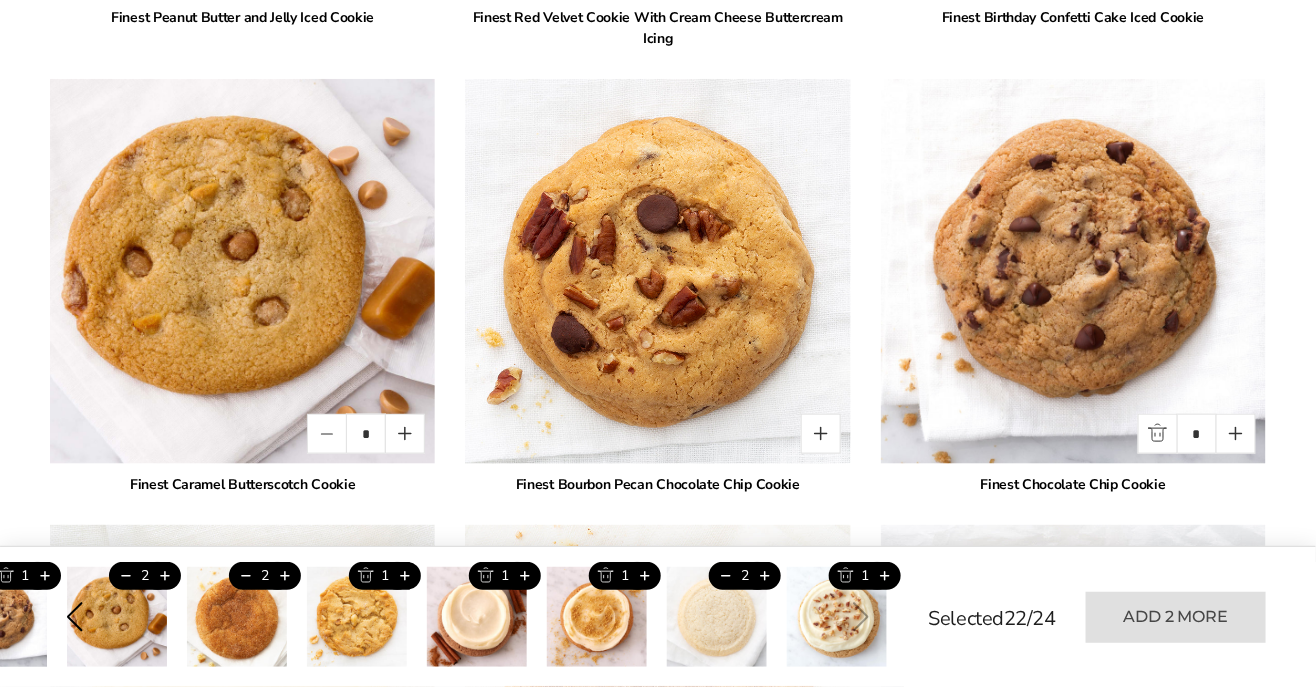 scroll, scrollTop: 2754, scrollLeft: 0, axis: vertical 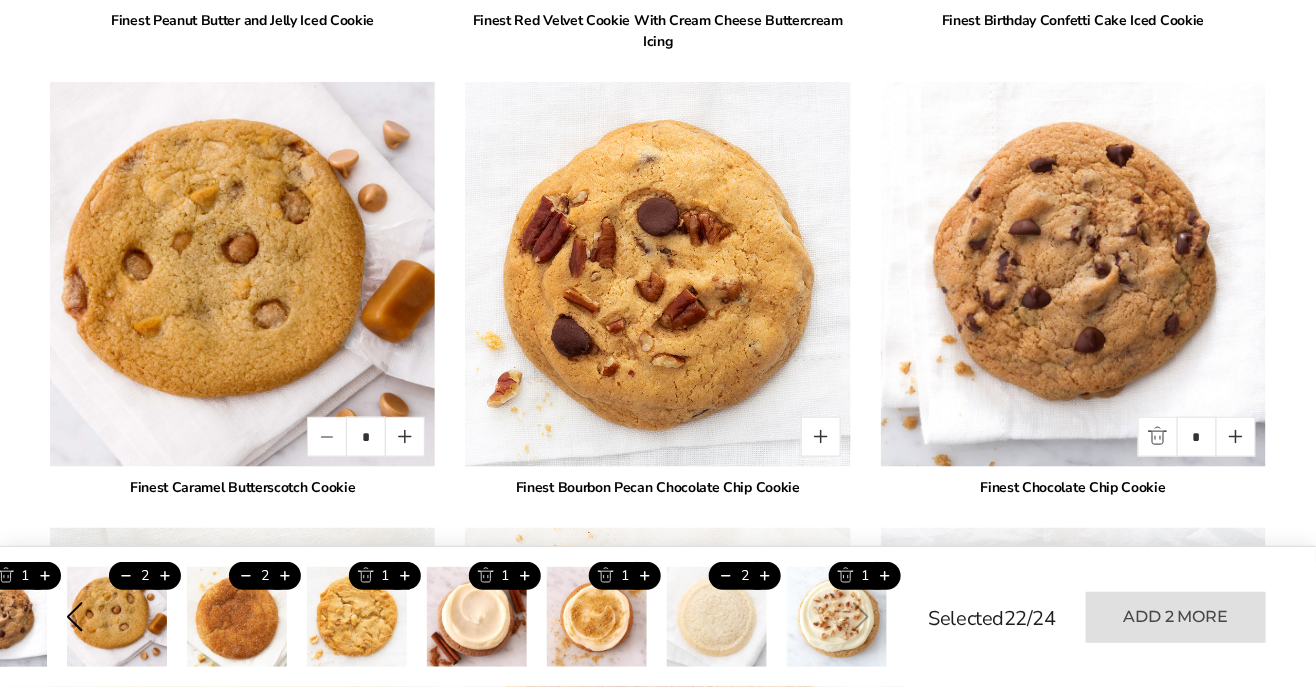click at bounding box center (1236, 437) 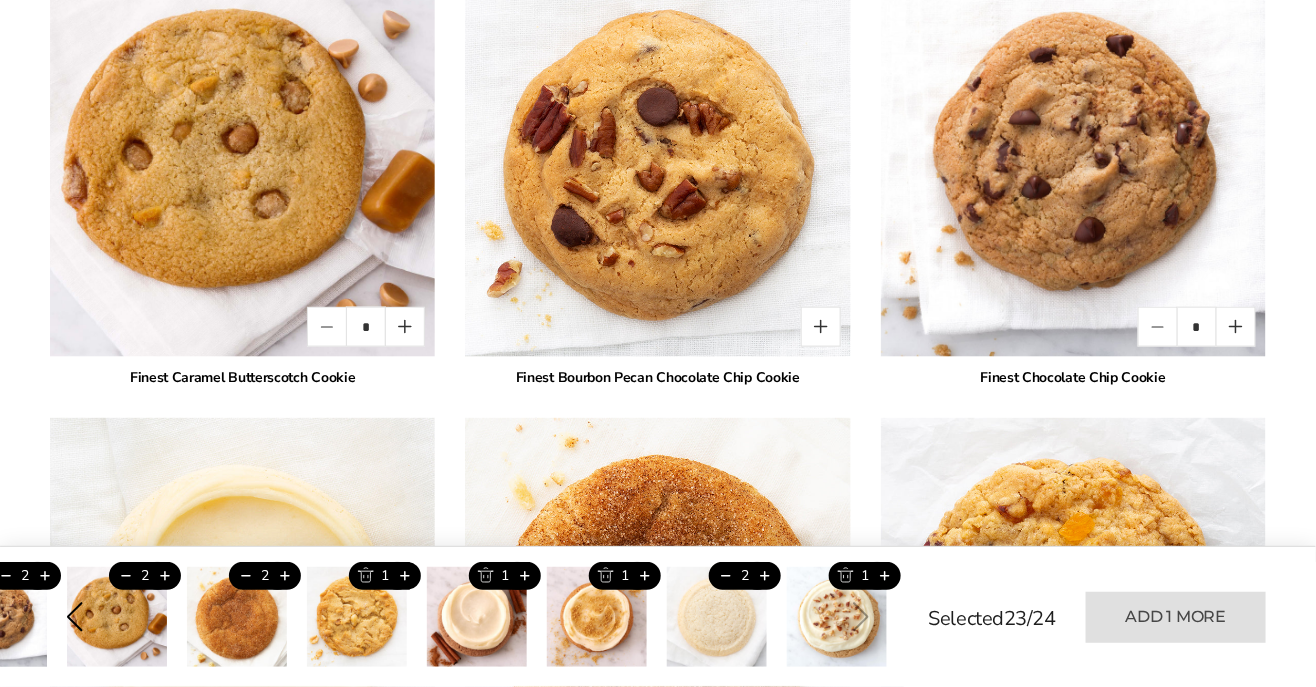scroll, scrollTop: 2863, scrollLeft: 0, axis: vertical 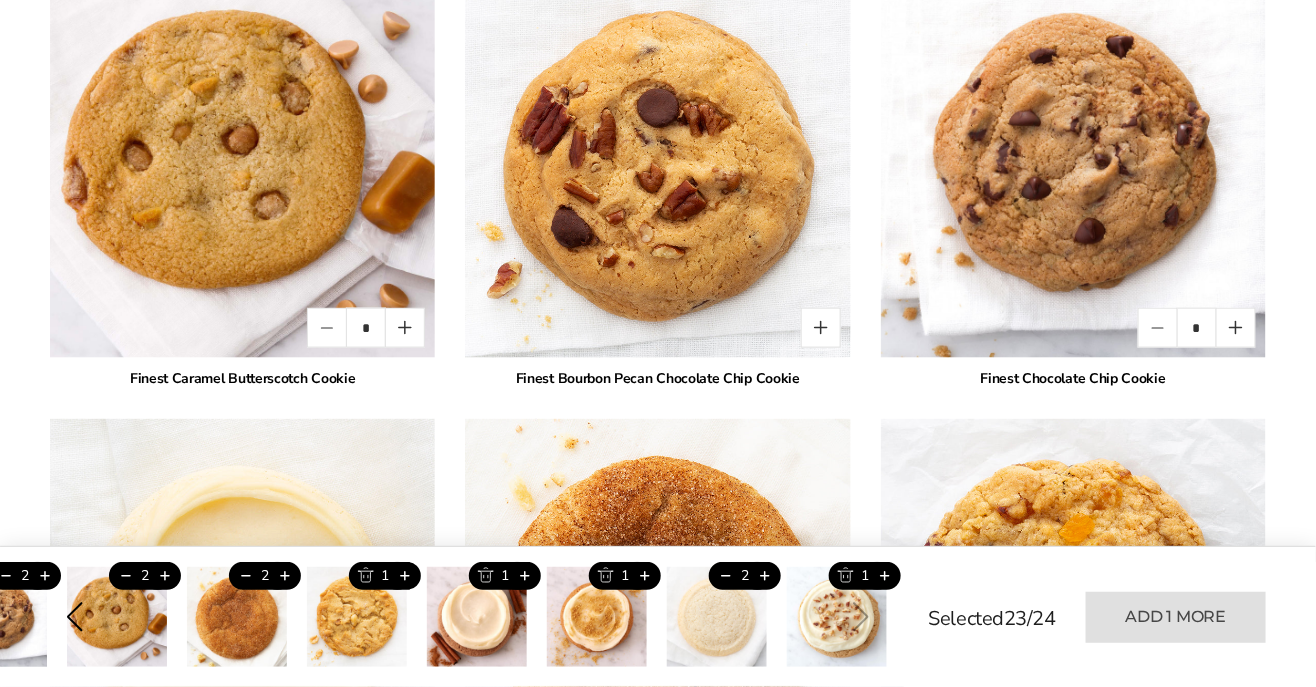 click at bounding box center [821, 328] 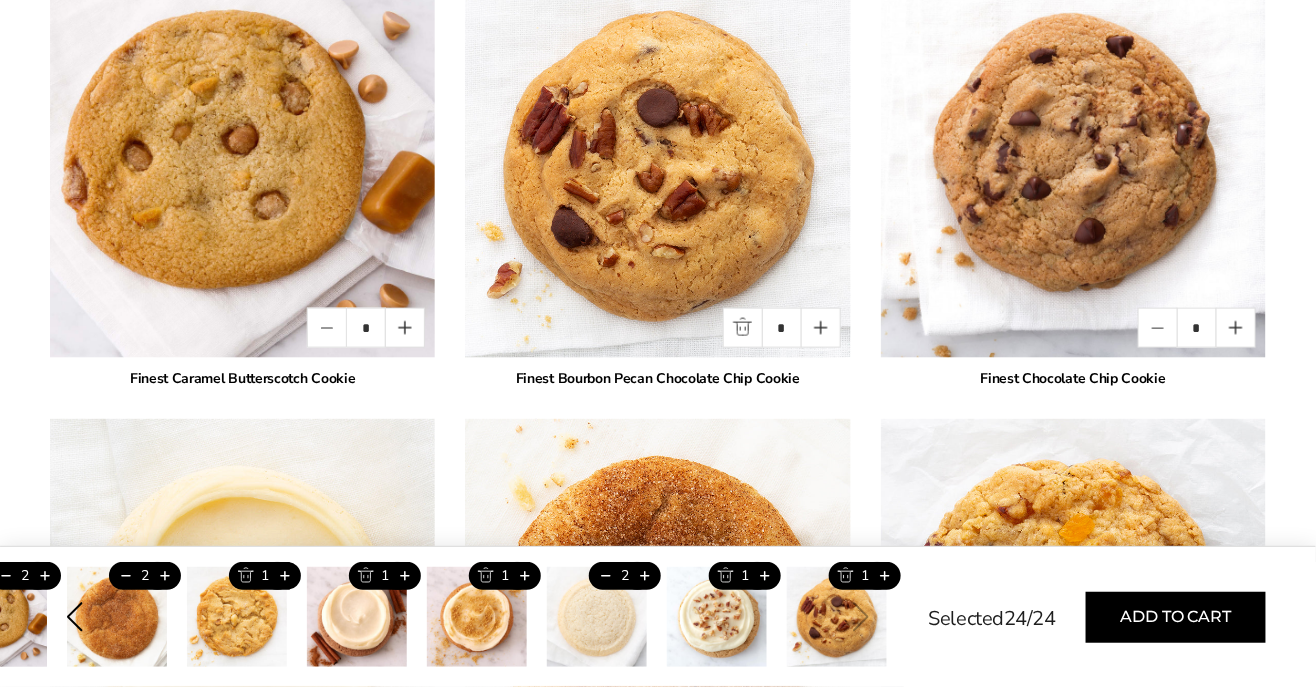 click at bounding box center (1158, 328) 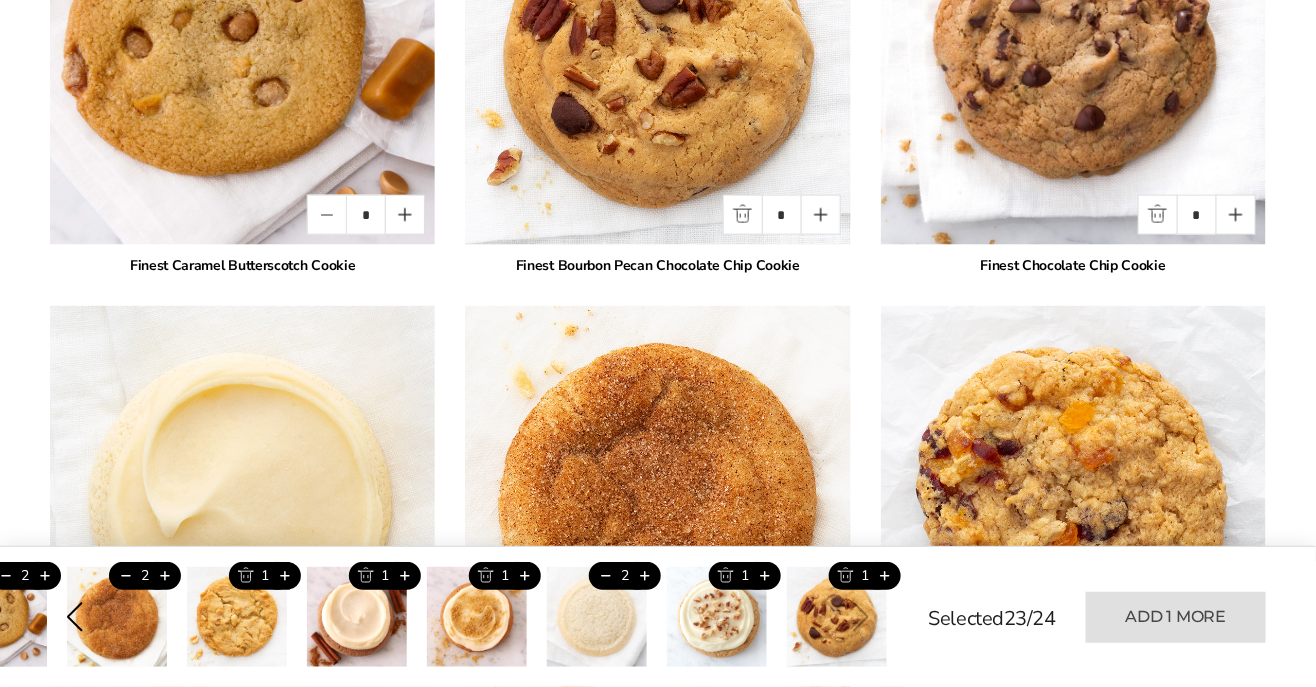 scroll, scrollTop: 2977, scrollLeft: 0, axis: vertical 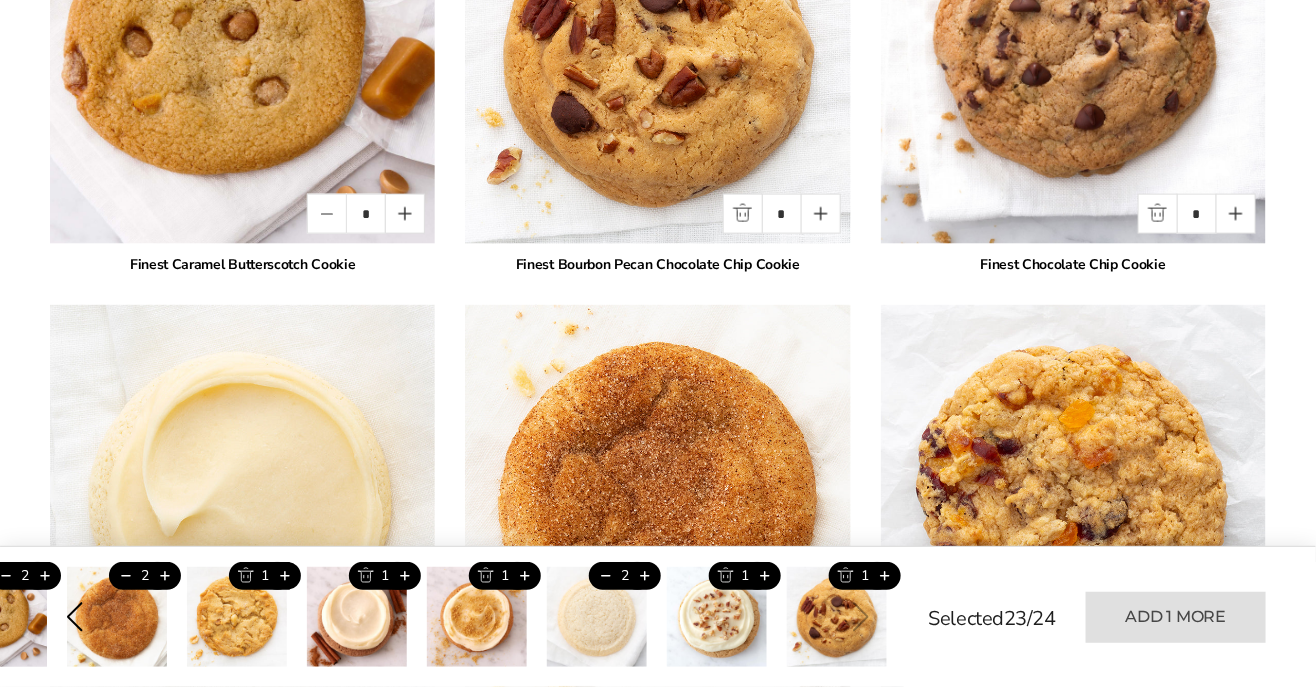 click at bounding box center (327, 214) 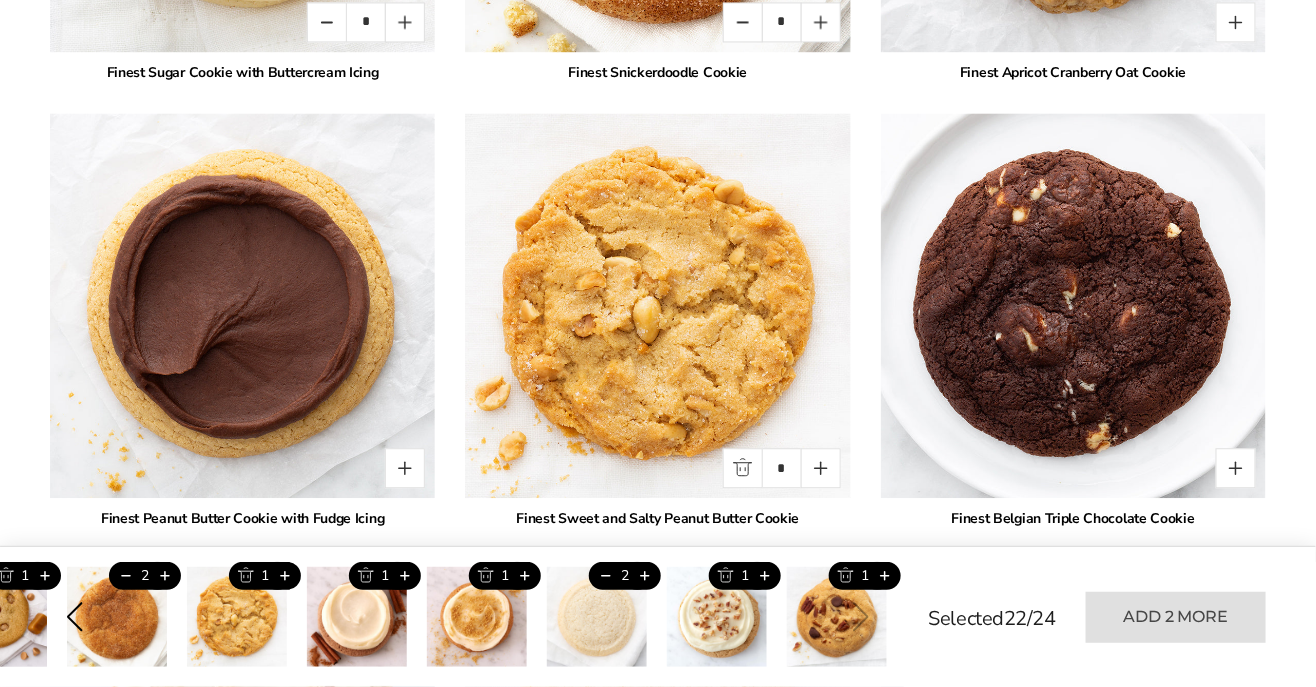 scroll, scrollTop: 3653, scrollLeft: 0, axis: vertical 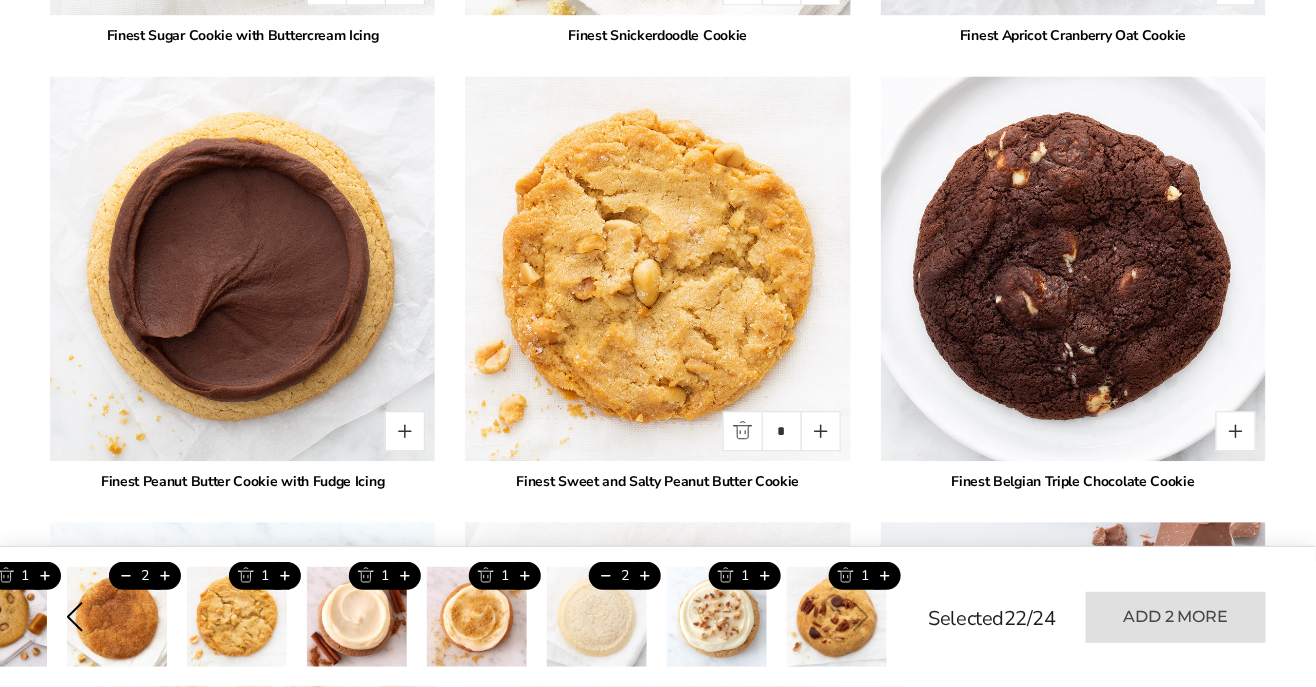 click at bounding box center [405, 431] 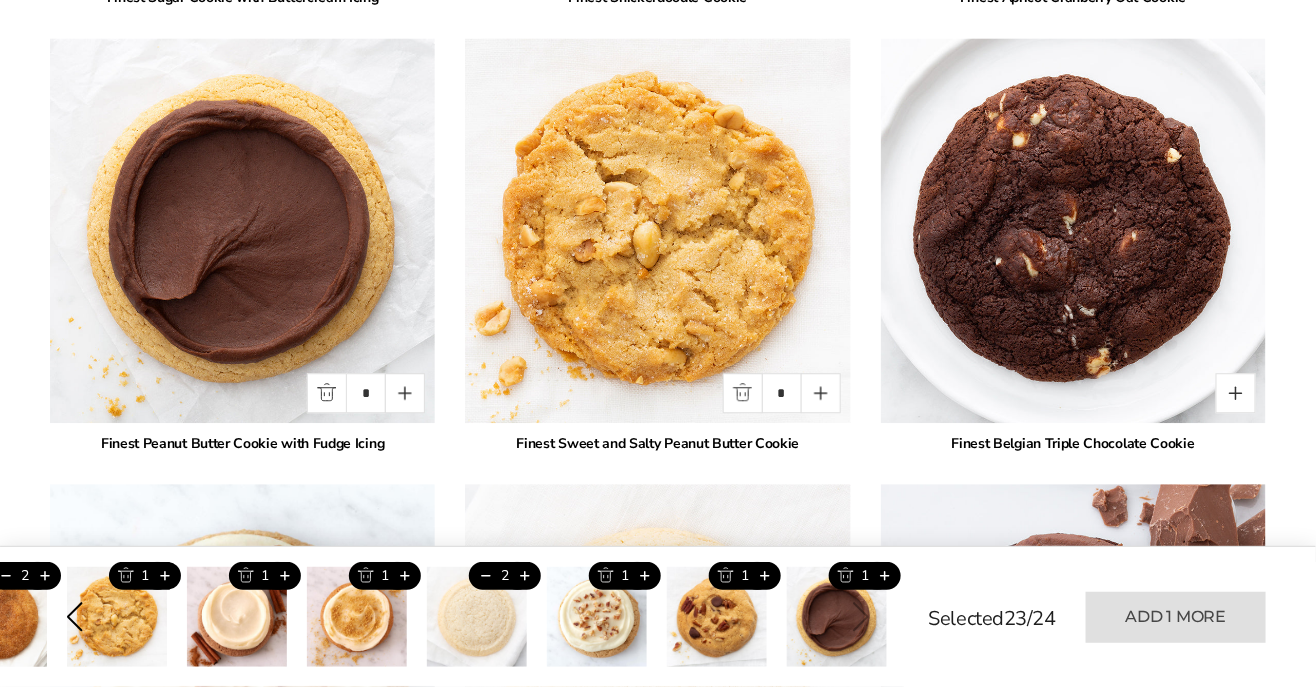 scroll, scrollTop: 3676, scrollLeft: 0, axis: vertical 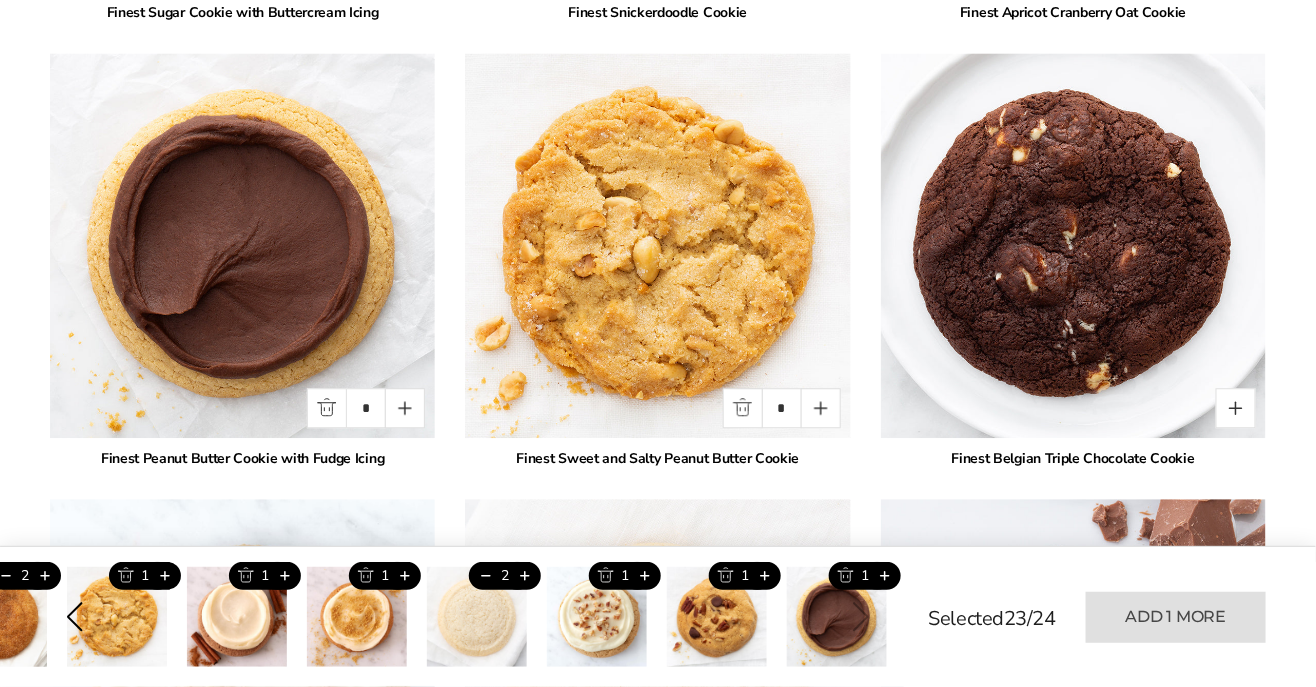 click at bounding box center [327, 408] 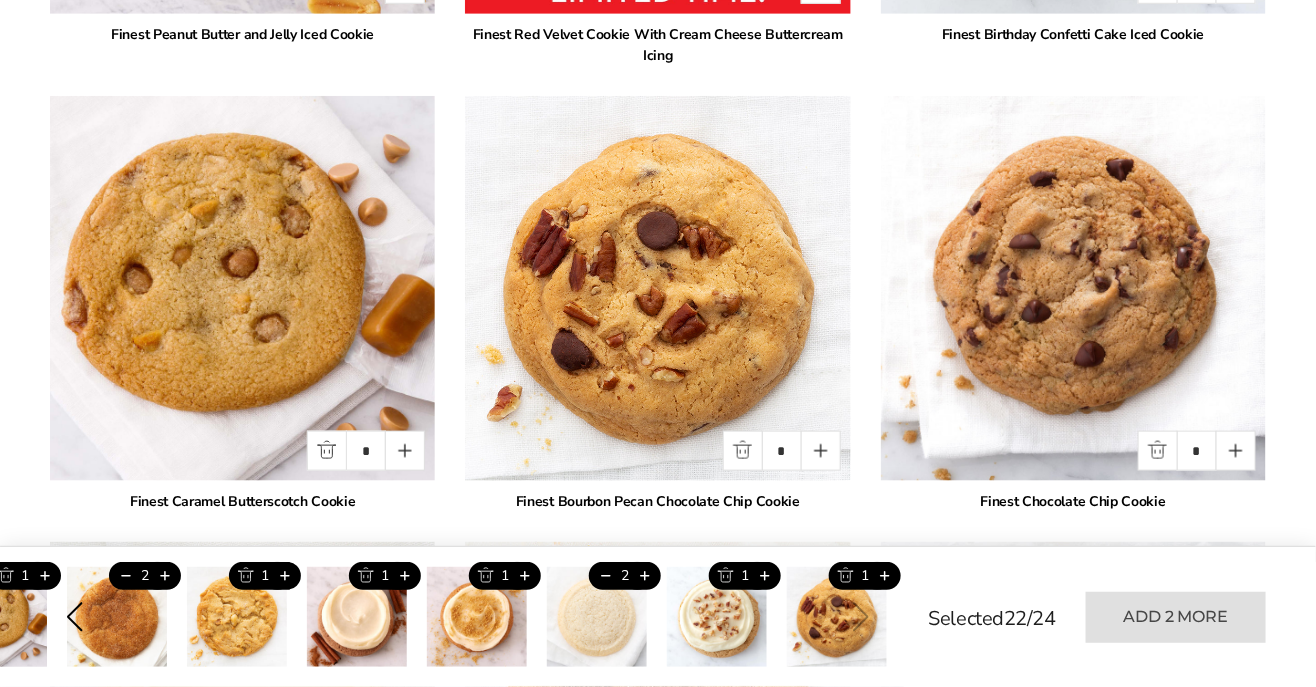 scroll, scrollTop: 2739, scrollLeft: 0, axis: vertical 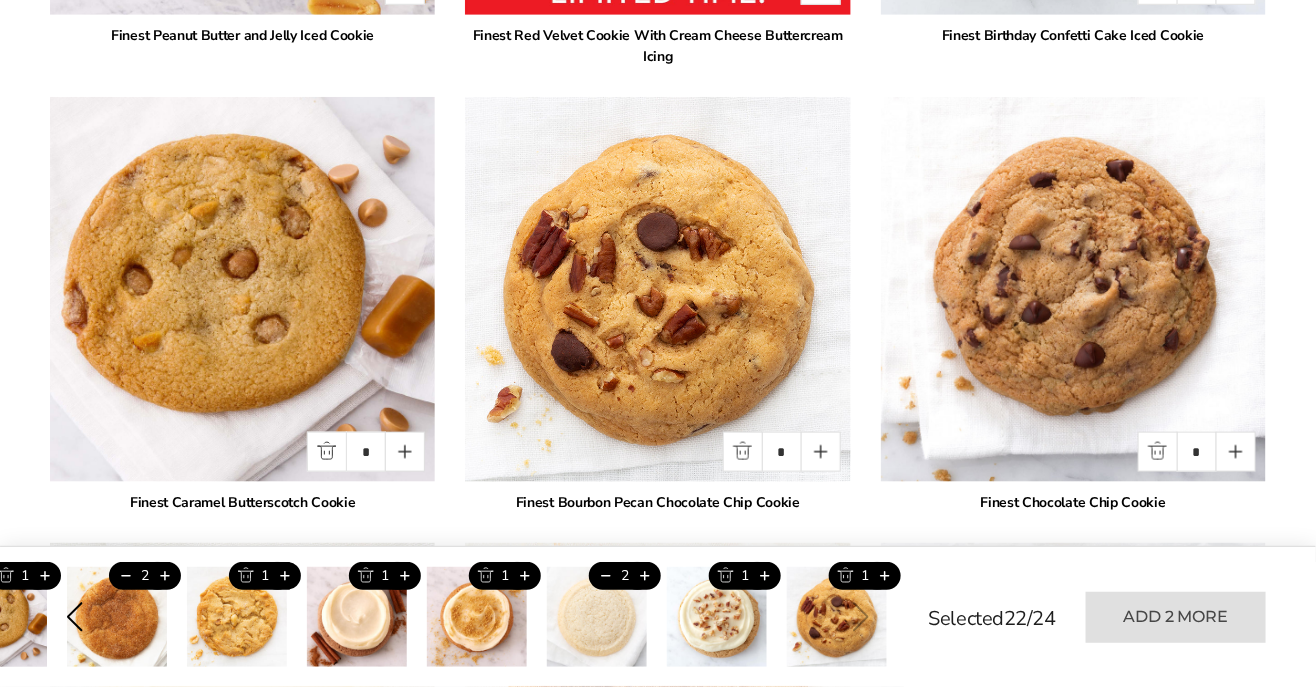 click at bounding box center [821, 452] 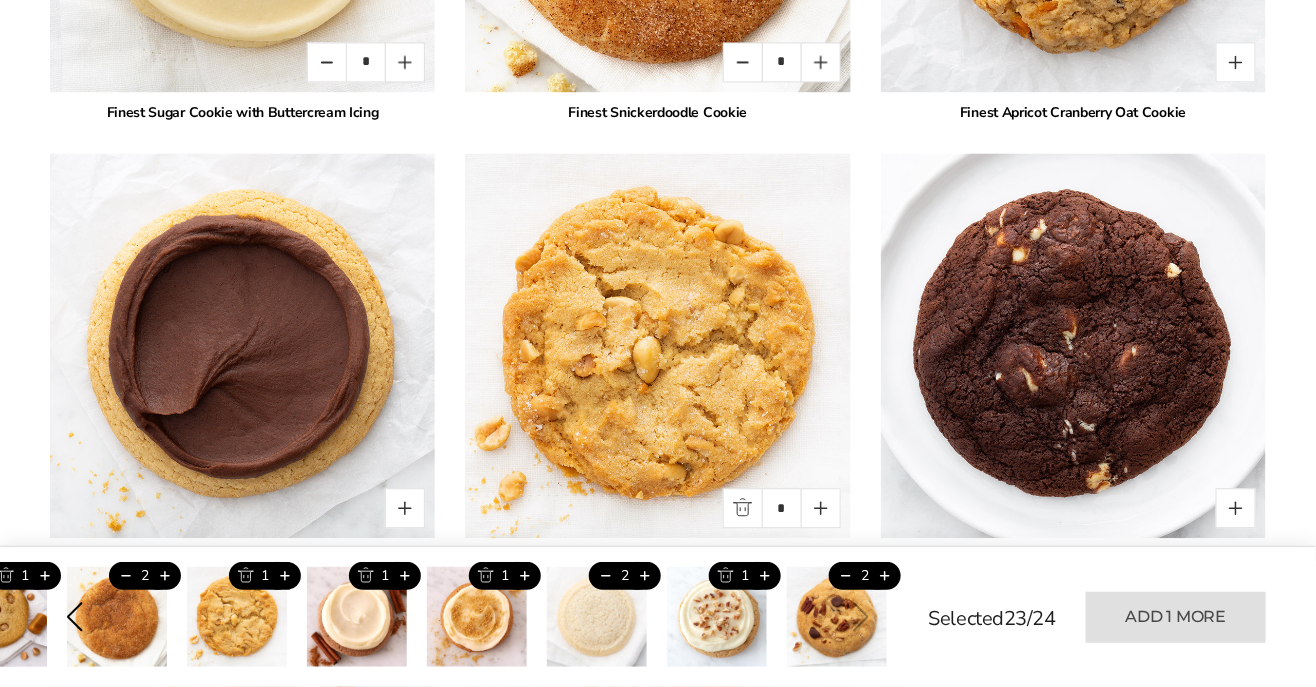 scroll, scrollTop: 3580, scrollLeft: 0, axis: vertical 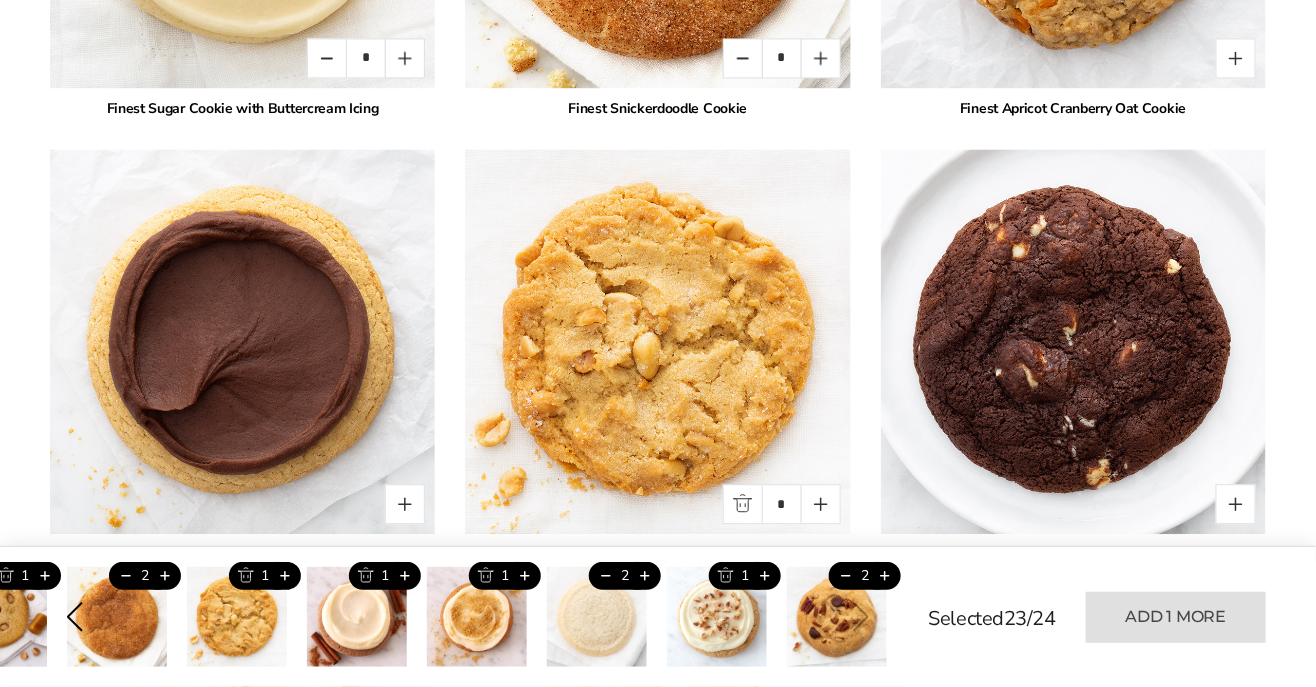 click at bounding box center [821, 504] 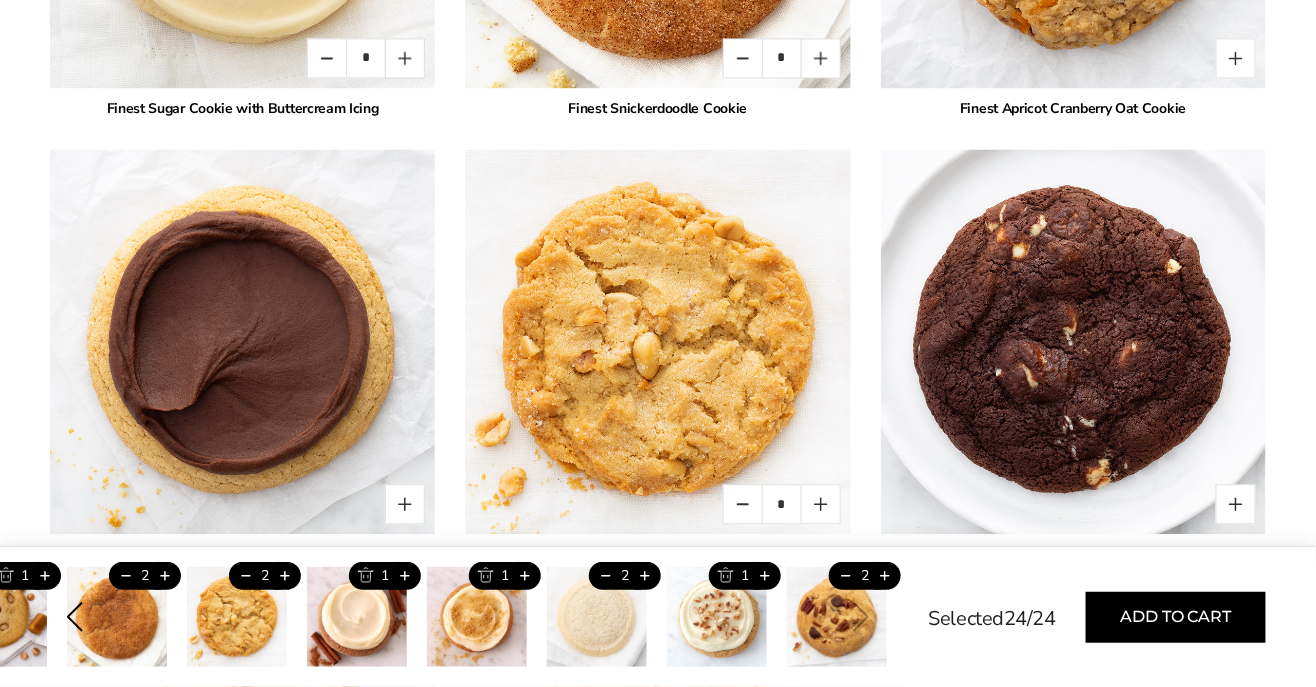 click on "Add to cart" at bounding box center (1176, 617) 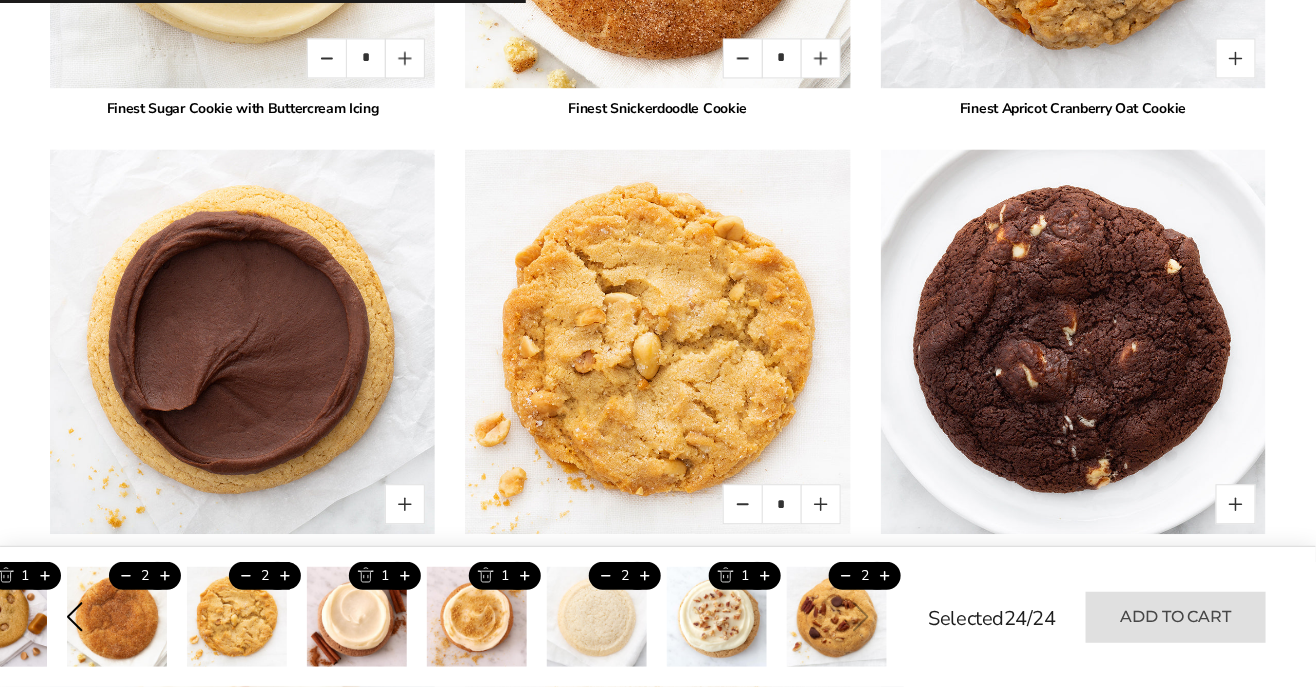 type on "*" 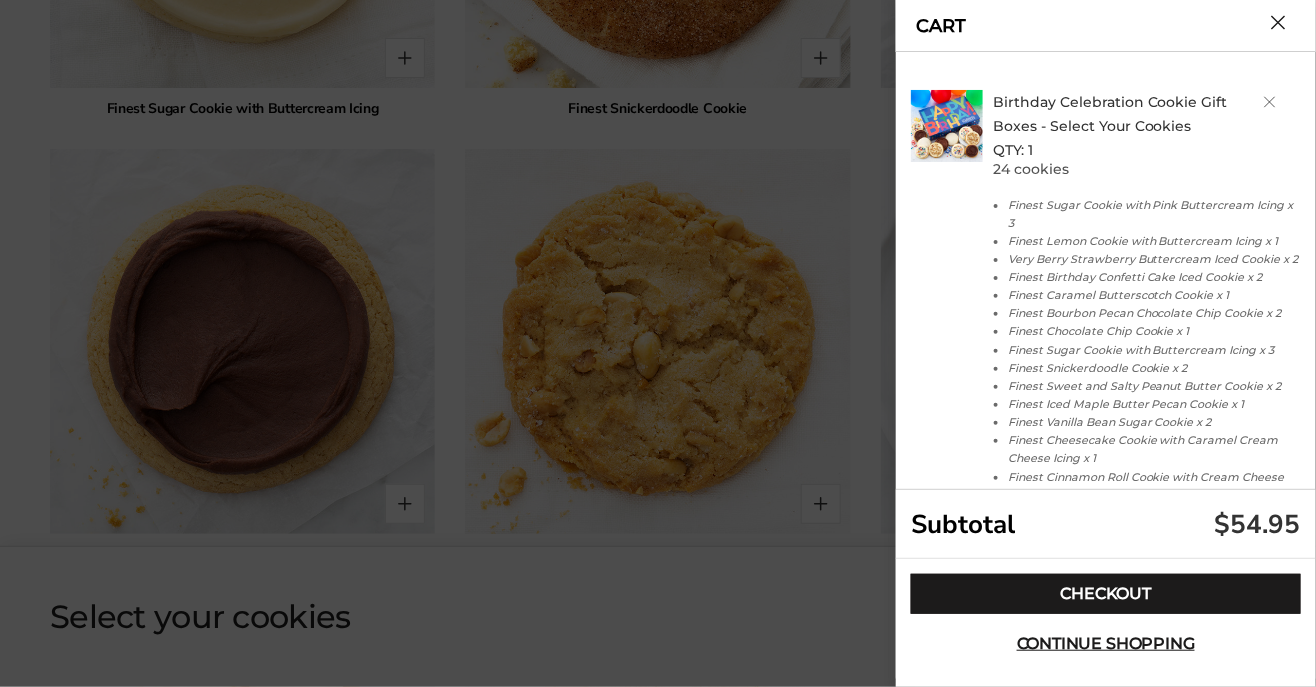 click at bounding box center [1278, 22] 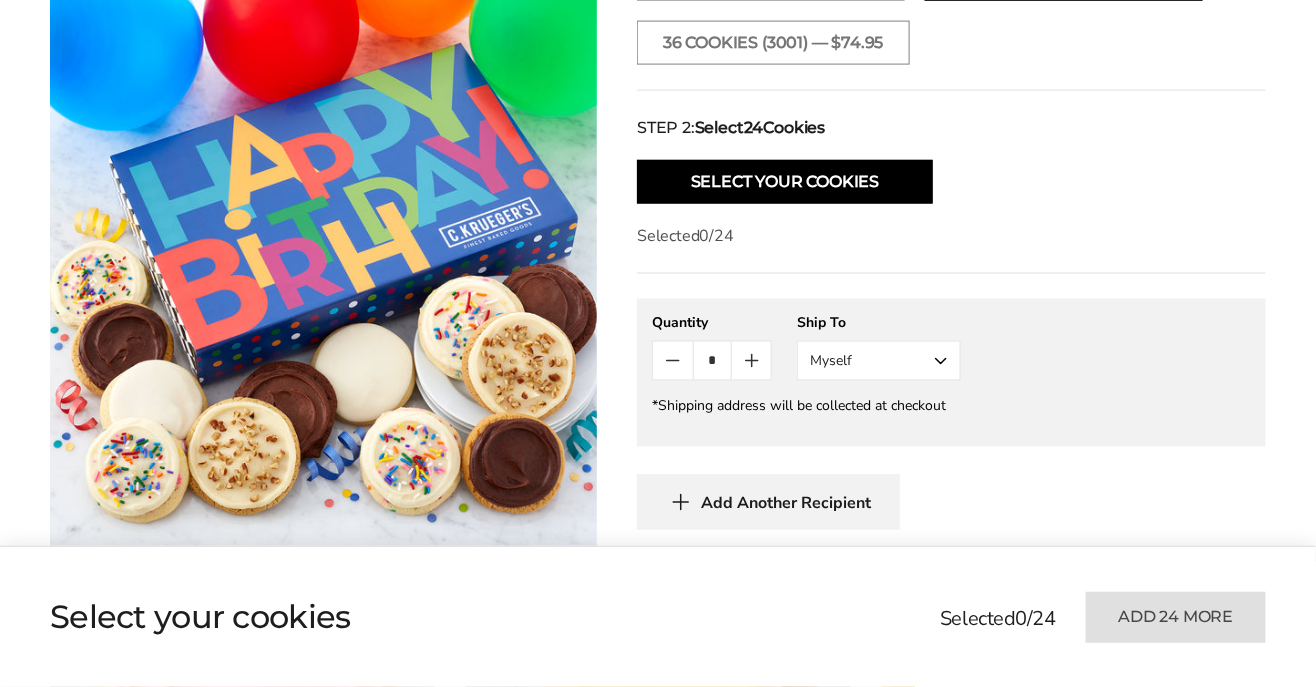 scroll, scrollTop: 881, scrollLeft: 0, axis: vertical 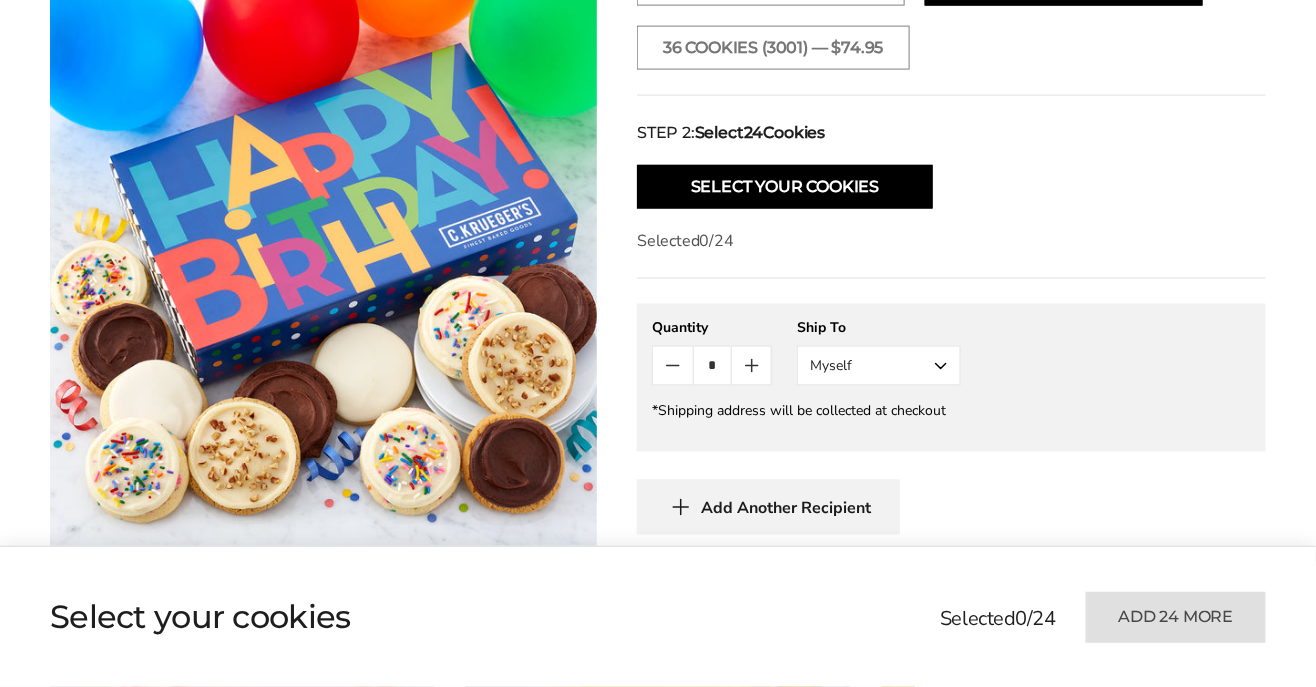 click on "Myself" at bounding box center [879, 366] 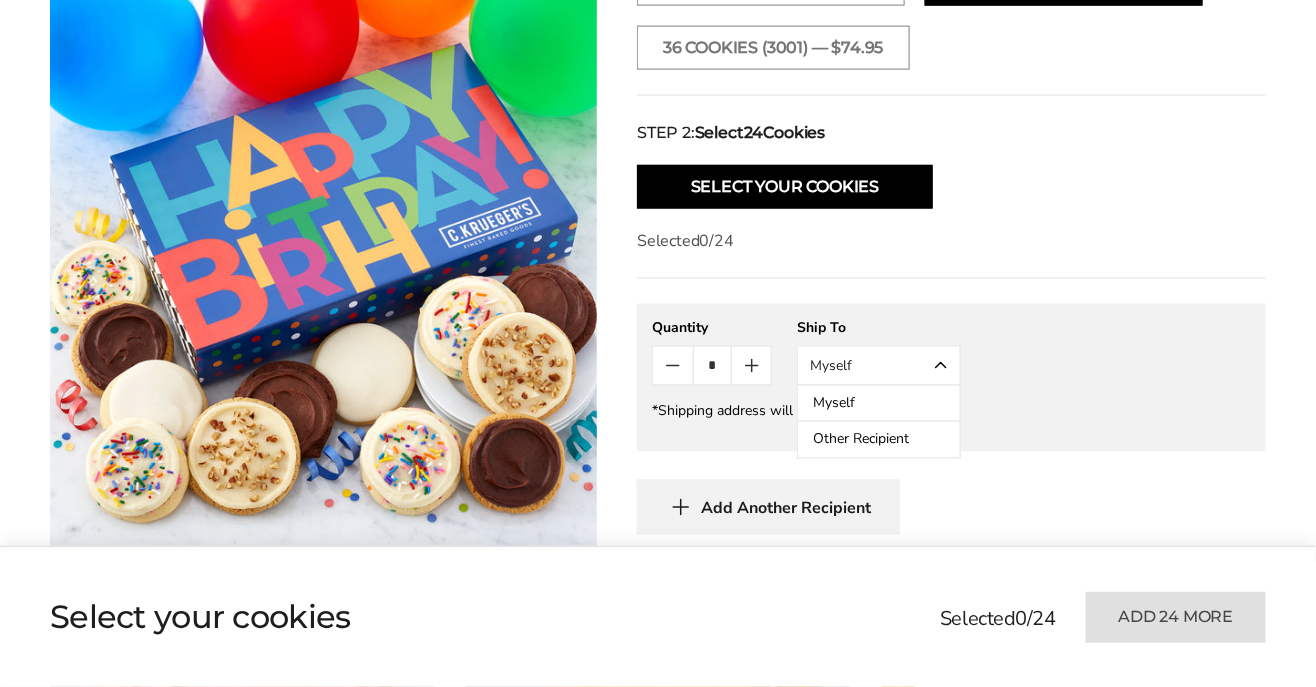click on "Other Recipient" at bounding box center [879, 440] 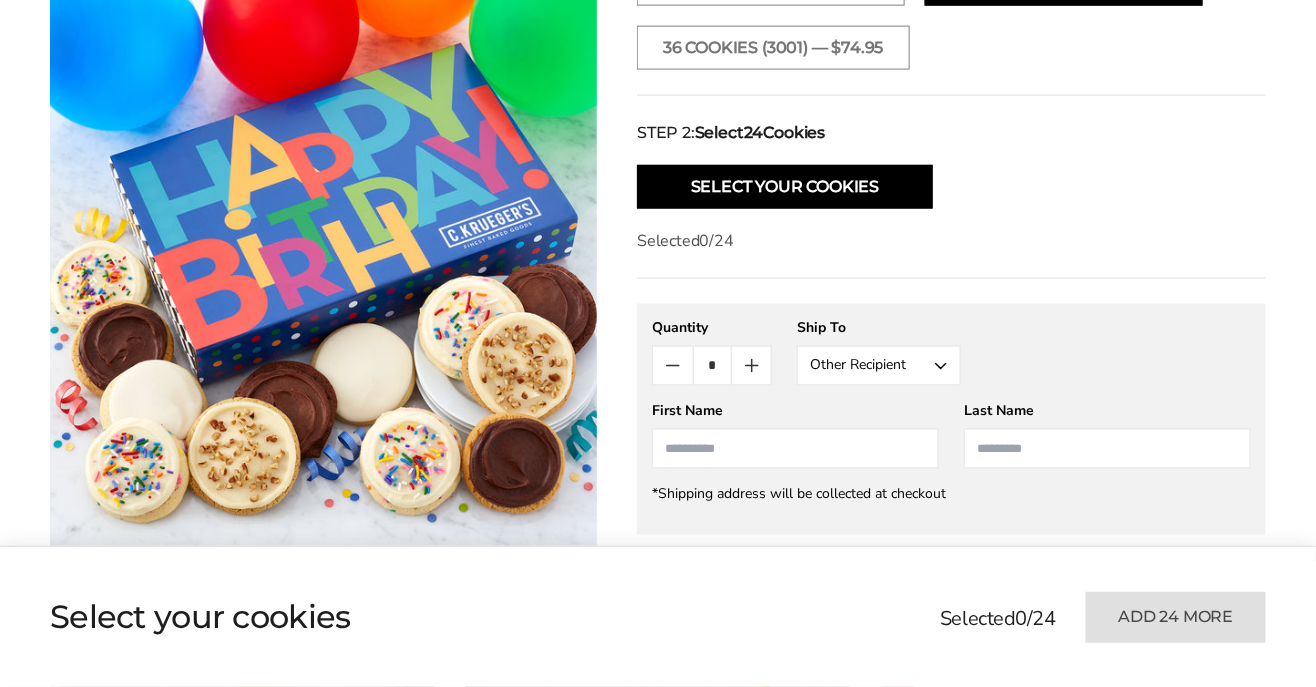 click at bounding box center [795, 449] 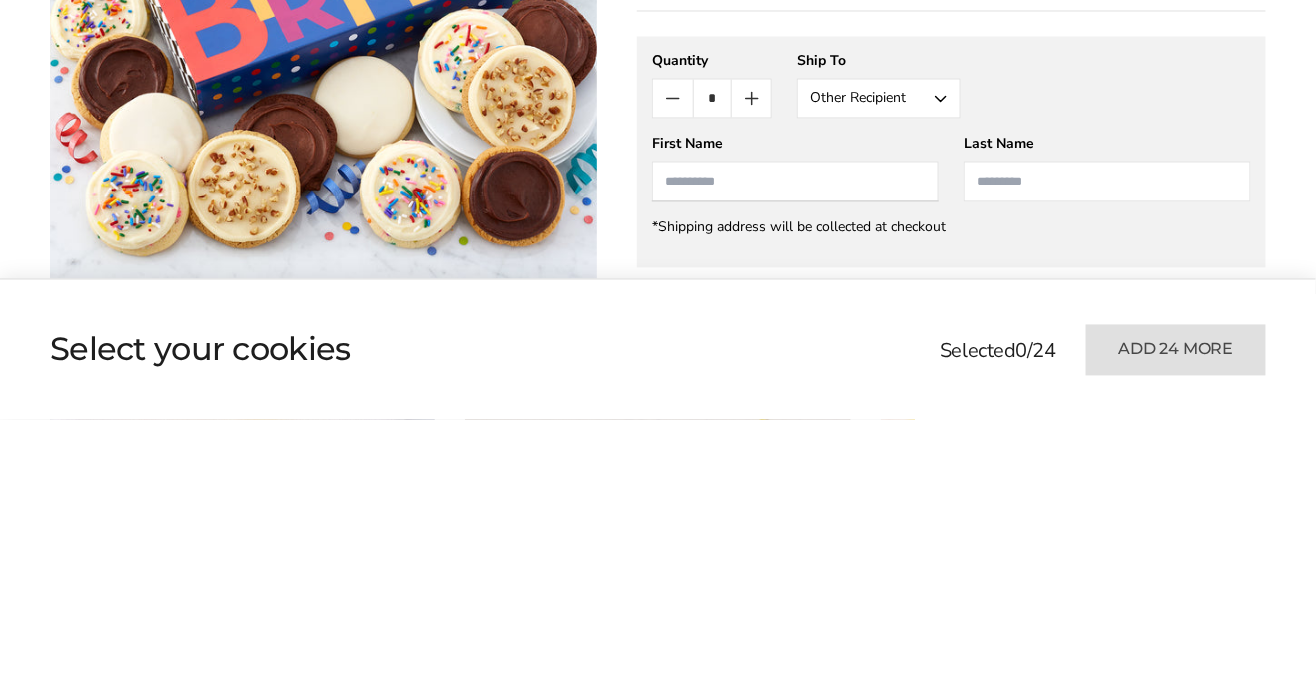 scroll, scrollTop: 881, scrollLeft: 0, axis: vertical 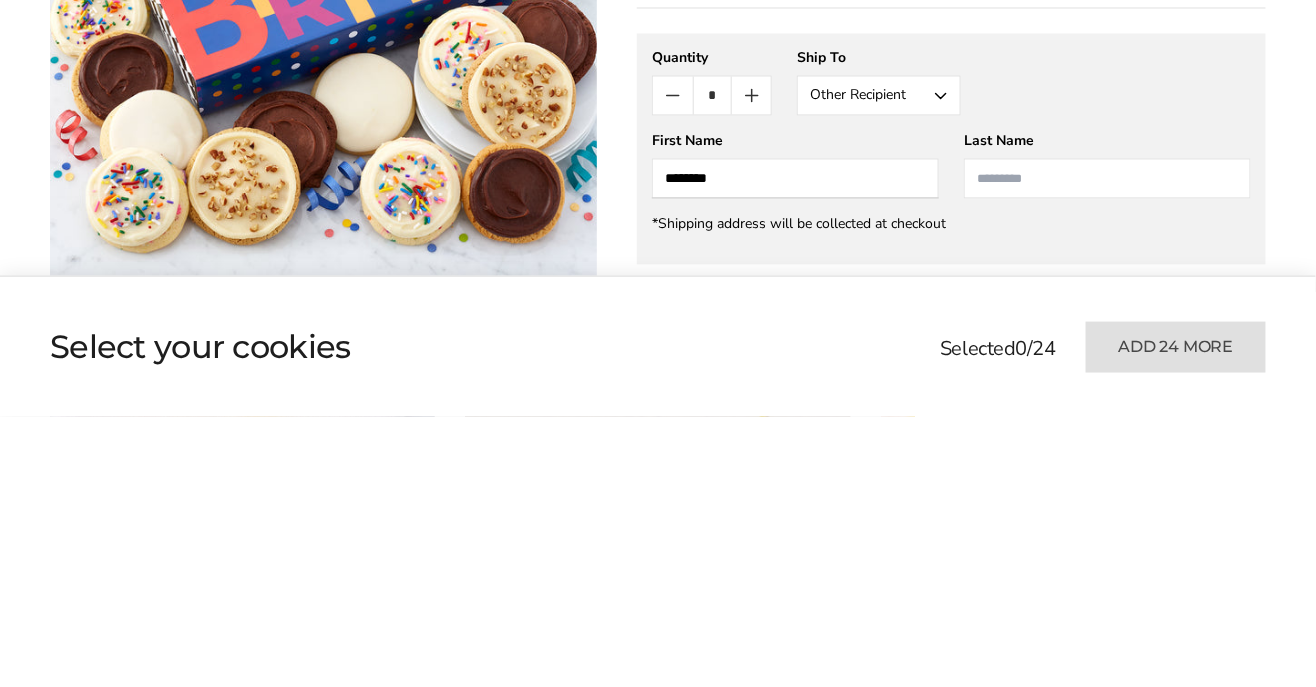 type on "********" 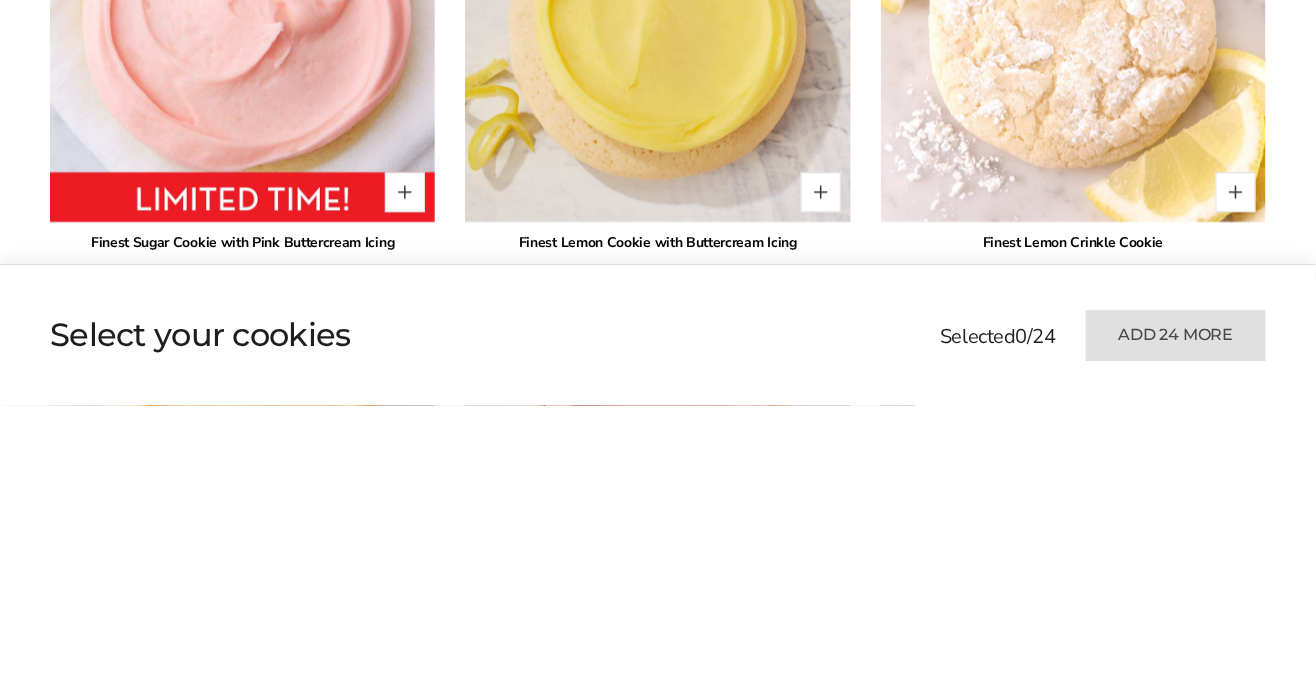 scroll, scrollTop: 1439, scrollLeft: 0, axis: vertical 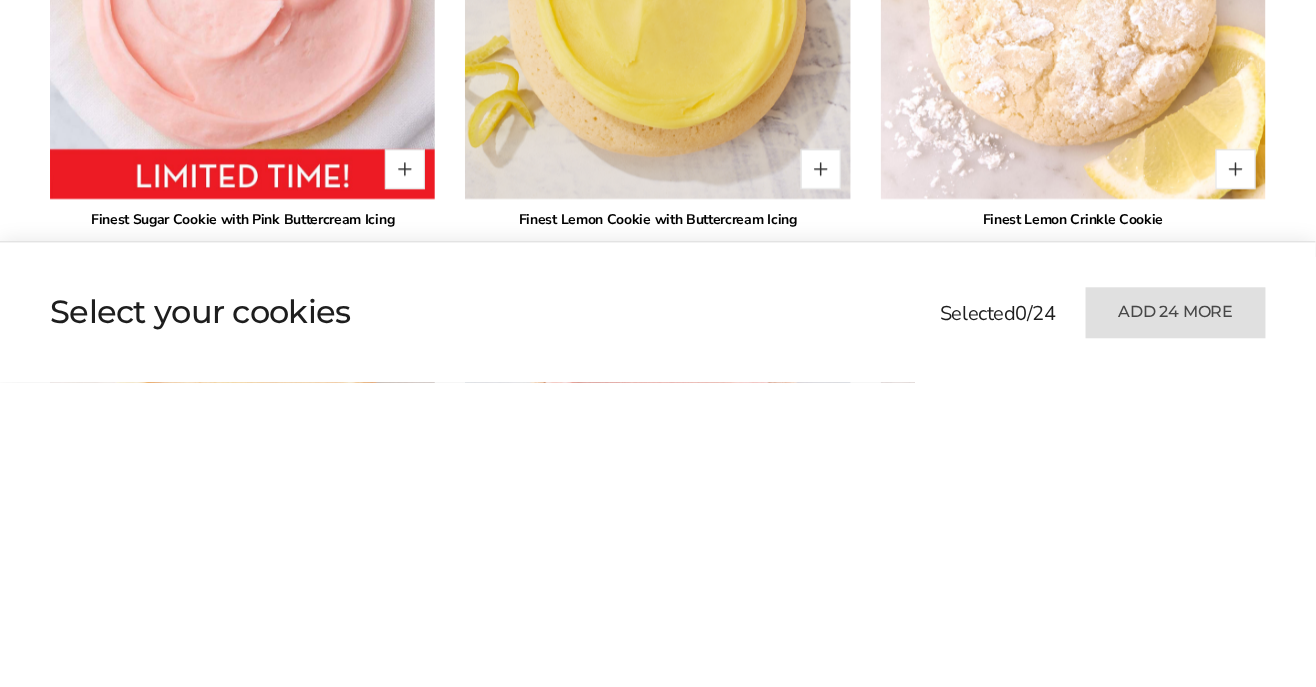 type on "******" 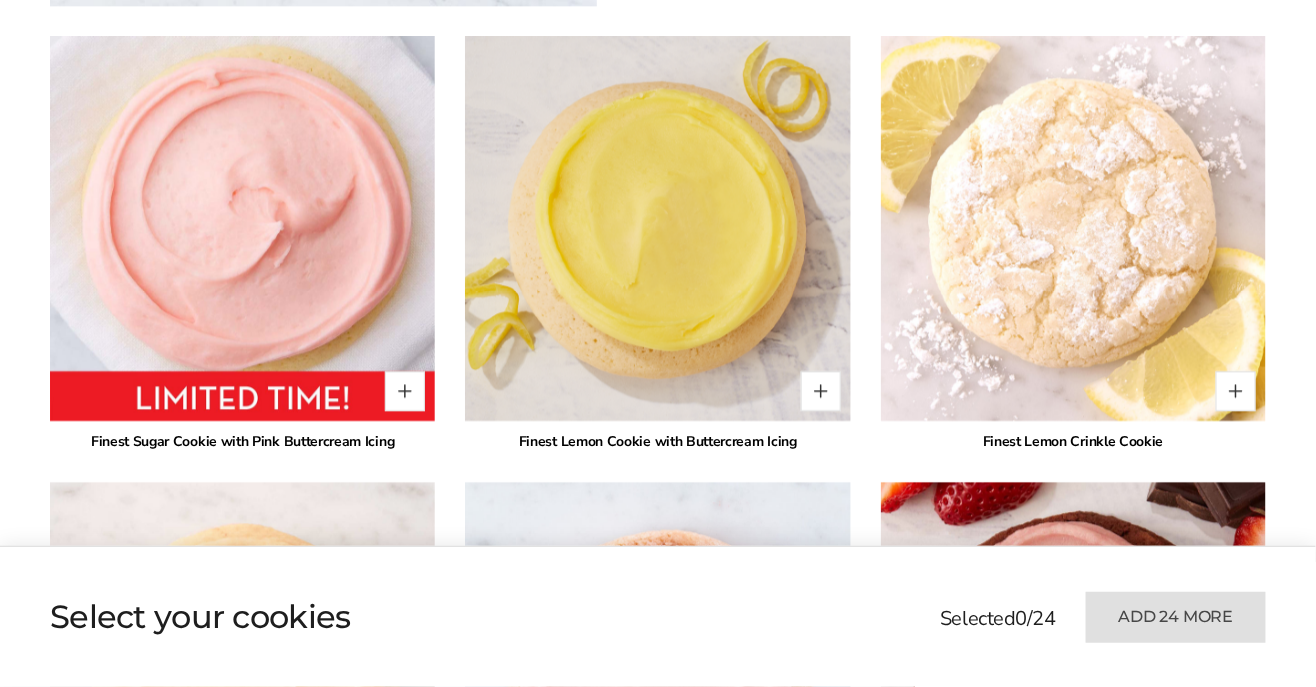 scroll, scrollTop: 1528, scrollLeft: 0, axis: vertical 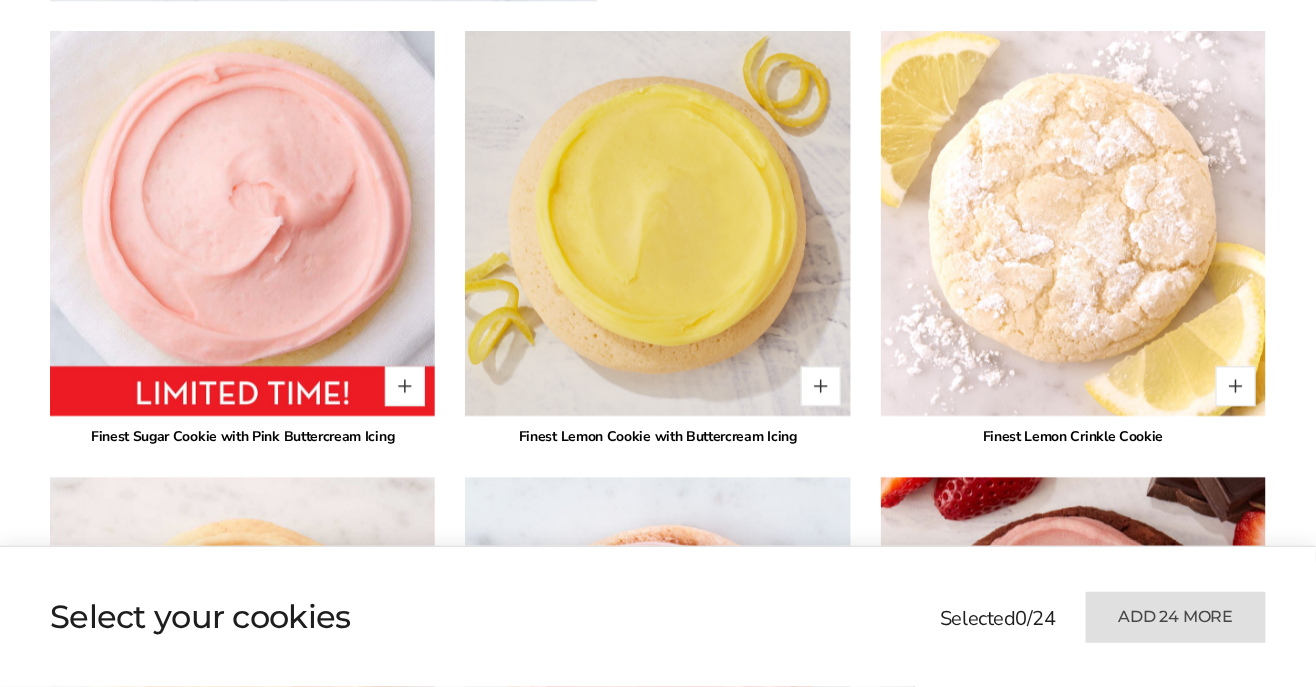click at bounding box center [405, 386] 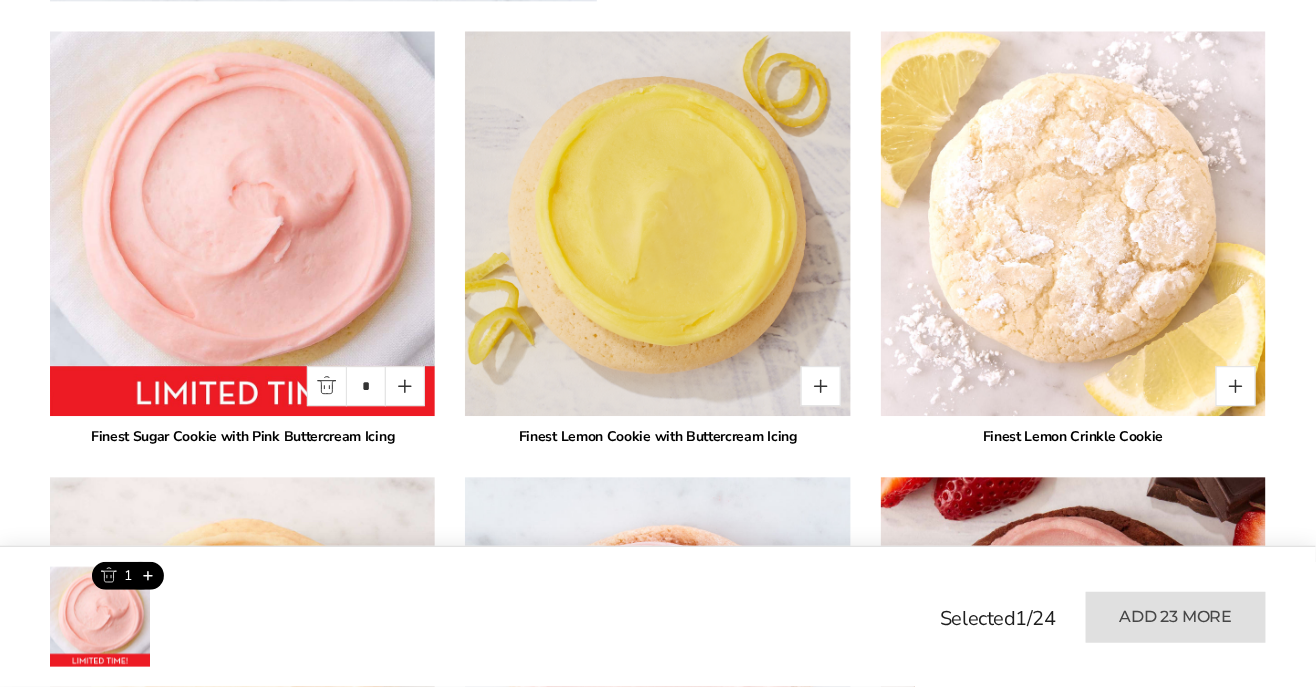 click at bounding box center (405, 386) 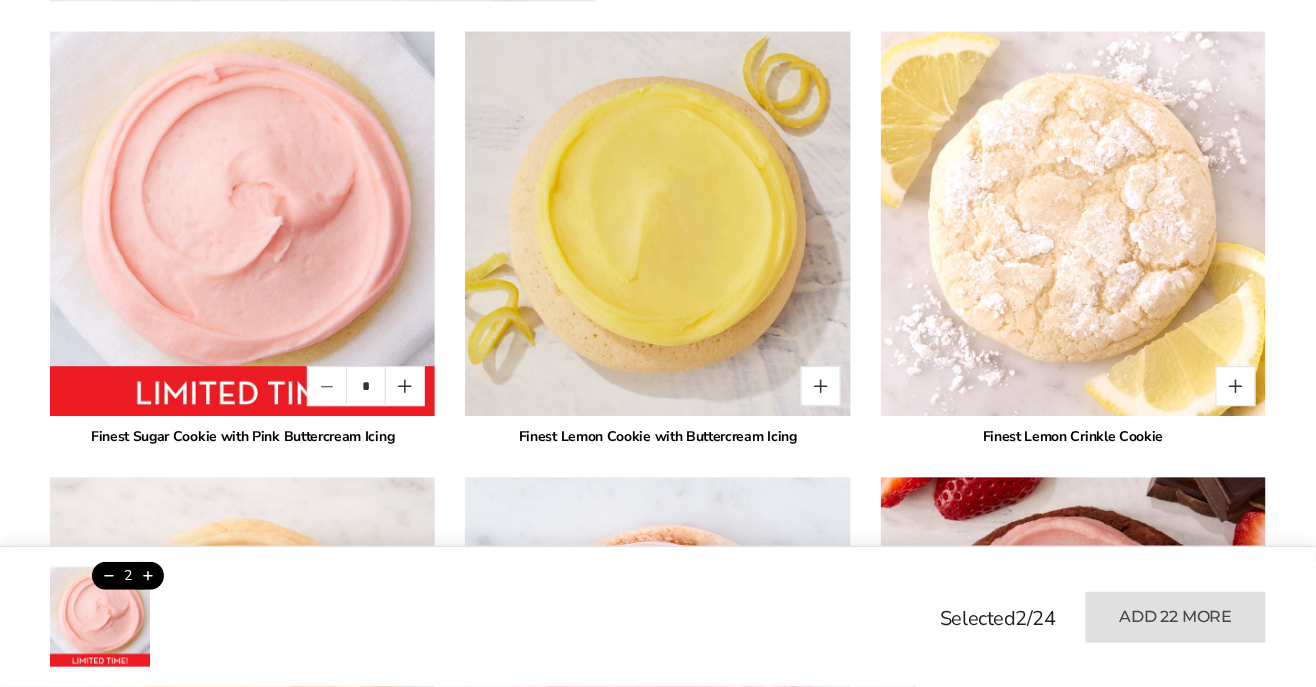 click at bounding box center (405, 386) 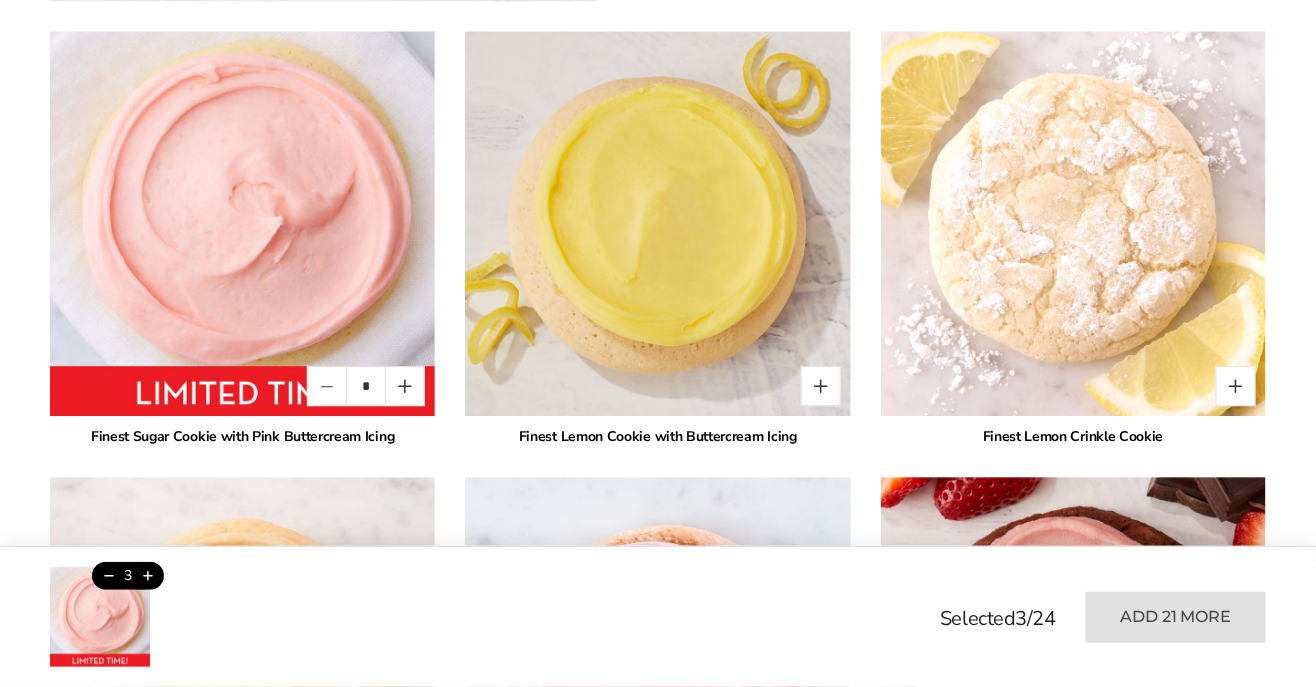 click at bounding box center (821, 386) 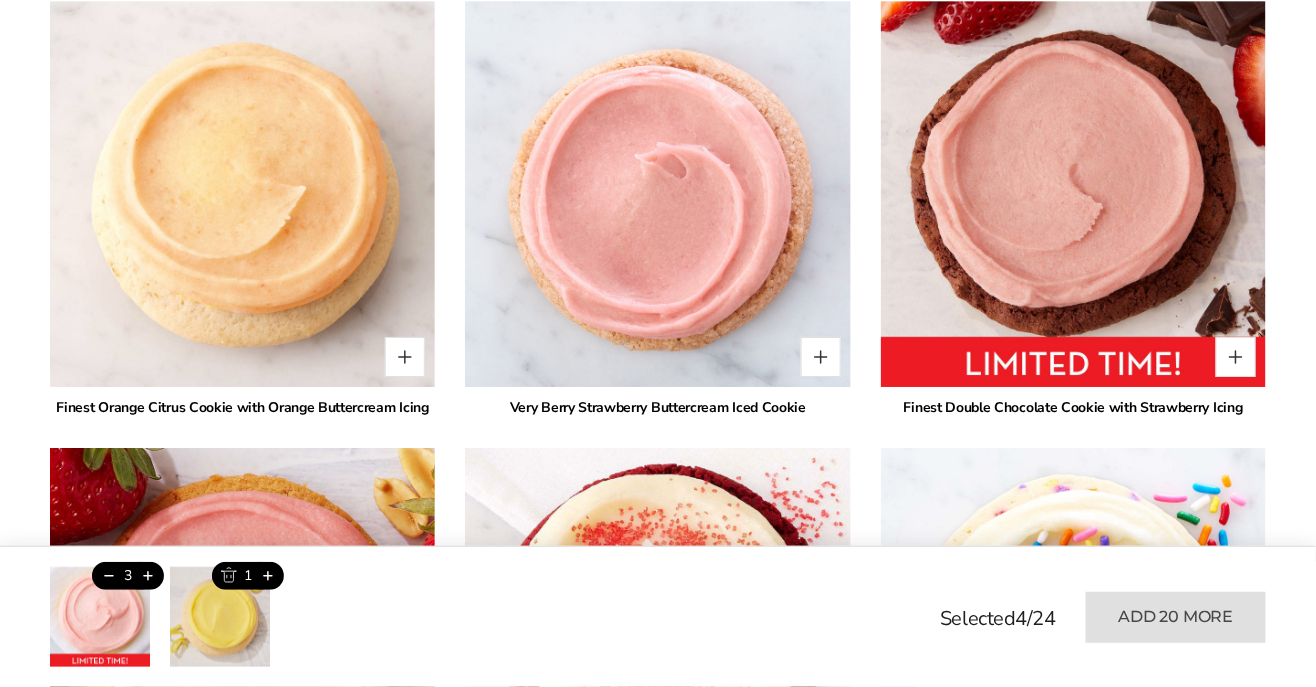 scroll, scrollTop: 2005, scrollLeft: 0, axis: vertical 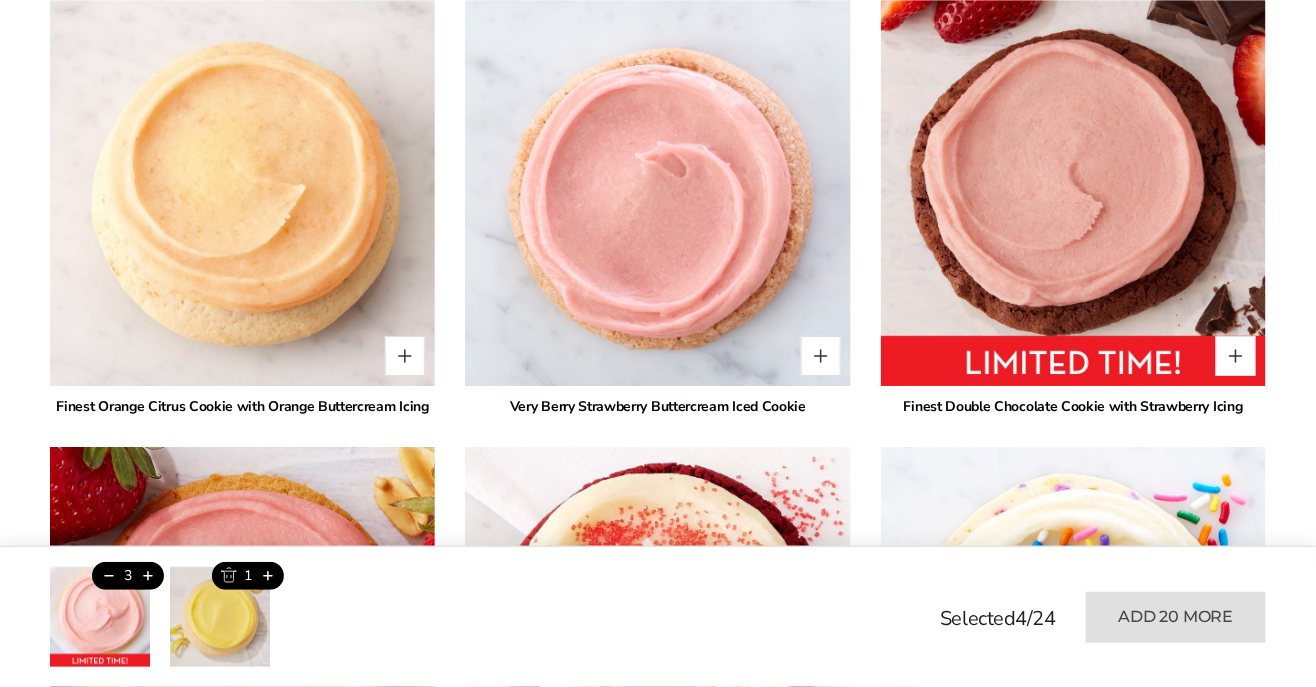 click at bounding box center [821, 356] 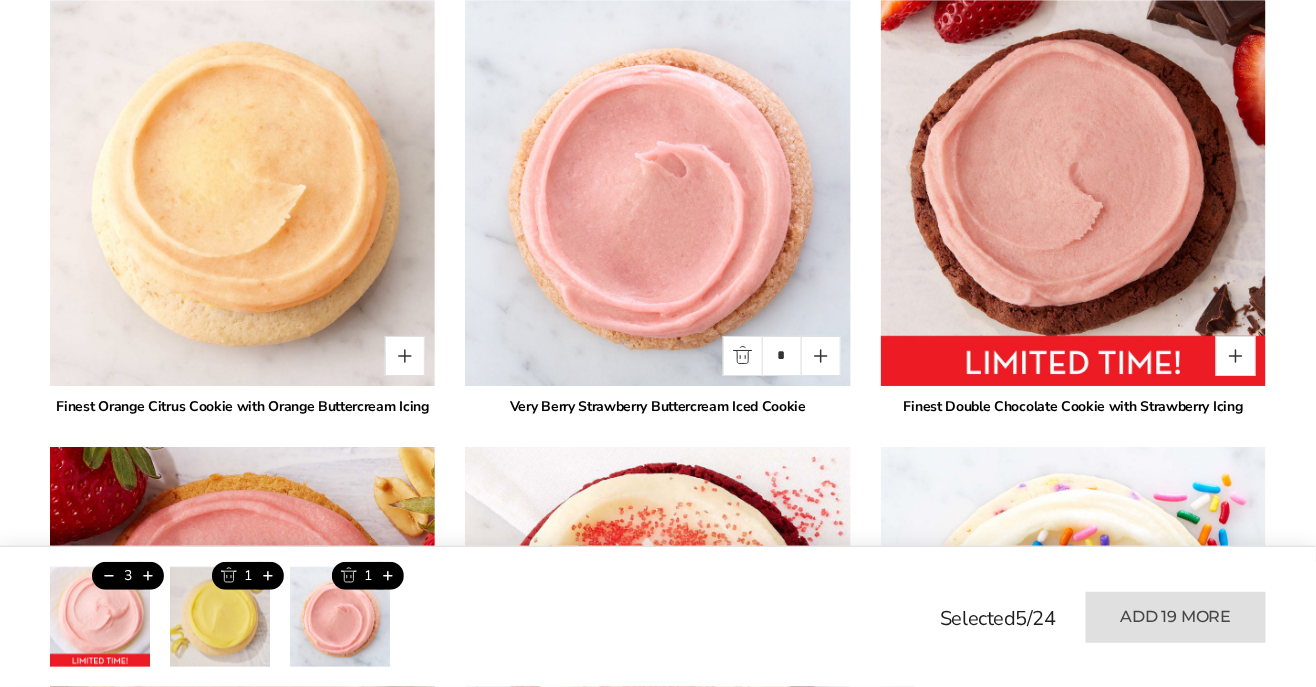 click at bounding box center (821, 356) 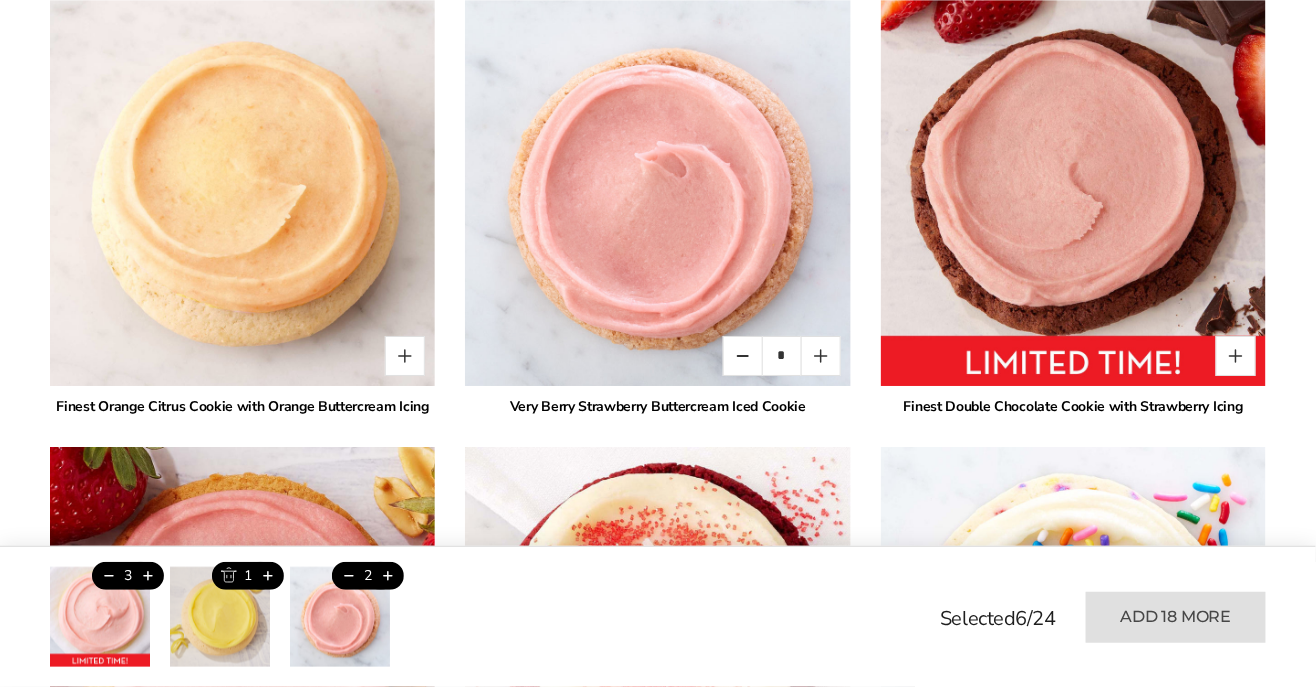 click at bounding box center [821, 356] 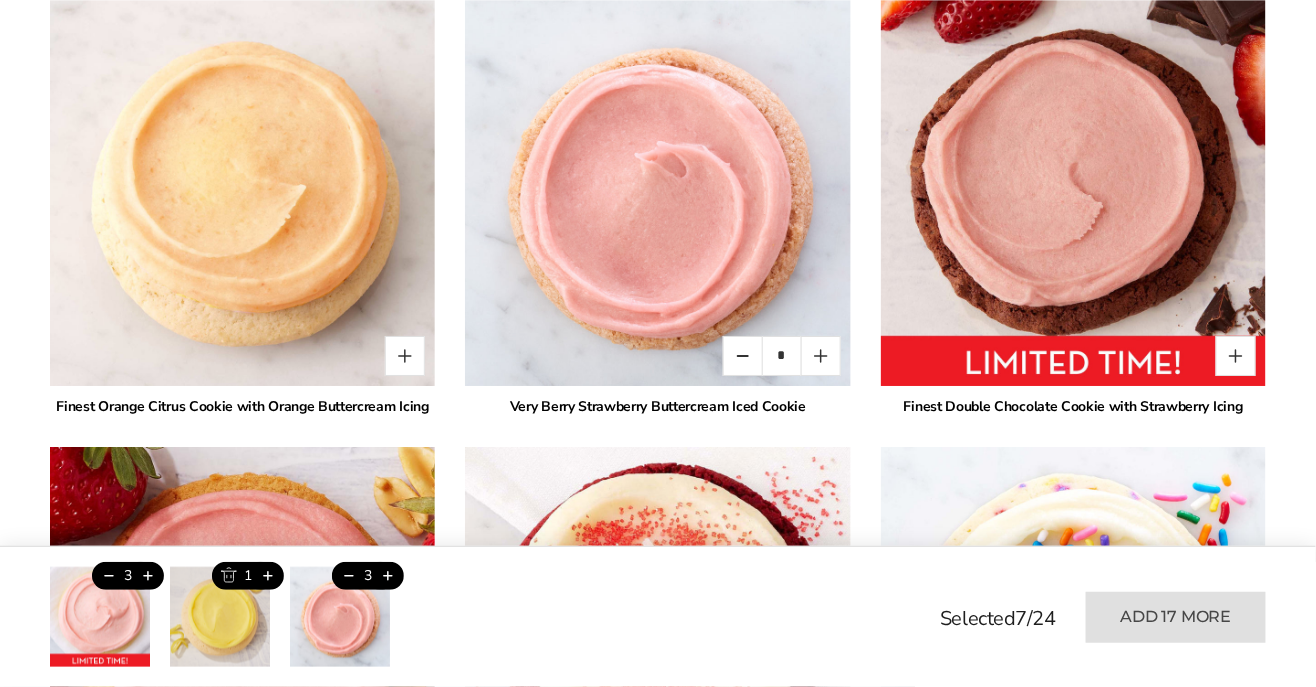 type on "*" 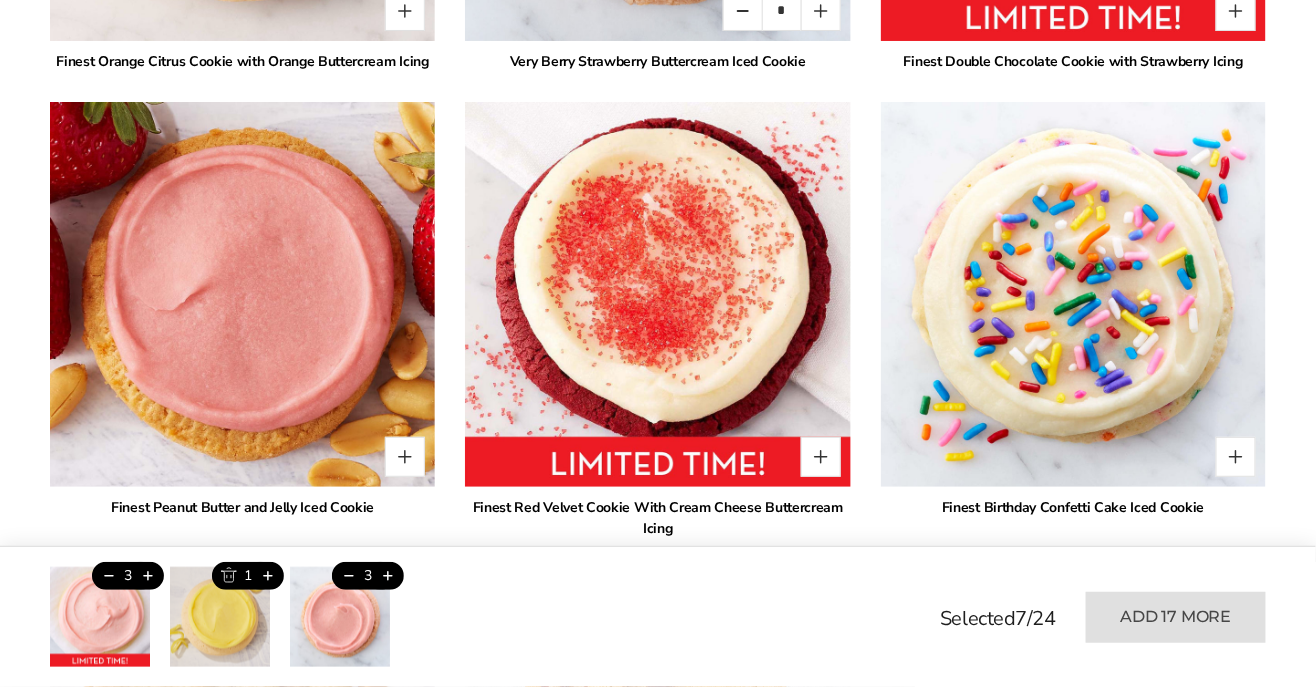 scroll, scrollTop: 2372, scrollLeft: 0, axis: vertical 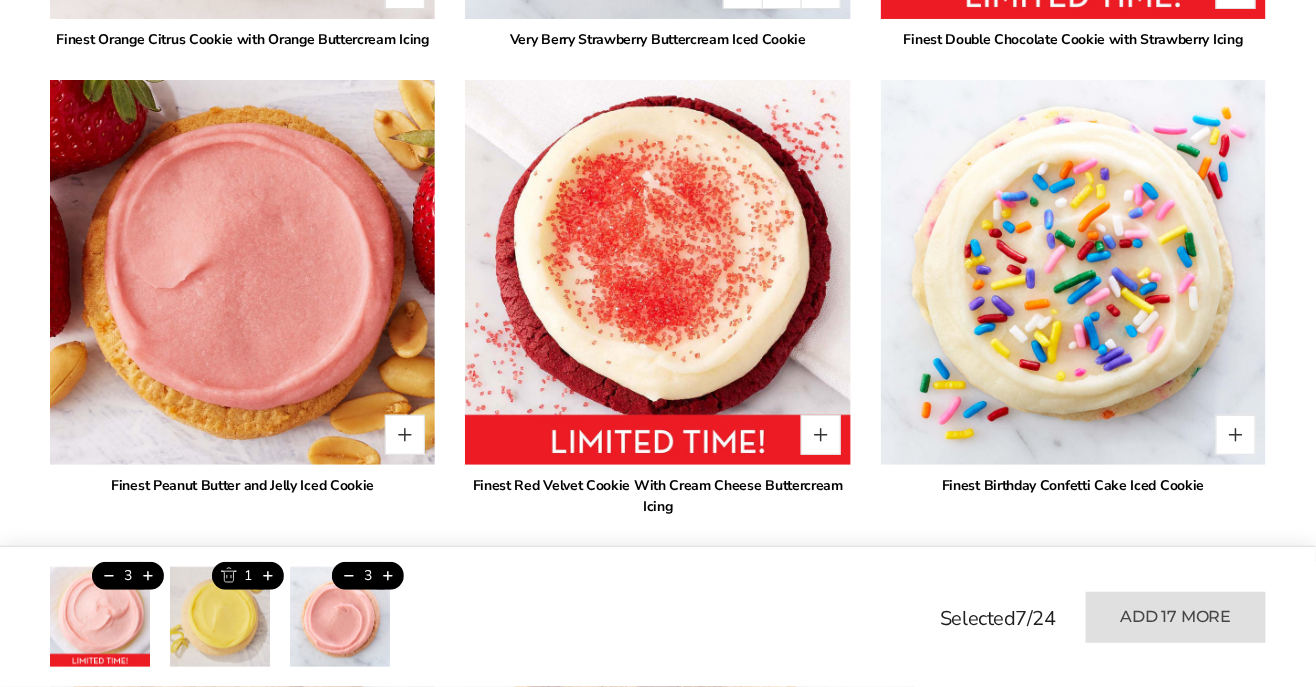 click at bounding box center [1236, 435] 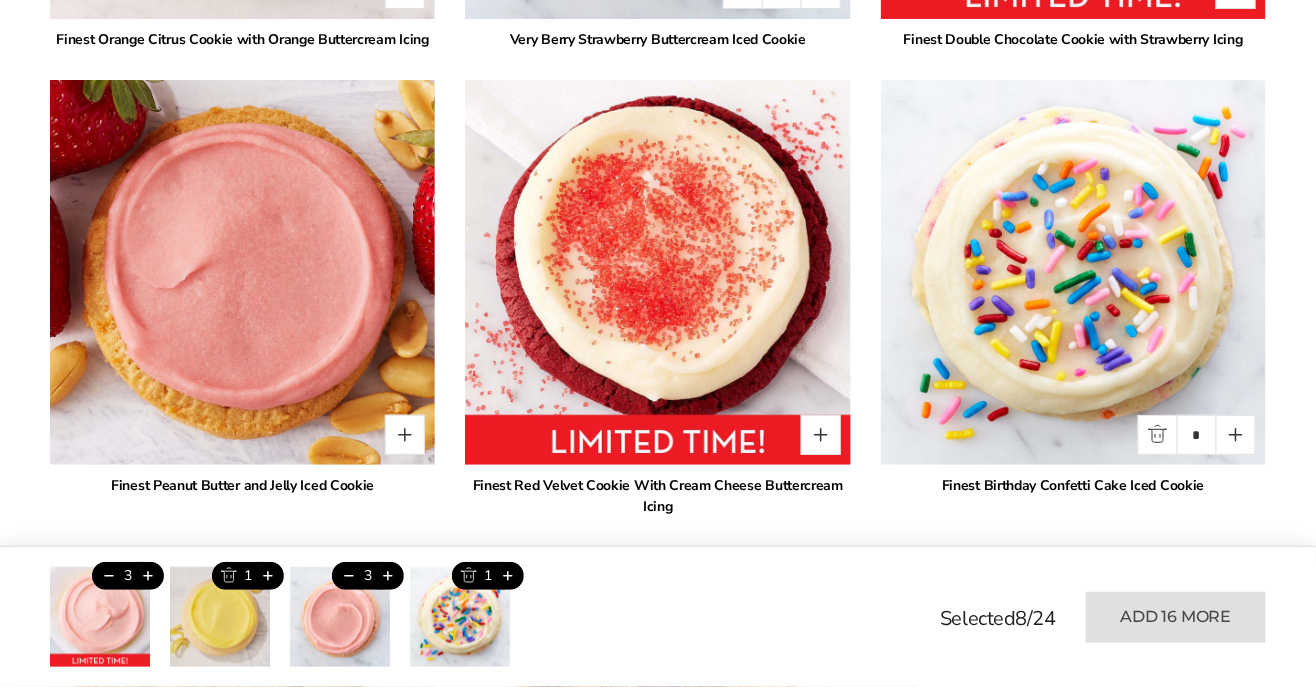 click at bounding box center [1073, 272] 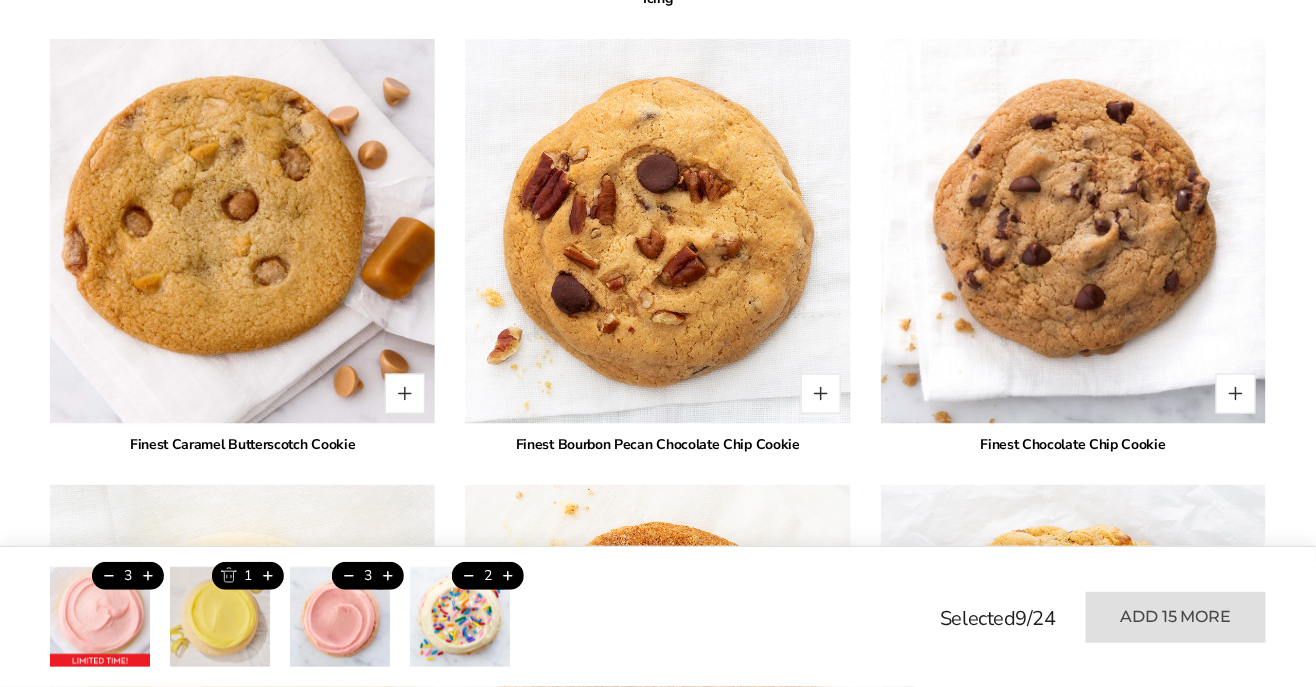 scroll, scrollTop: 2892, scrollLeft: 0, axis: vertical 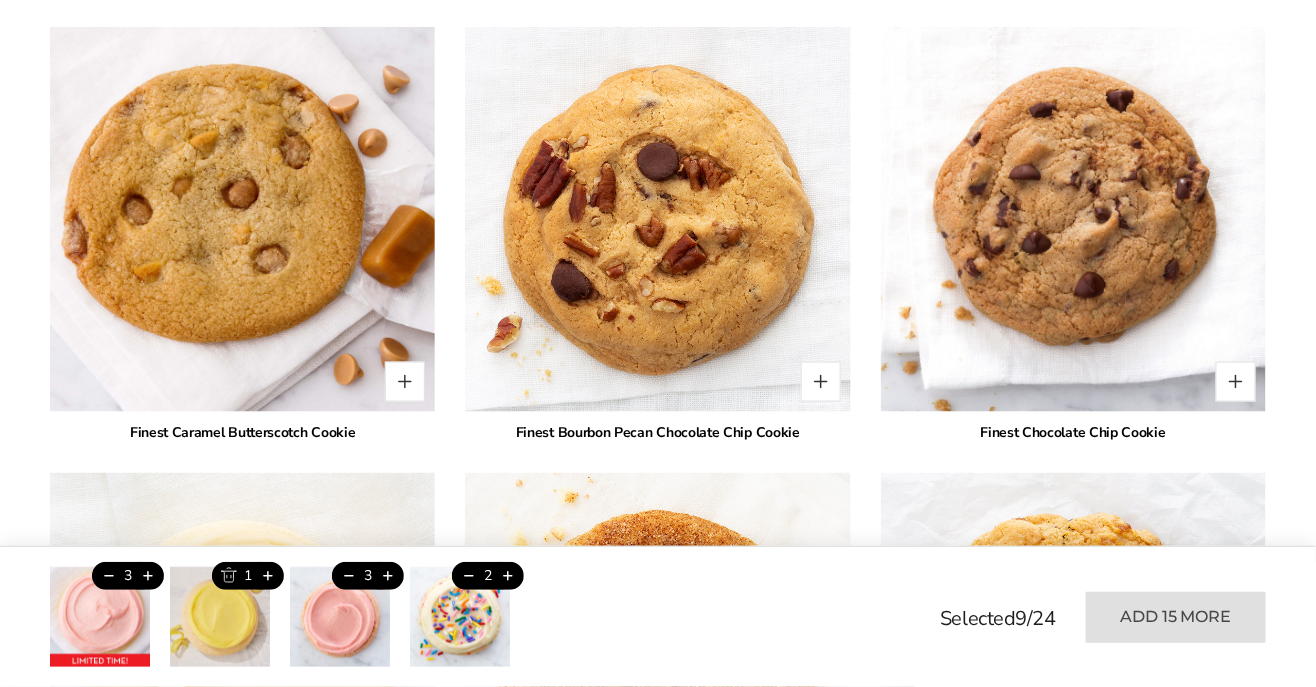 click at bounding box center (405, 382) 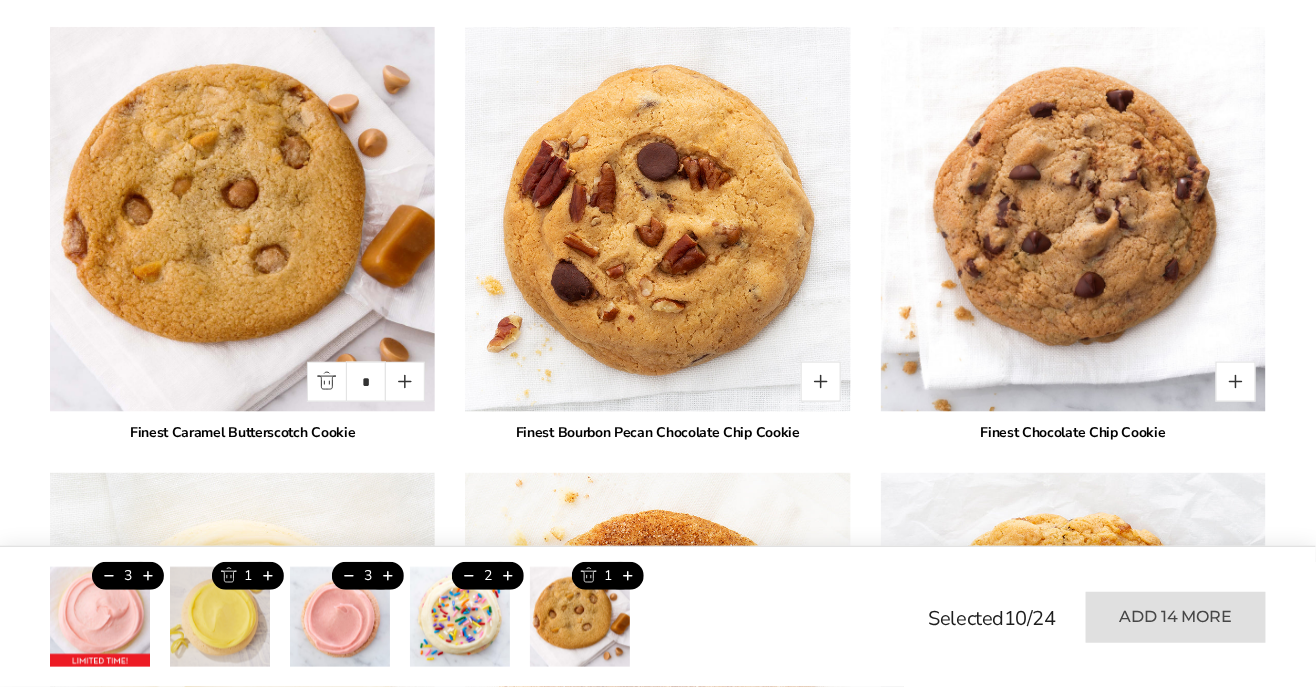 click at bounding box center [821, 382] 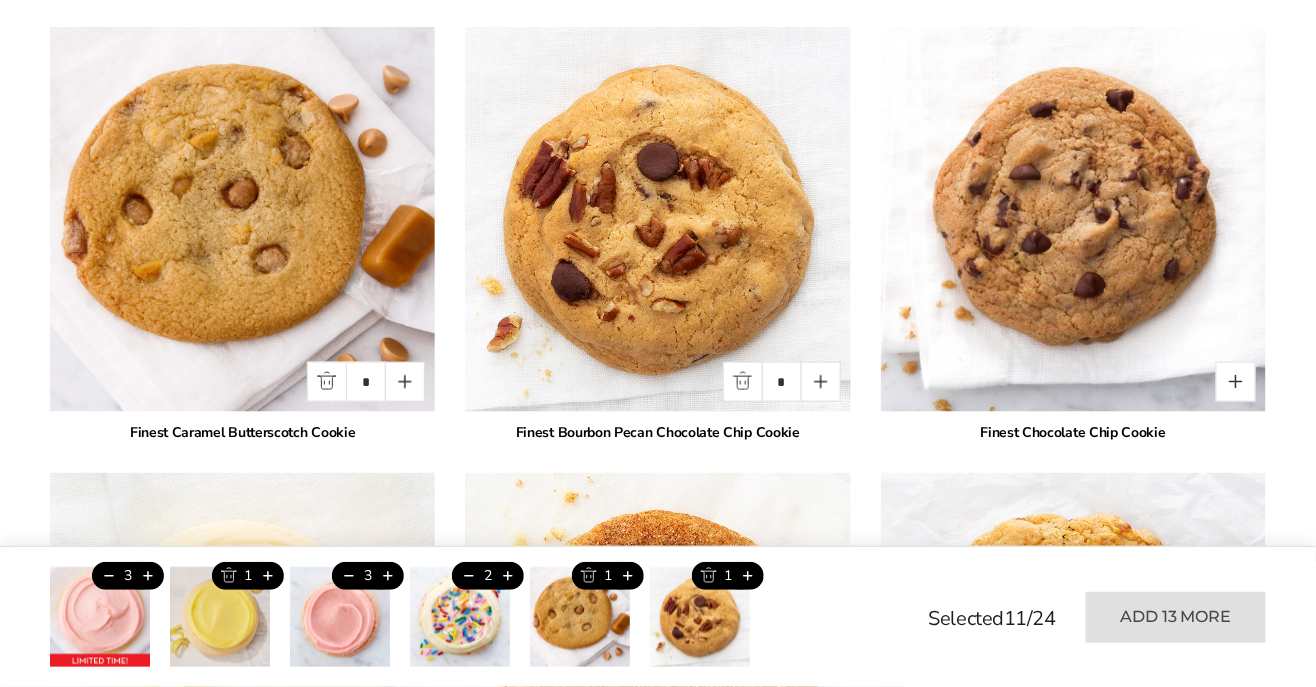 click at bounding box center (821, 382) 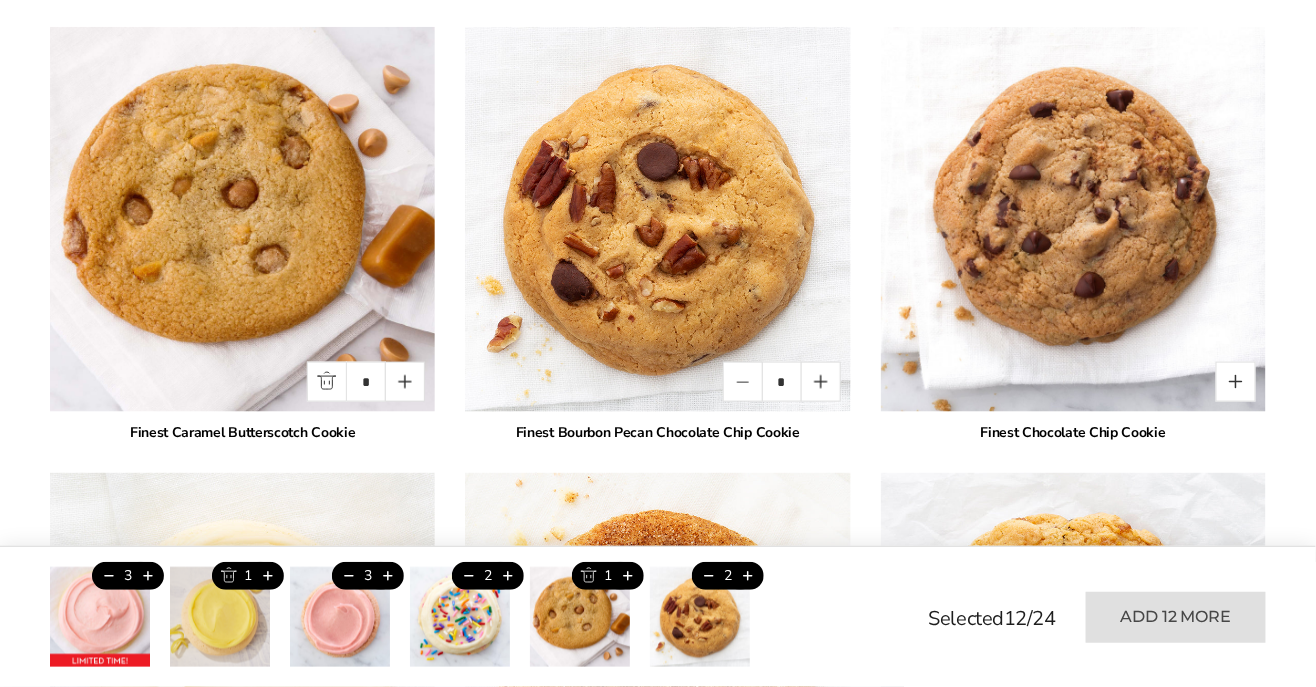 click at bounding box center [1073, 219] 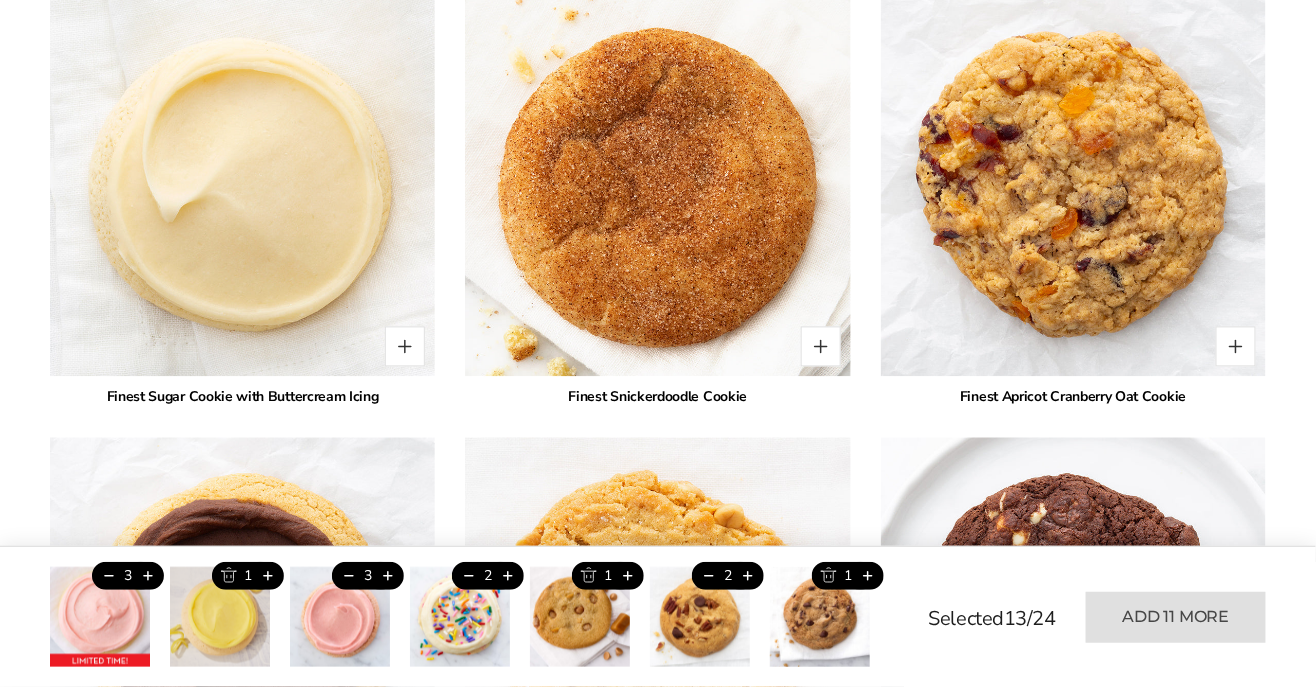 scroll, scrollTop: 3382, scrollLeft: 0, axis: vertical 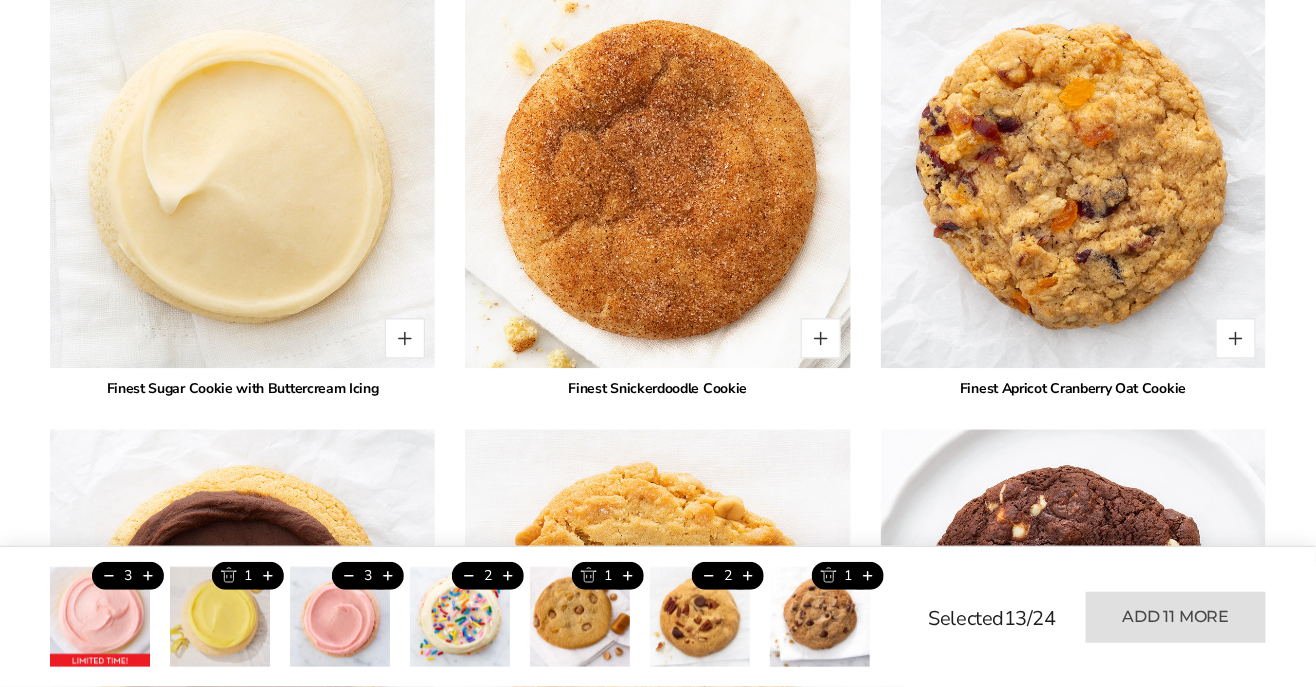 click at bounding box center [405, 339] 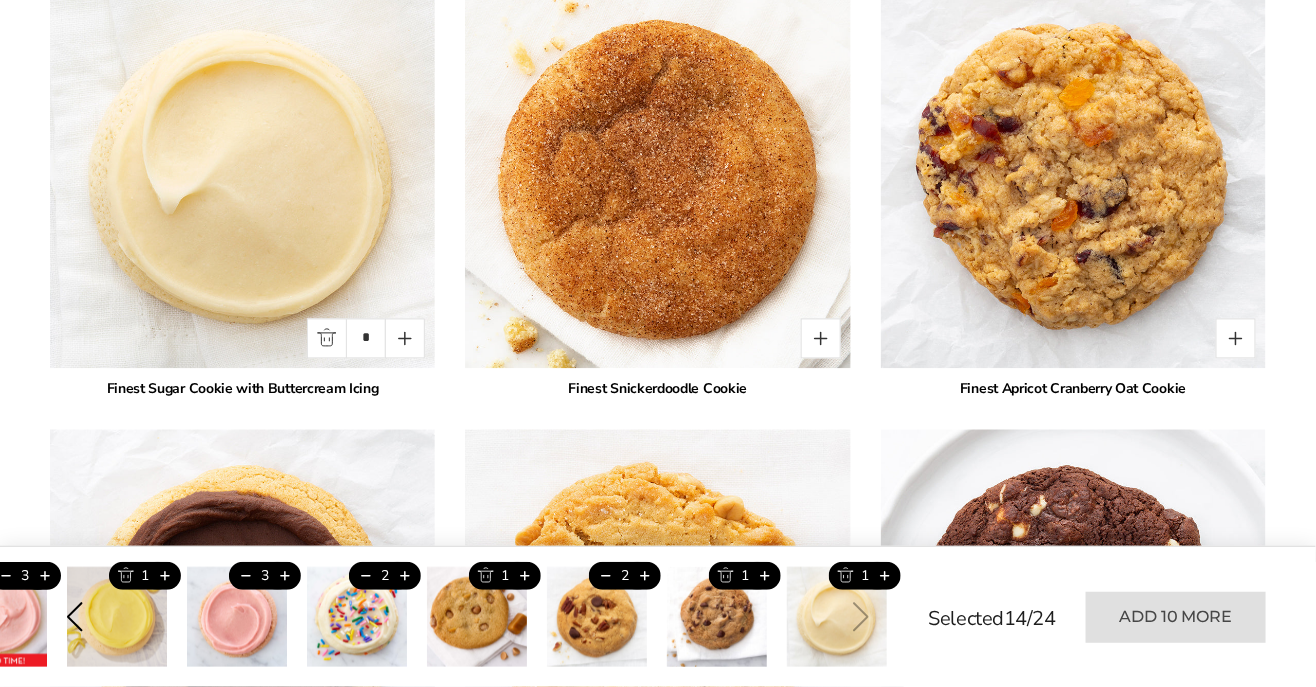 click at bounding box center [405, 339] 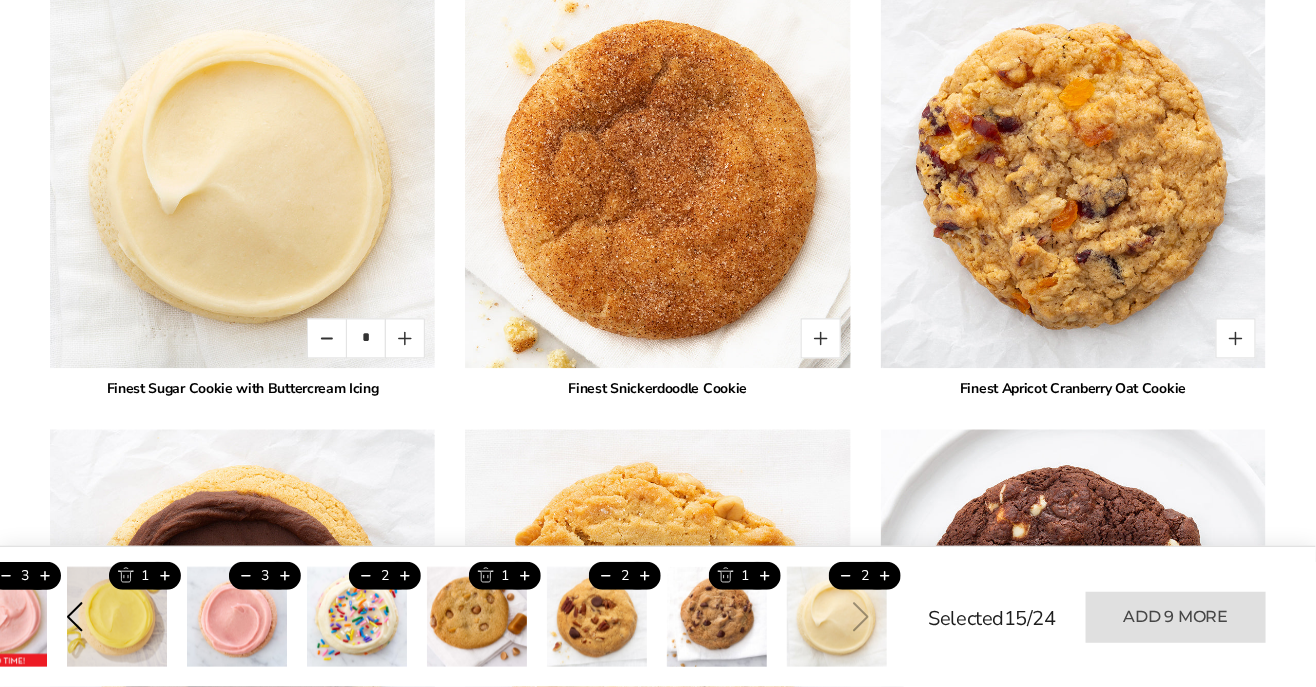 click at bounding box center [405, 339] 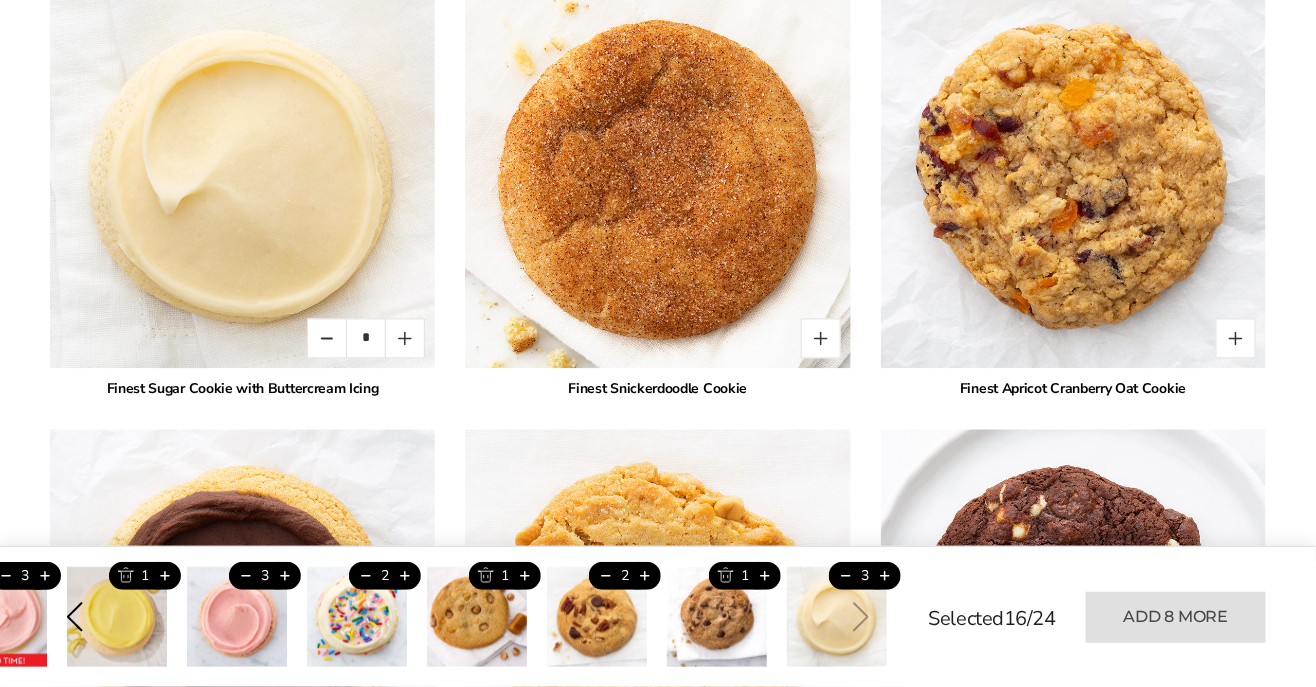 type on "*" 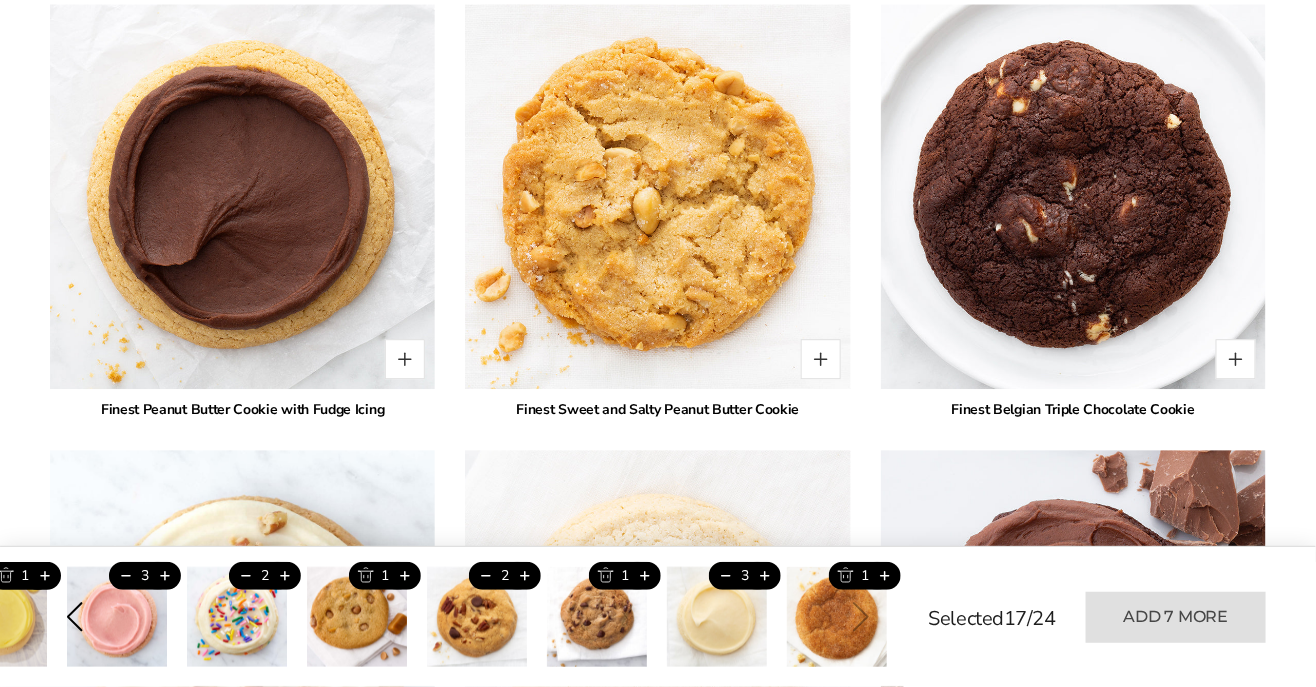 scroll, scrollTop: 3810, scrollLeft: 0, axis: vertical 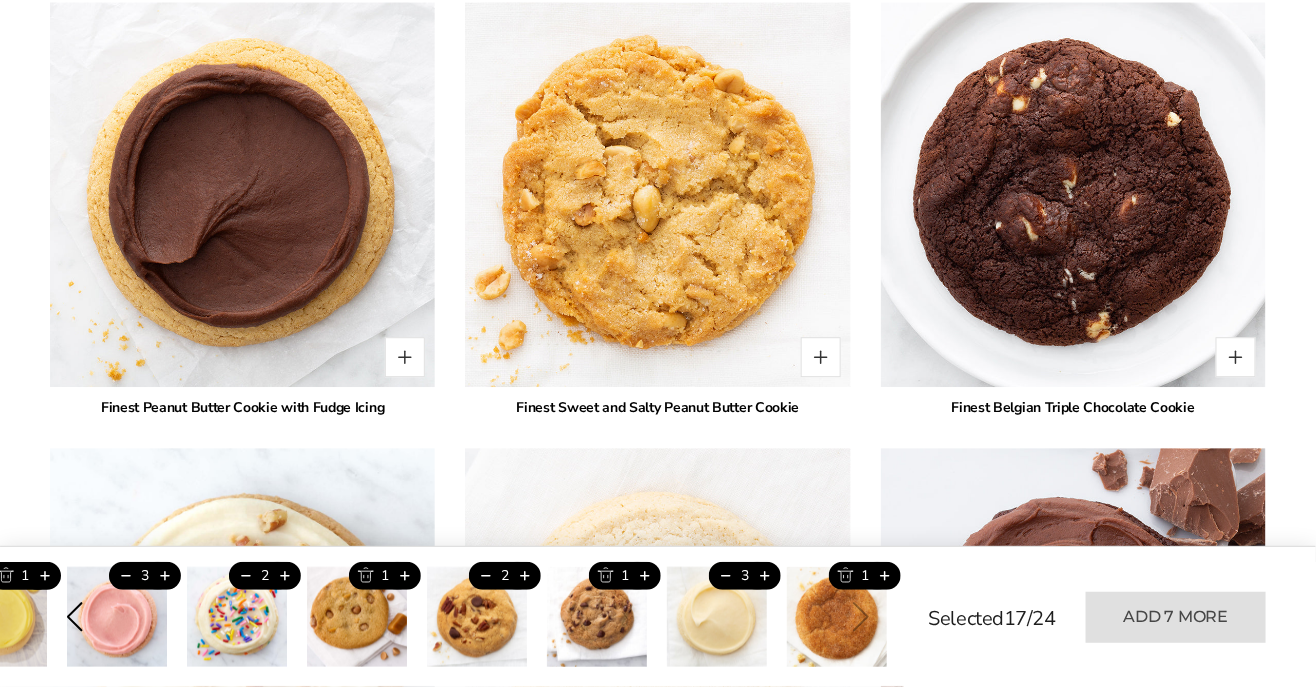 click at bounding box center (821, 357) 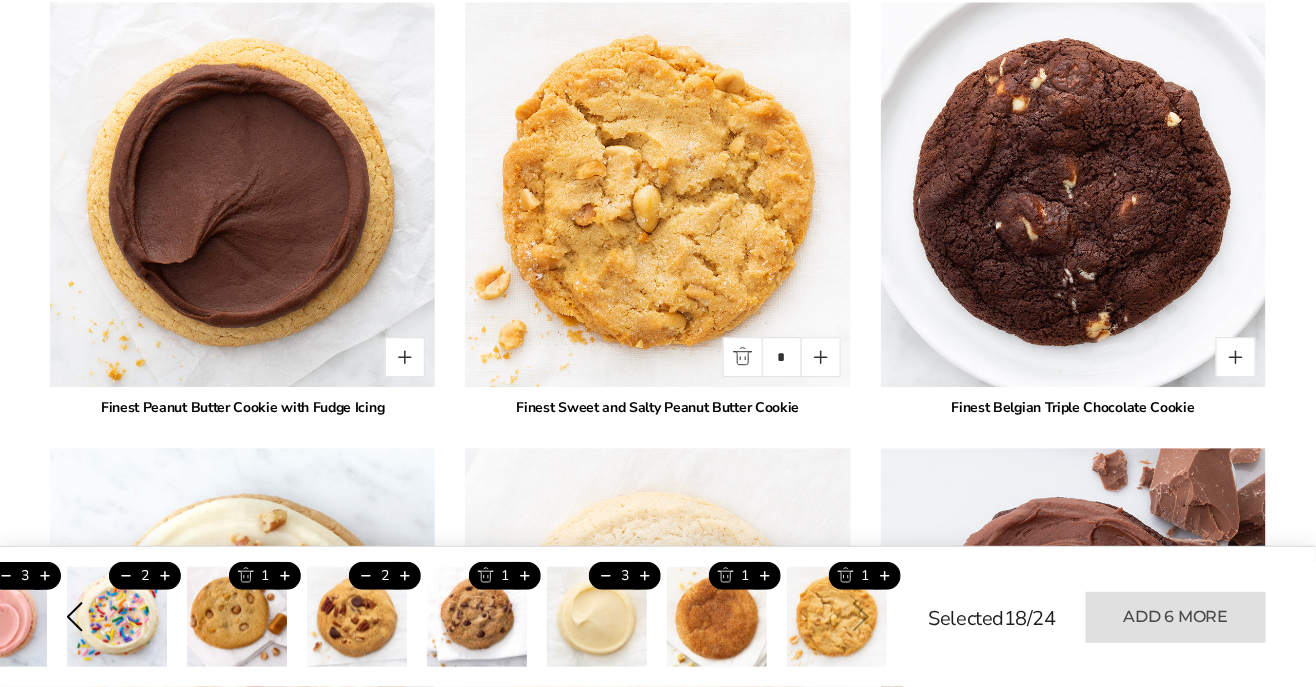 click at bounding box center (821, 357) 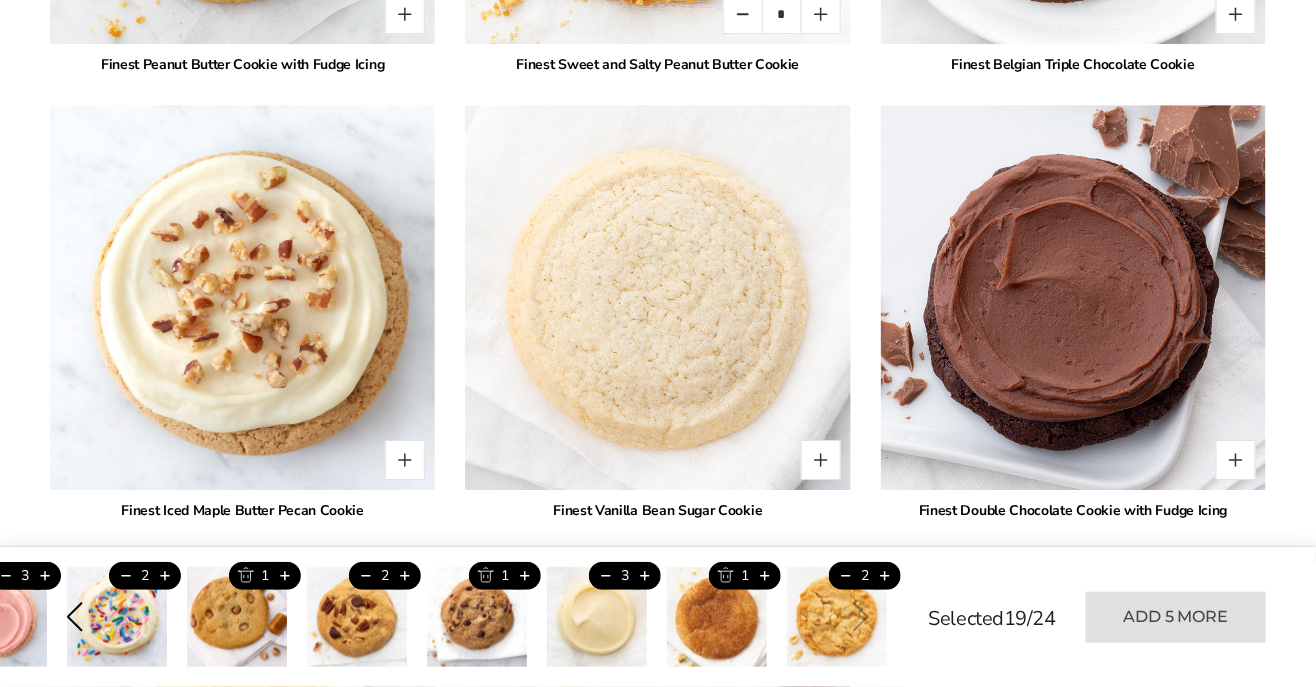 scroll, scrollTop: 4157, scrollLeft: 0, axis: vertical 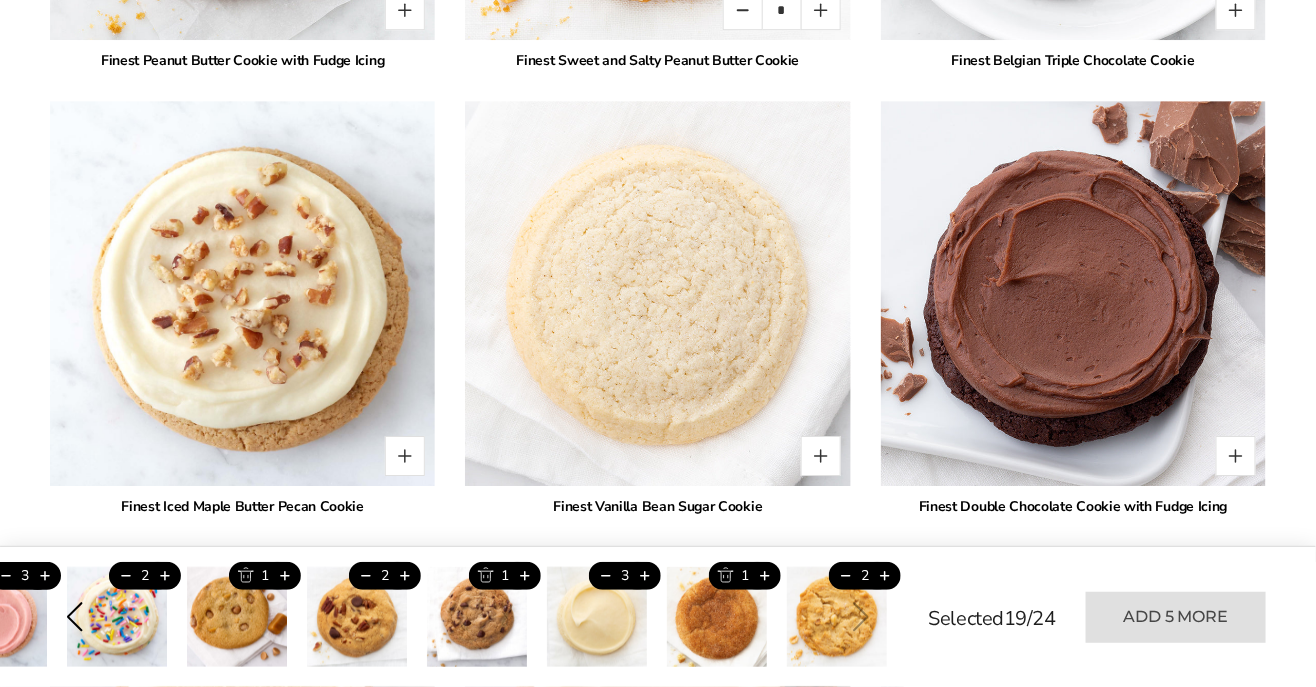 click at bounding box center (405, 456) 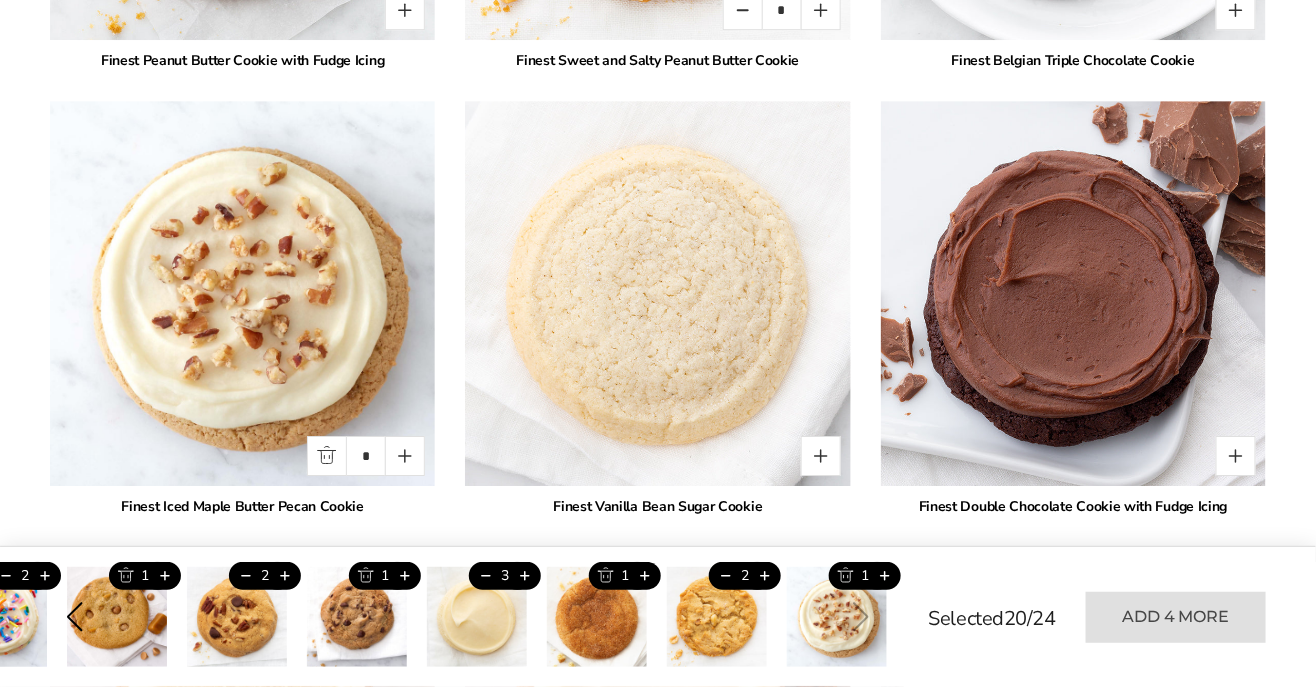 click at bounding box center (821, 456) 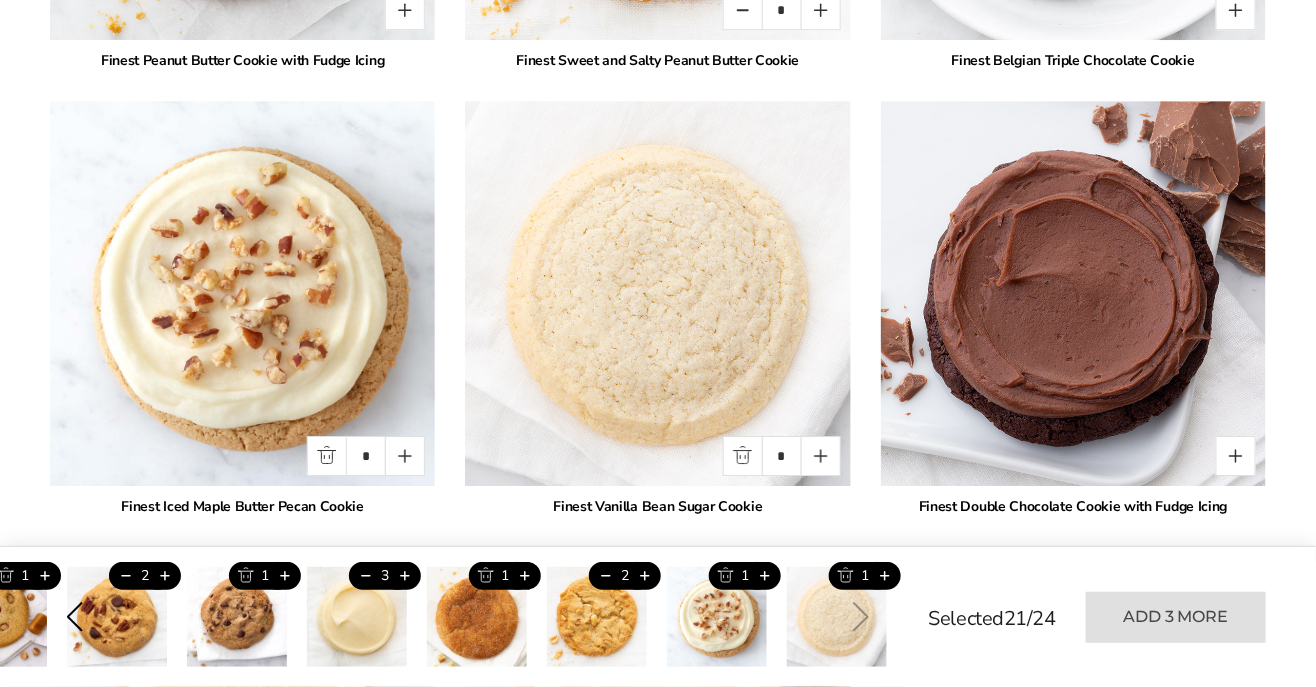 click at bounding box center (821, 456) 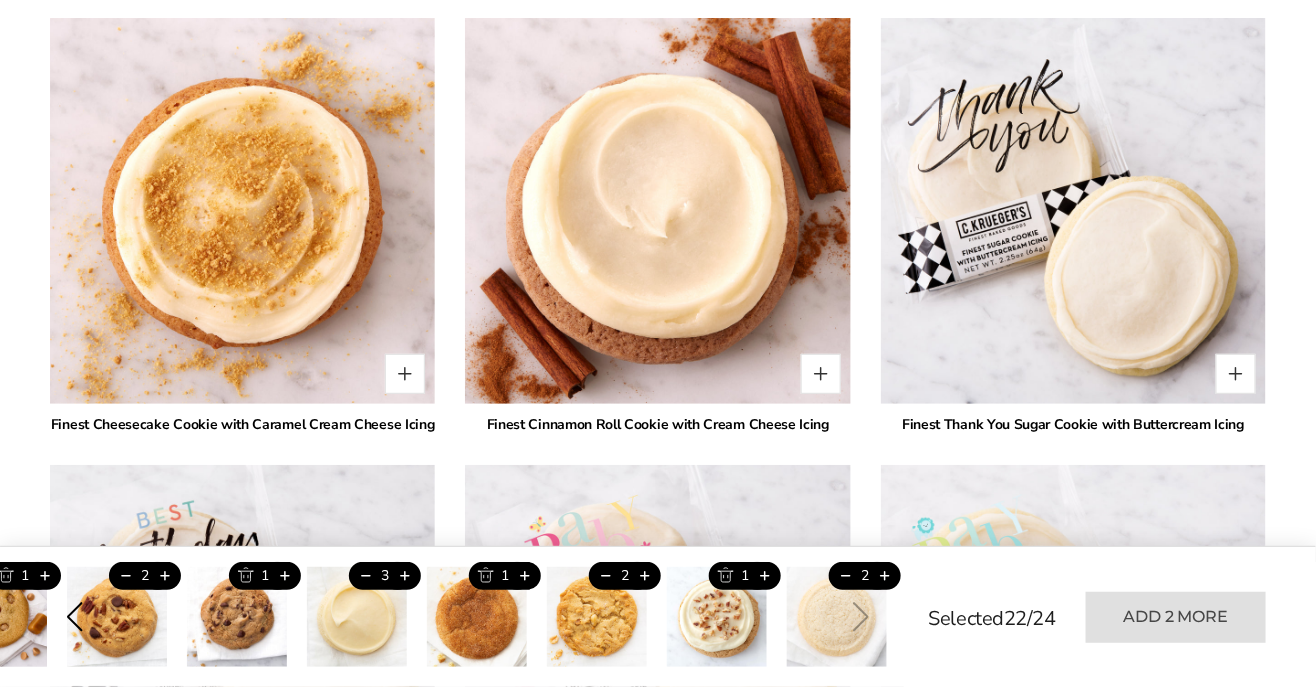 scroll, scrollTop: 4698, scrollLeft: 0, axis: vertical 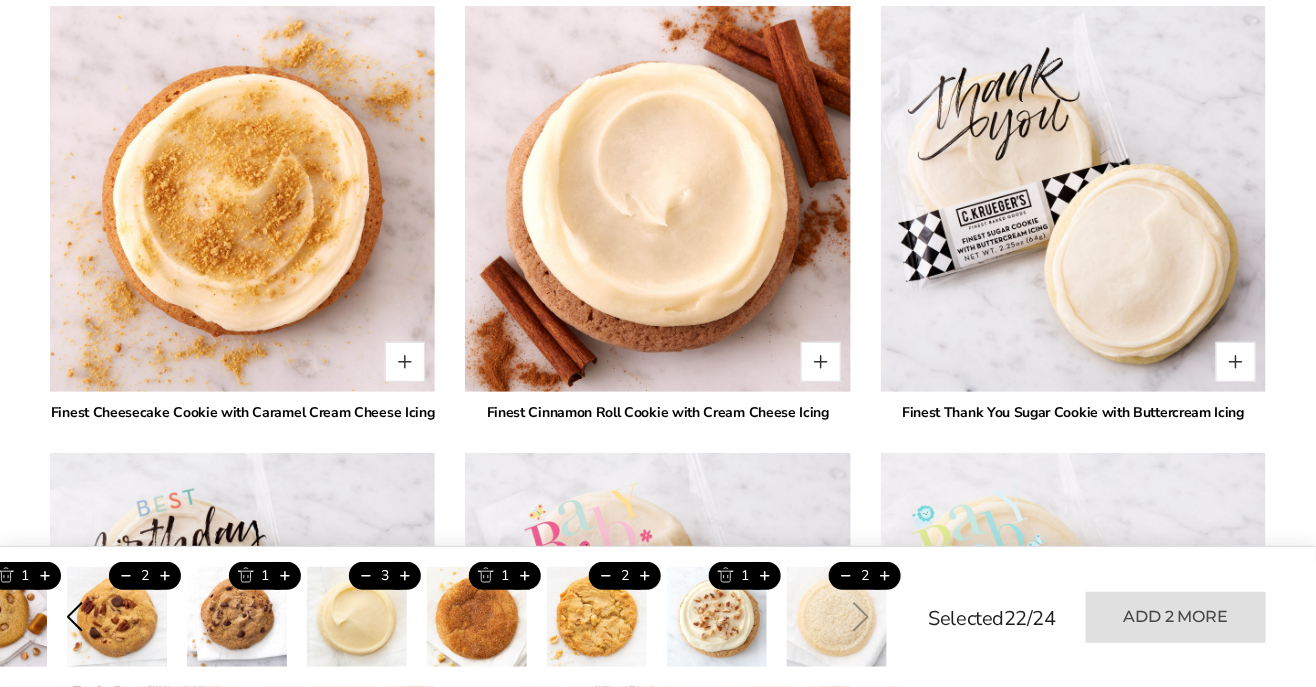 click at bounding box center (405, 362) 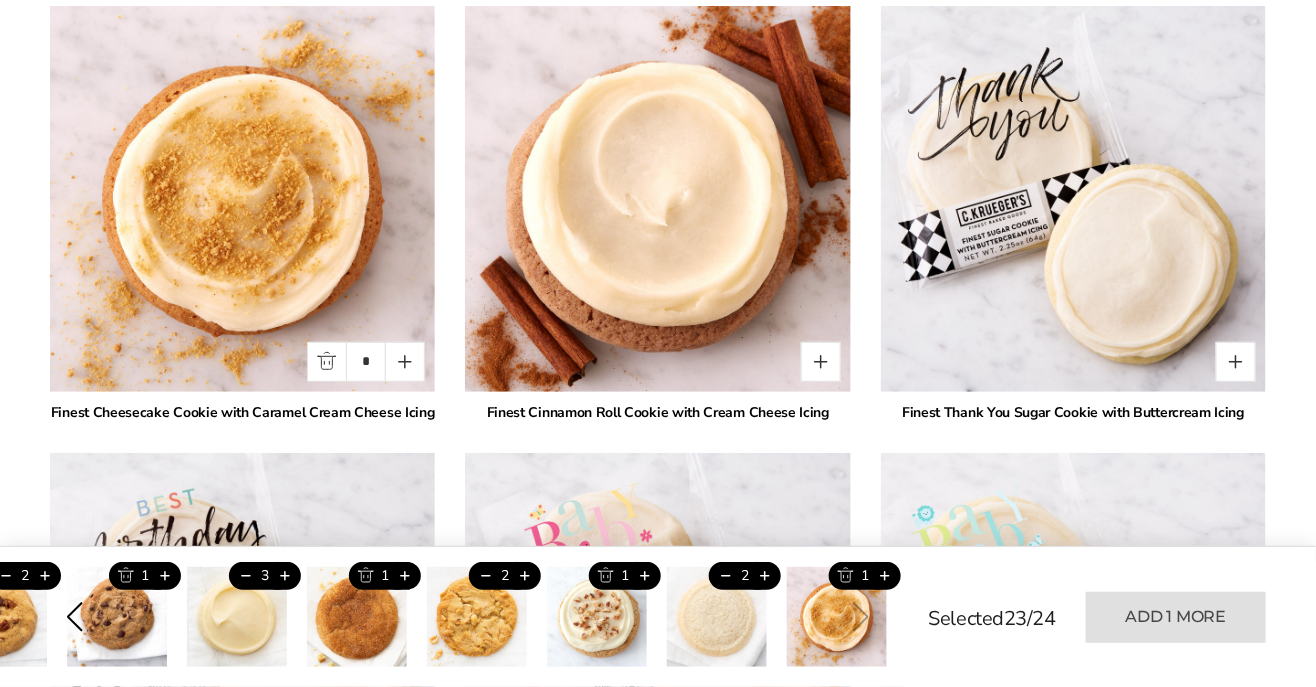 click at bounding box center [821, 362] 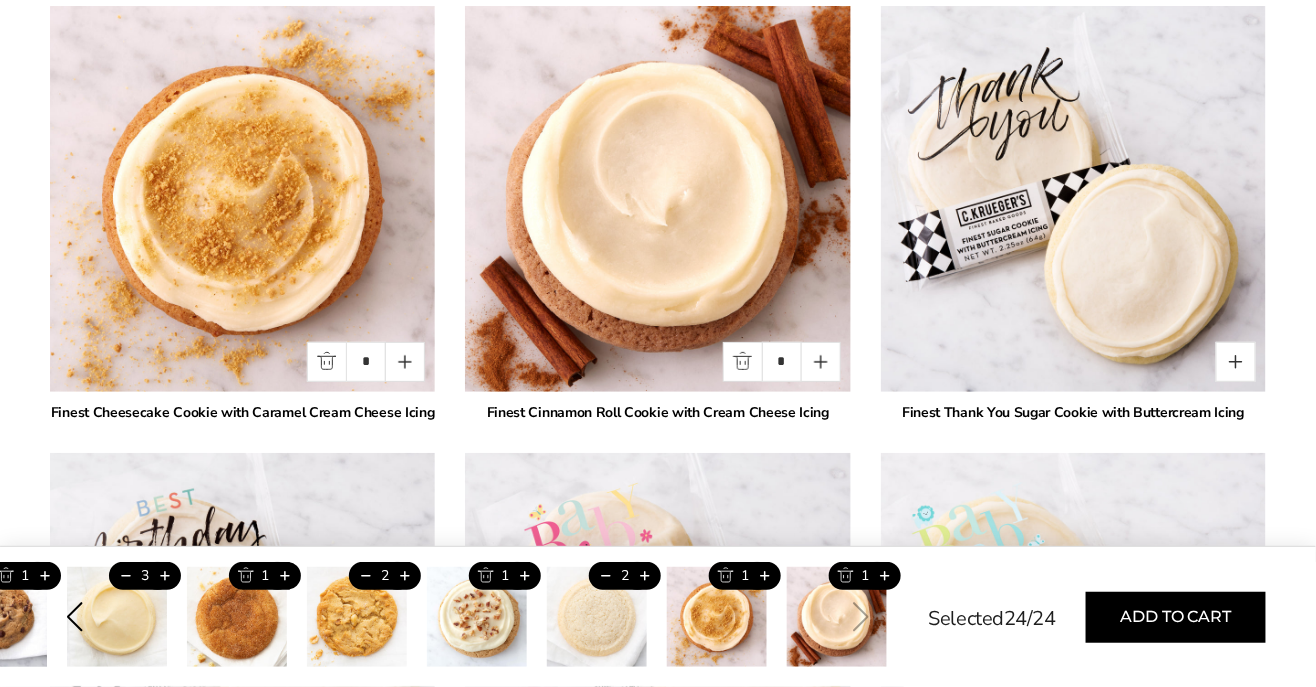 click on "Add to cart" at bounding box center (1176, 617) 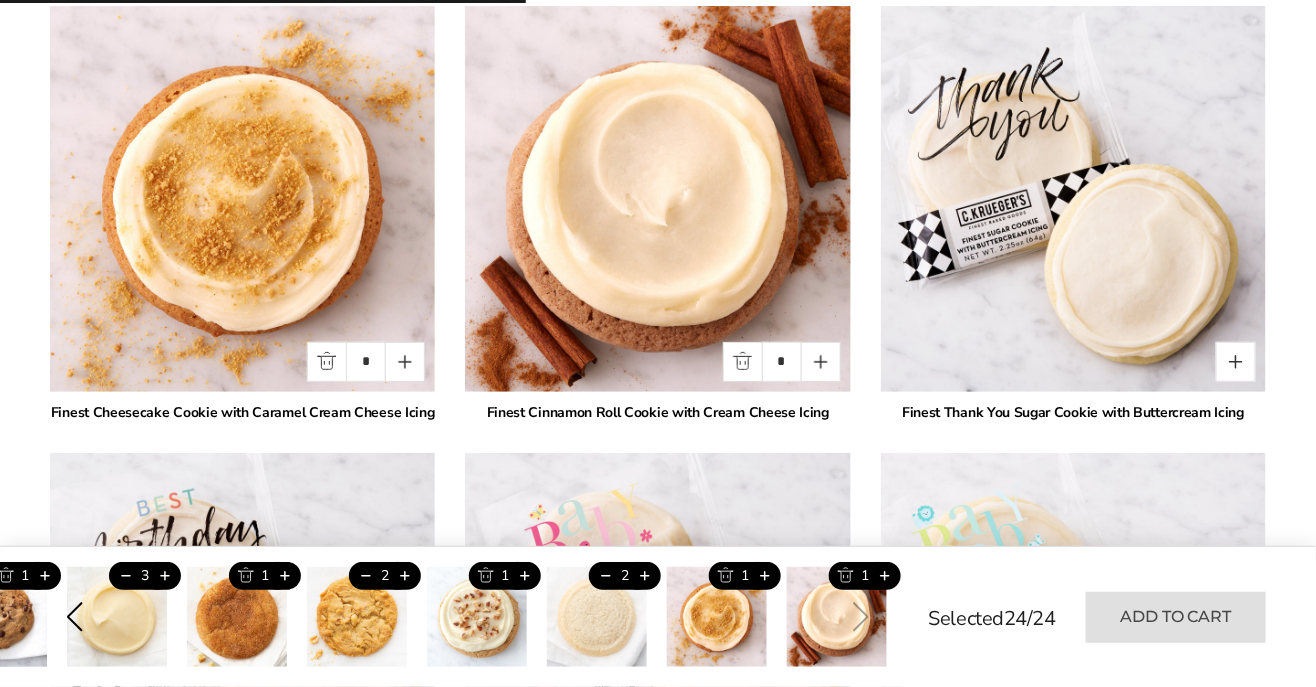 type on "*" 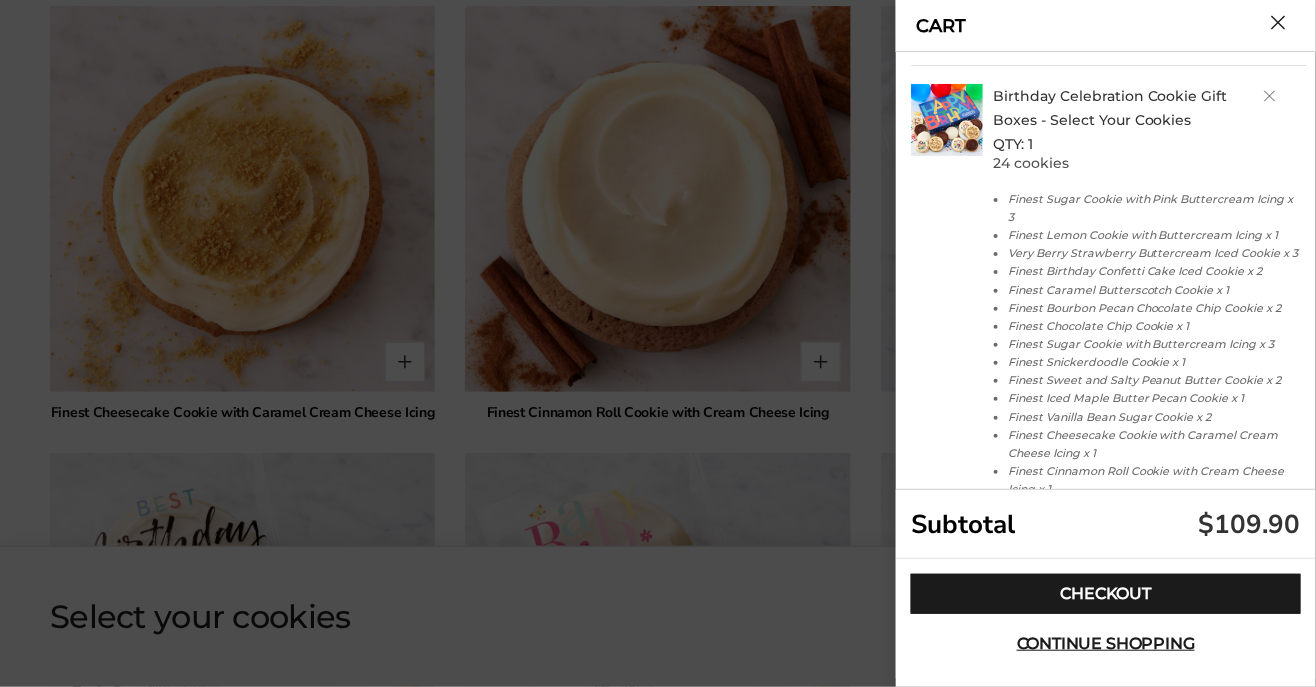 scroll, scrollTop: 531, scrollLeft: 0, axis: vertical 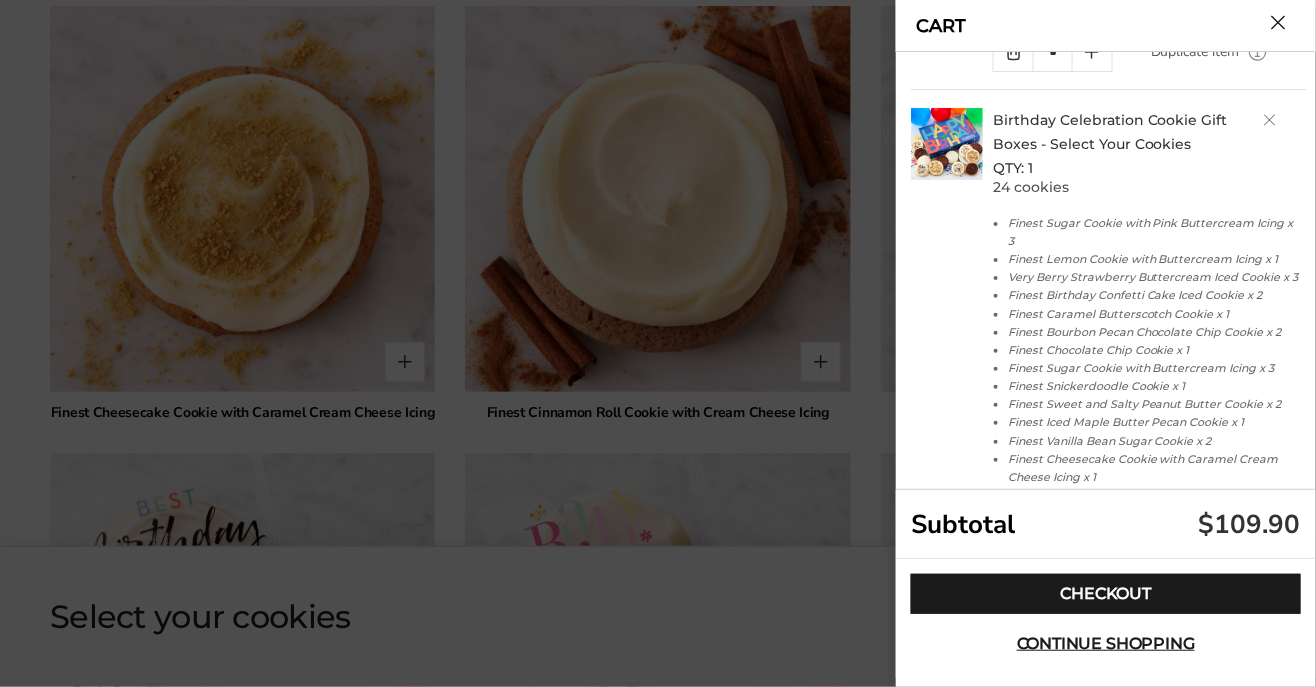 click on "Continue shopping" at bounding box center (1106, 644) 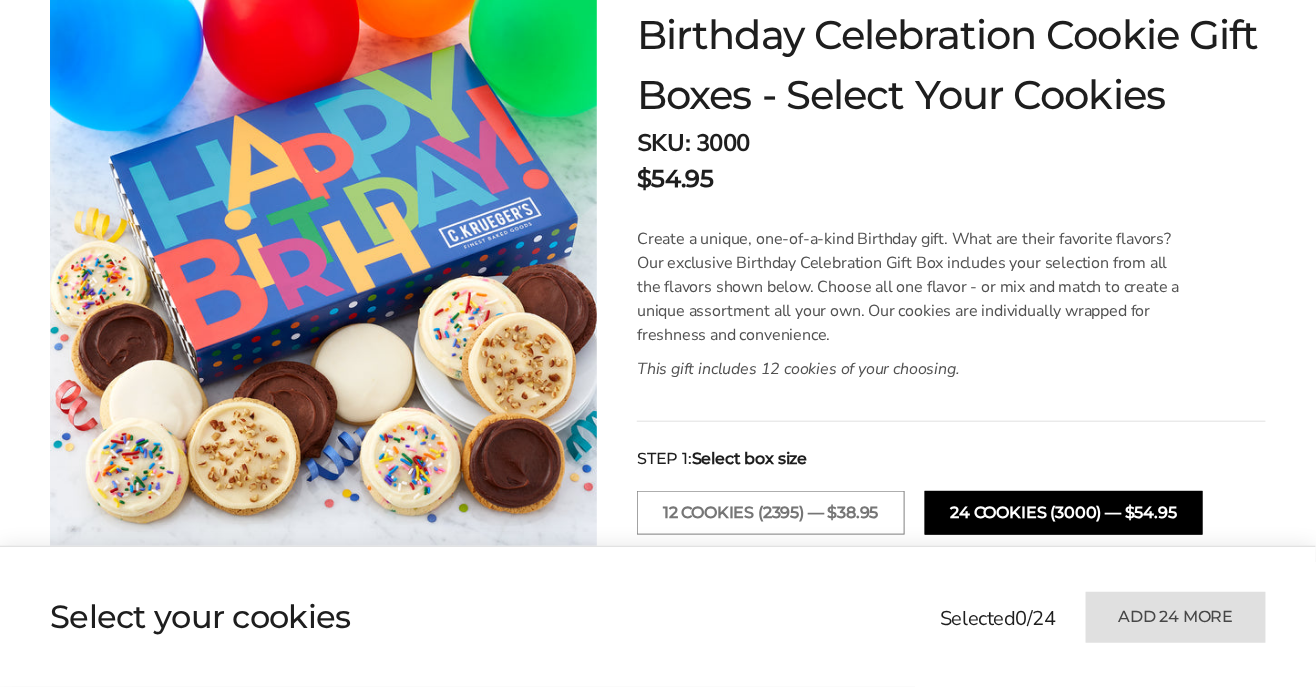 scroll, scrollTop: 353, scrollLeft: 0, axis: vertical 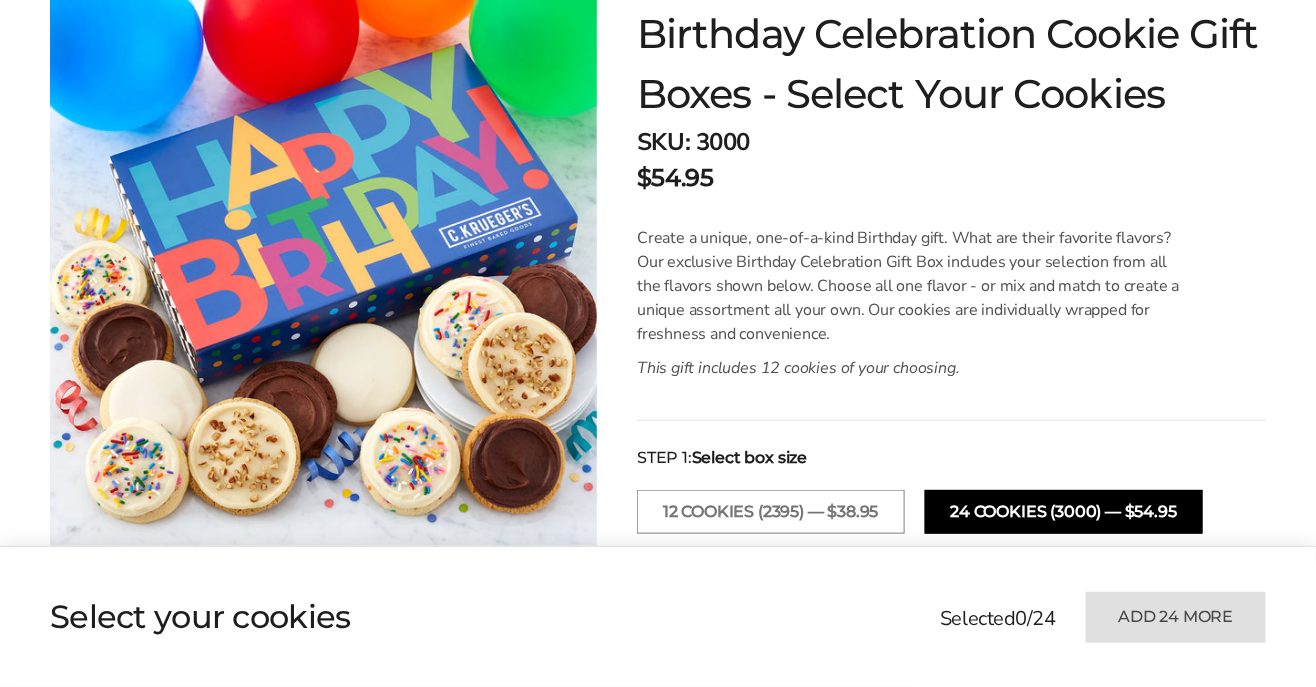 click on "12 cookies (2395) — $38.95" at bounding box center (770, 512) 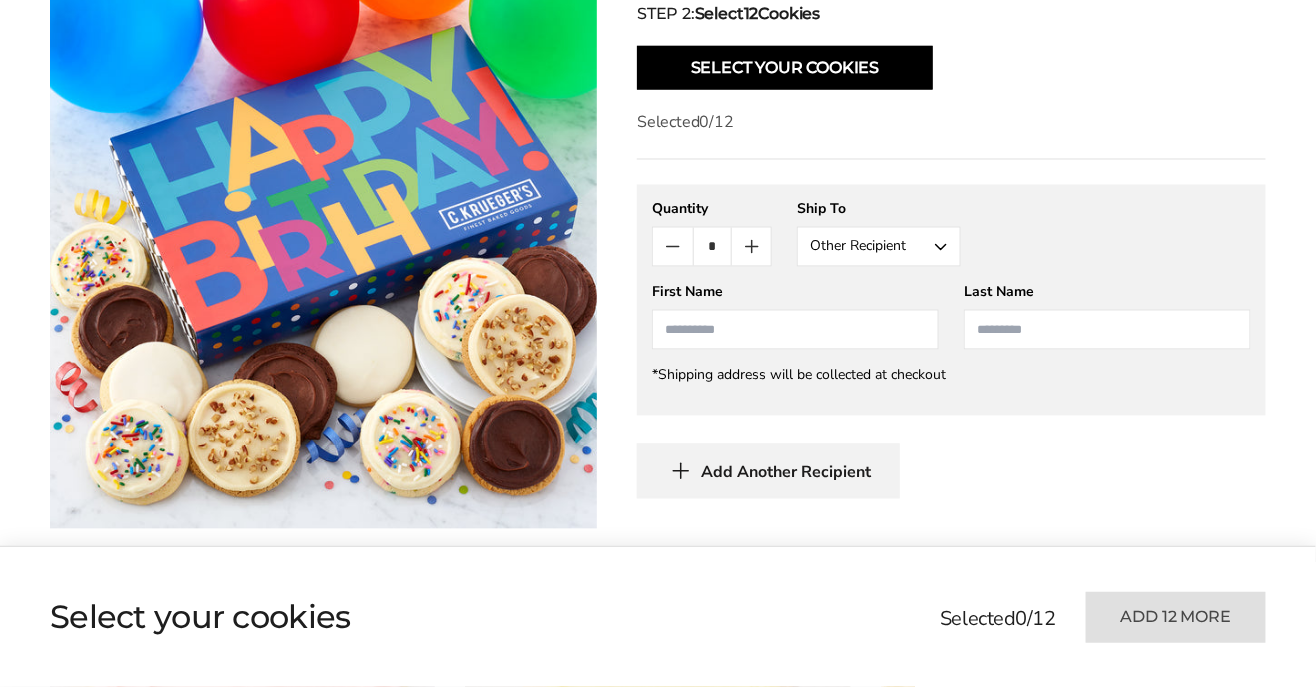scroll, scrollTop: 1005, scrollLeft: 0, axis: vertical 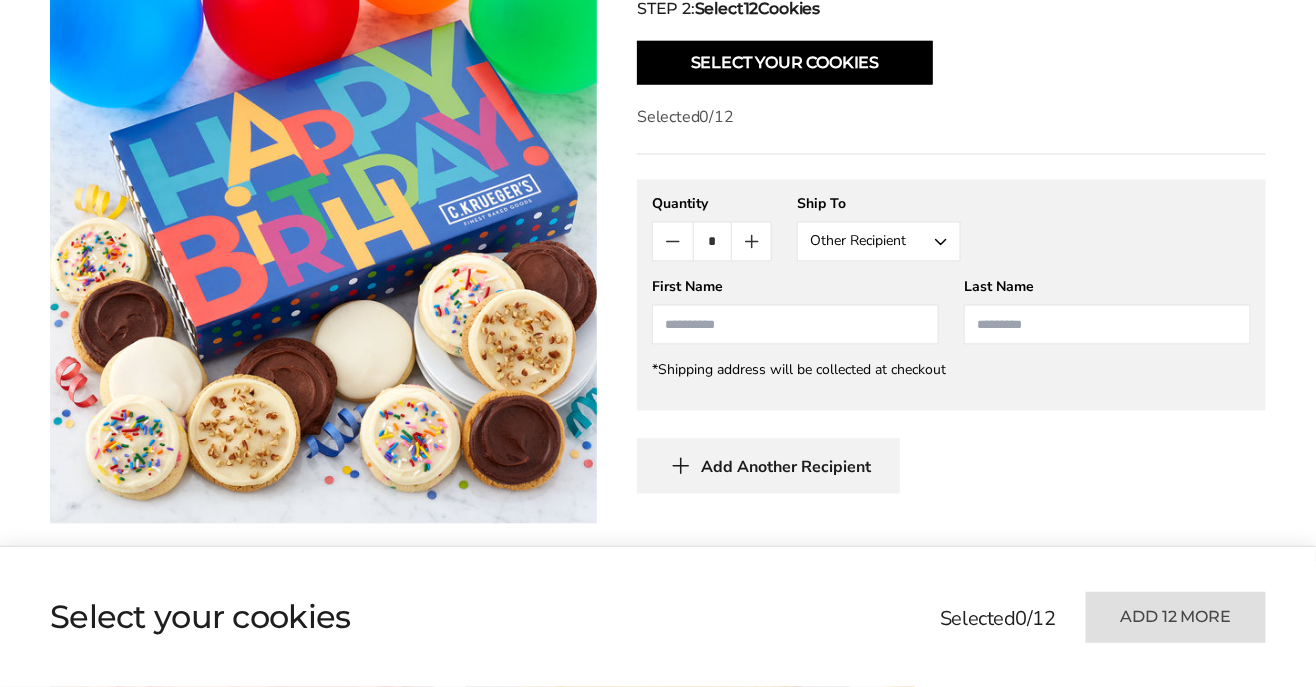 click at bounding box center (795, 325) 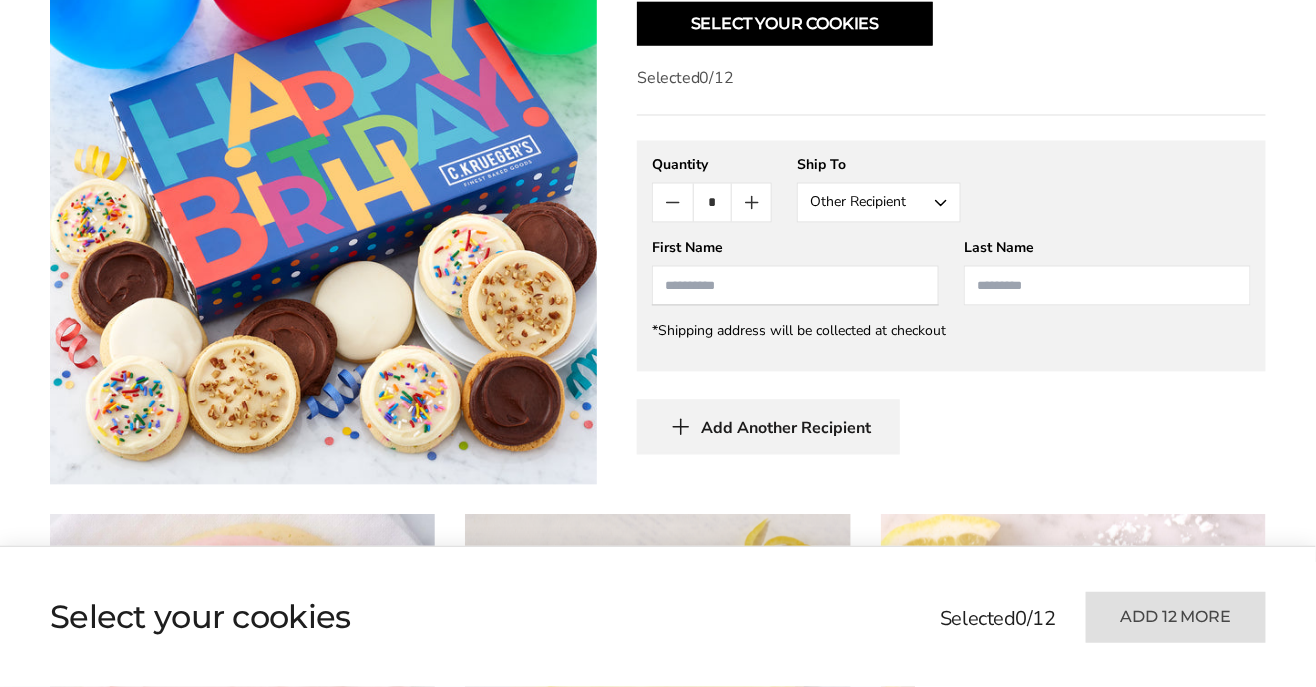 scroll, scrollTop: 1069, scrollLeft: 0, axis: vertical 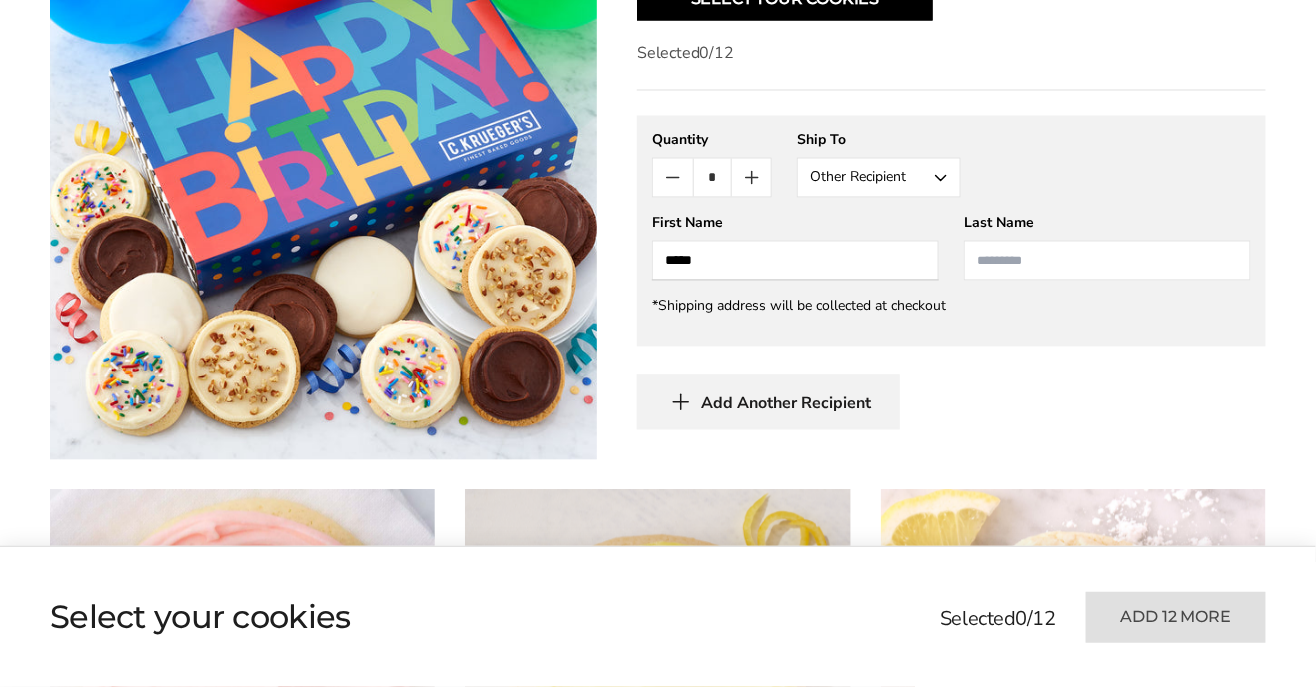 type on "*****" 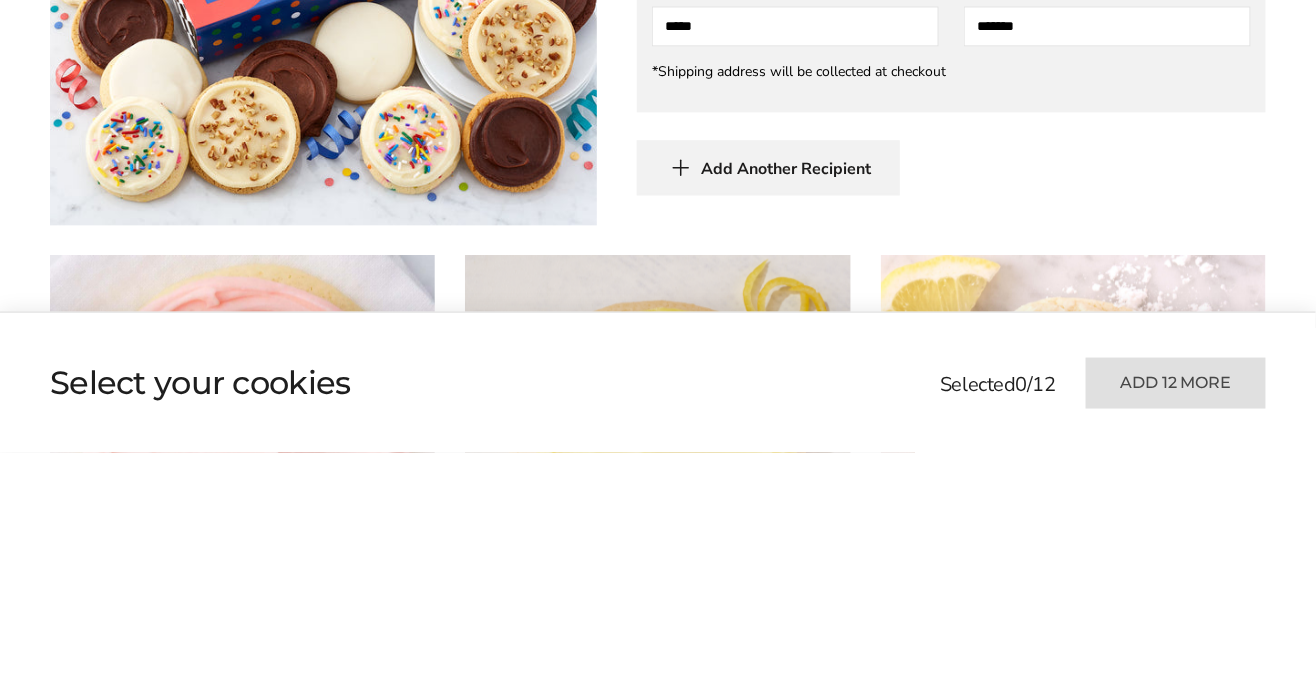 scroll, scrollTop: 1069, scrollLeft: 0, axis: vertical 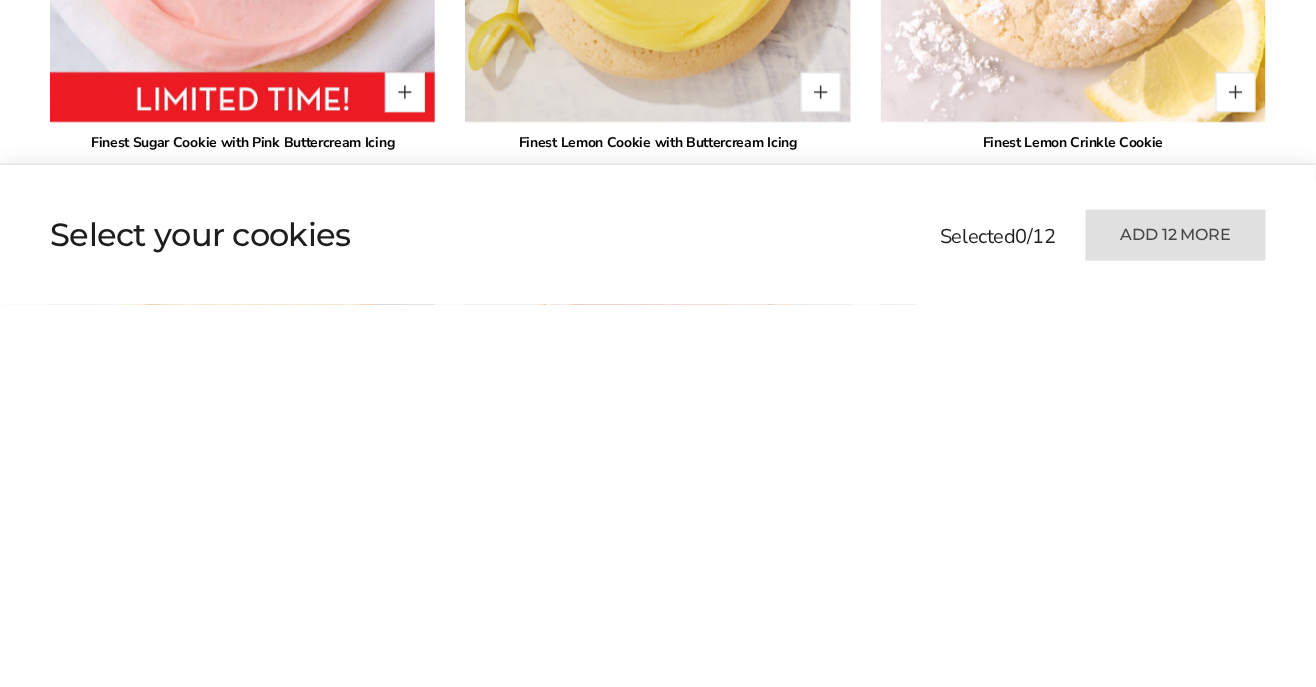 type on "*******" 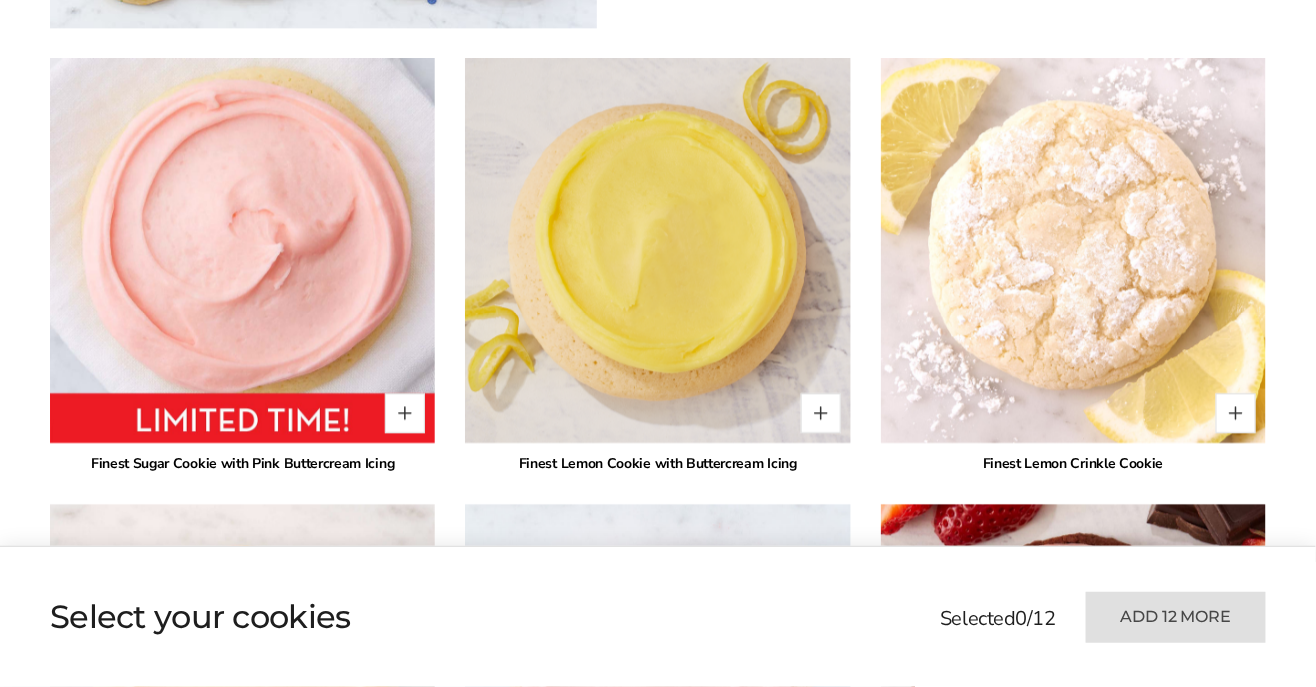 scroll, scrollTop: 1502, scrollLeft: 0, axis: vertical 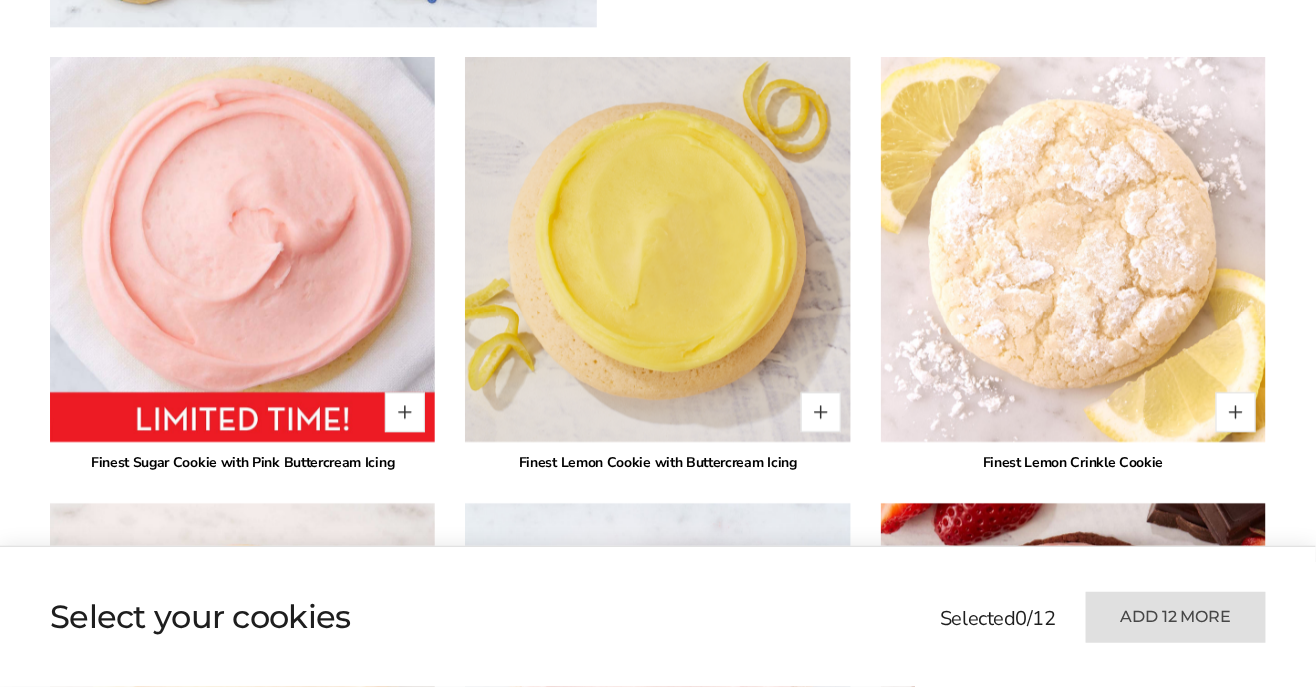 click at bounding box center (405, 412) 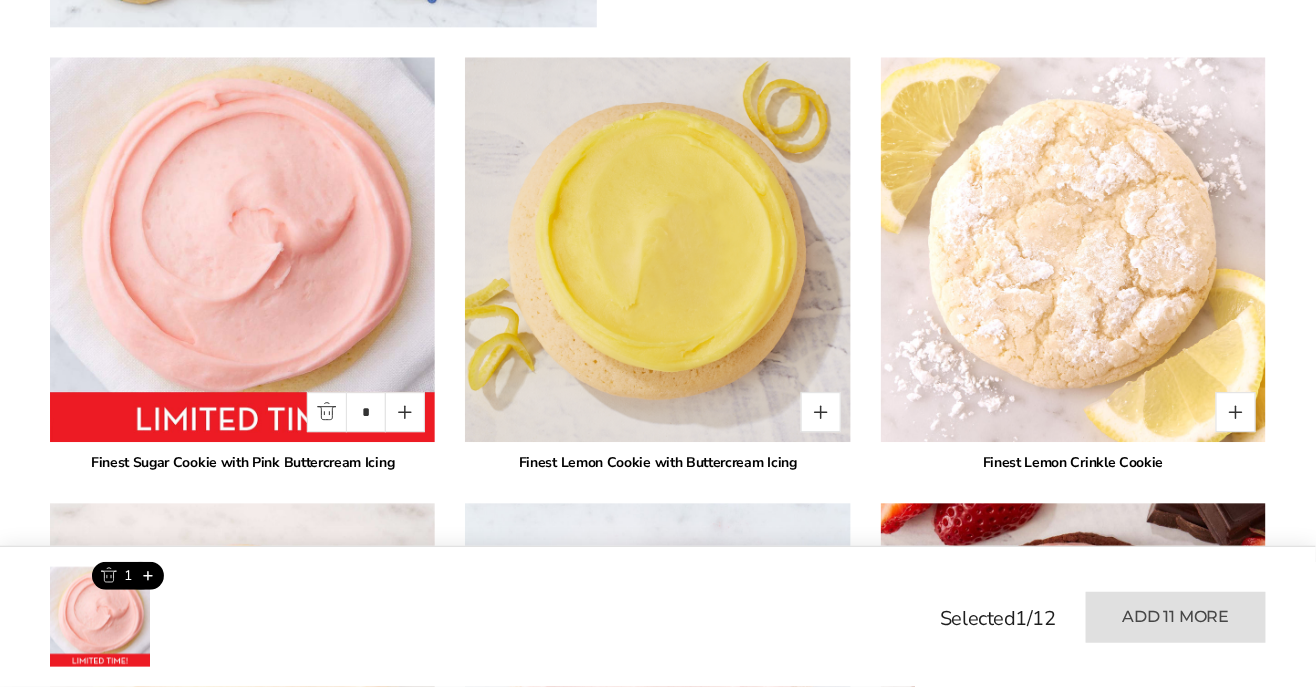 click at bounding box center (405, 412) 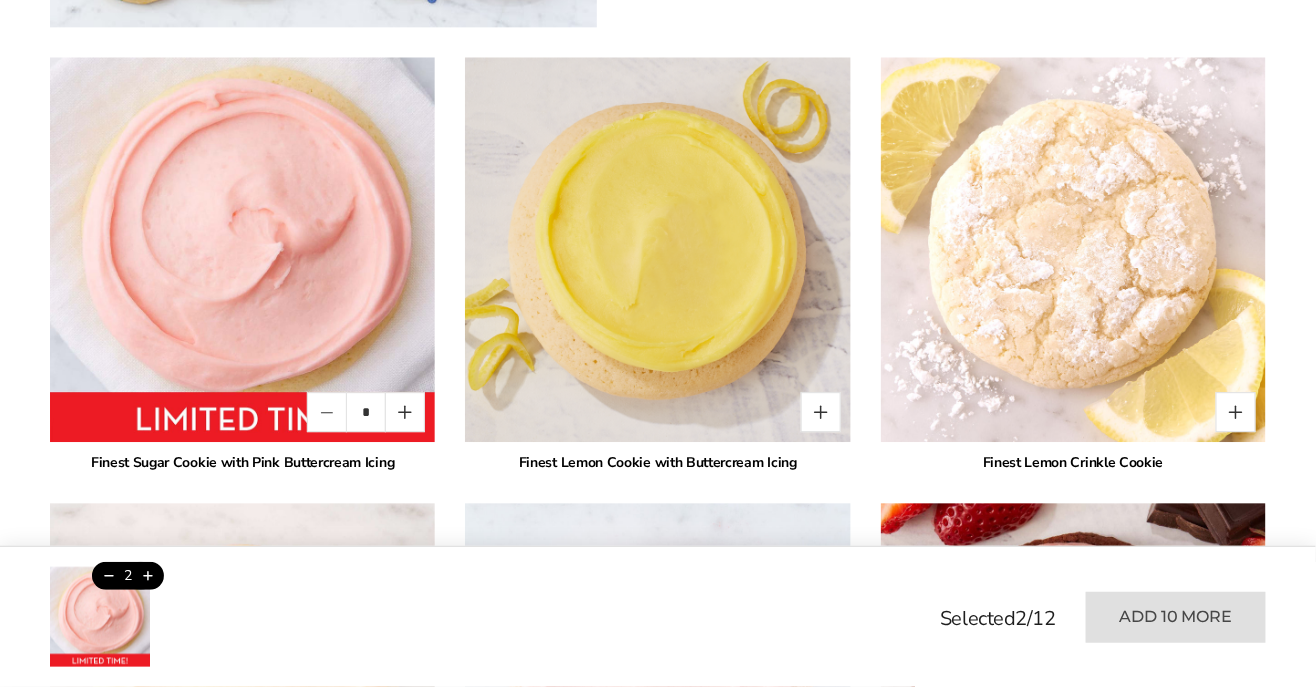 click at bounding box center (657, 249) 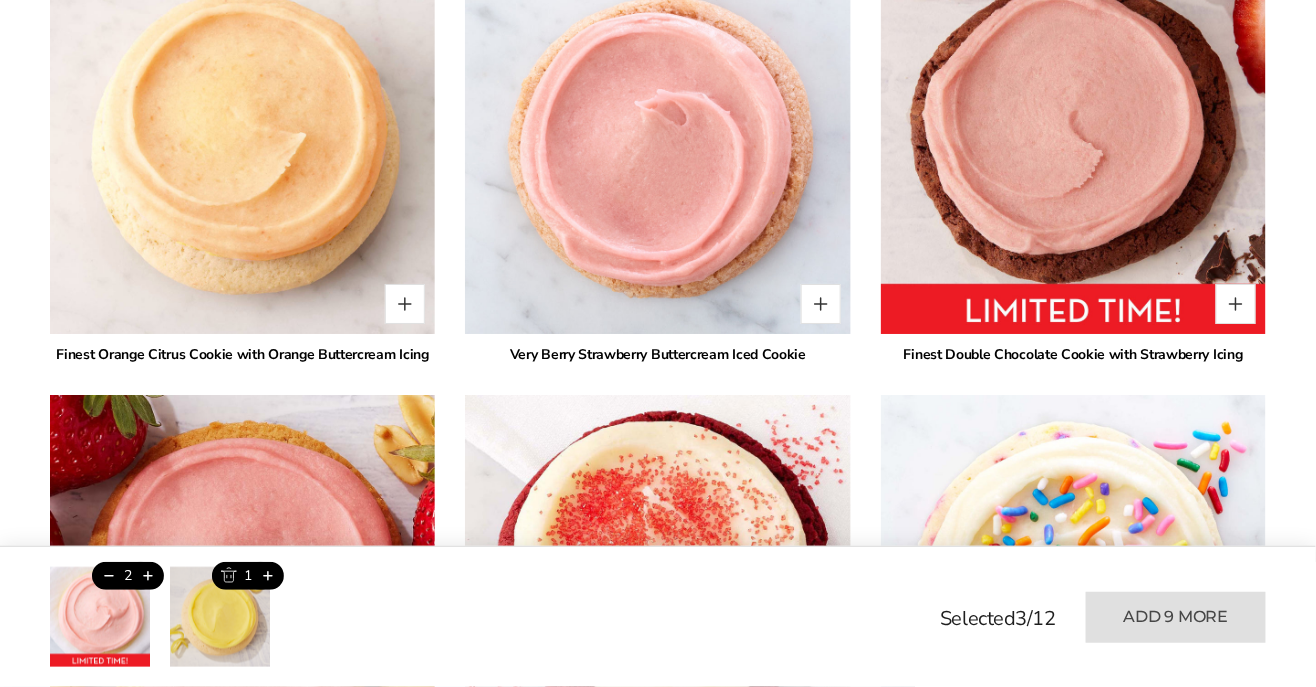 scroll, scrollTop: 2069, scrollLeft: 0, axis: vertical 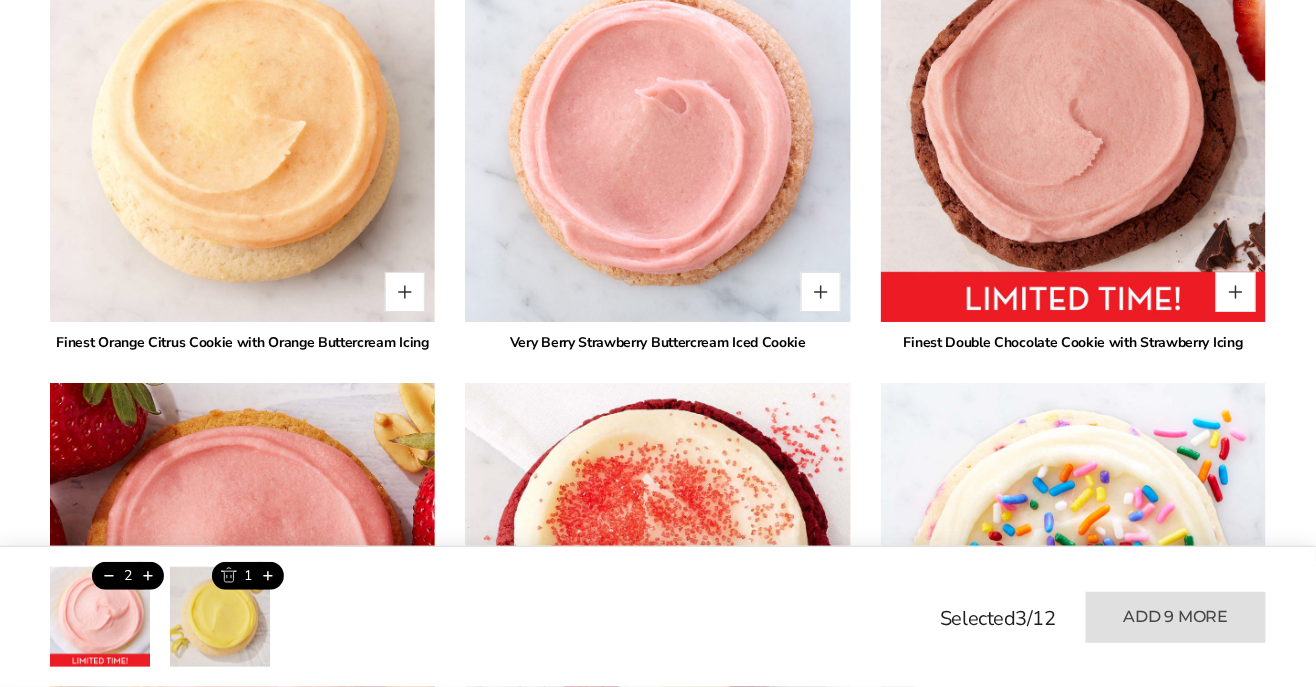 click at bounding box center (821, 292) 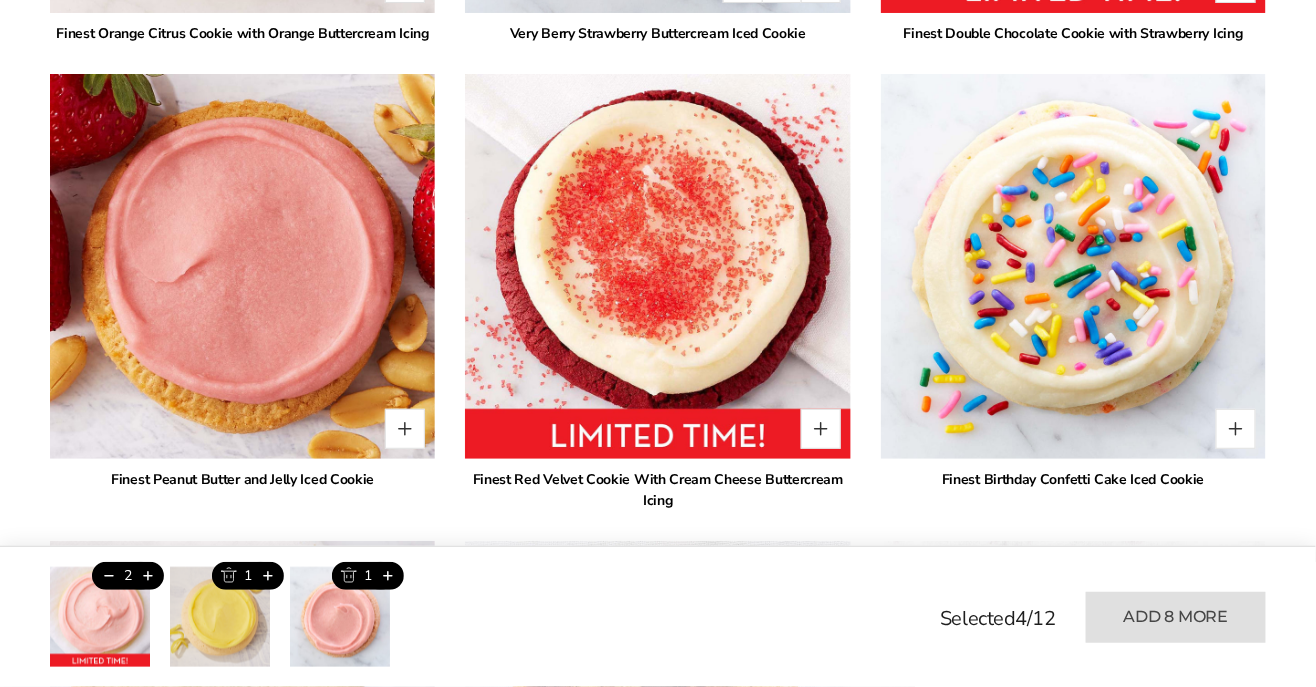 scroll, scrollTop: 2385, scrollLeft: 0, axis: vertical 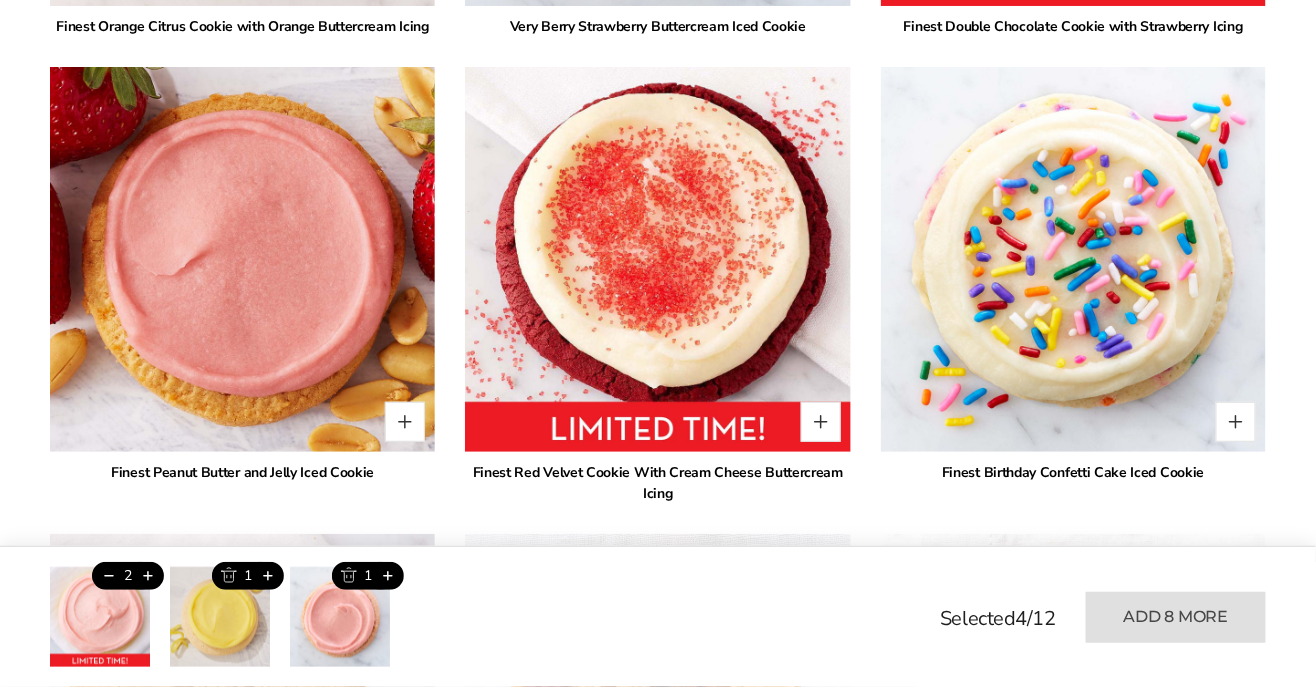 click at bounding box center [1073, 259] 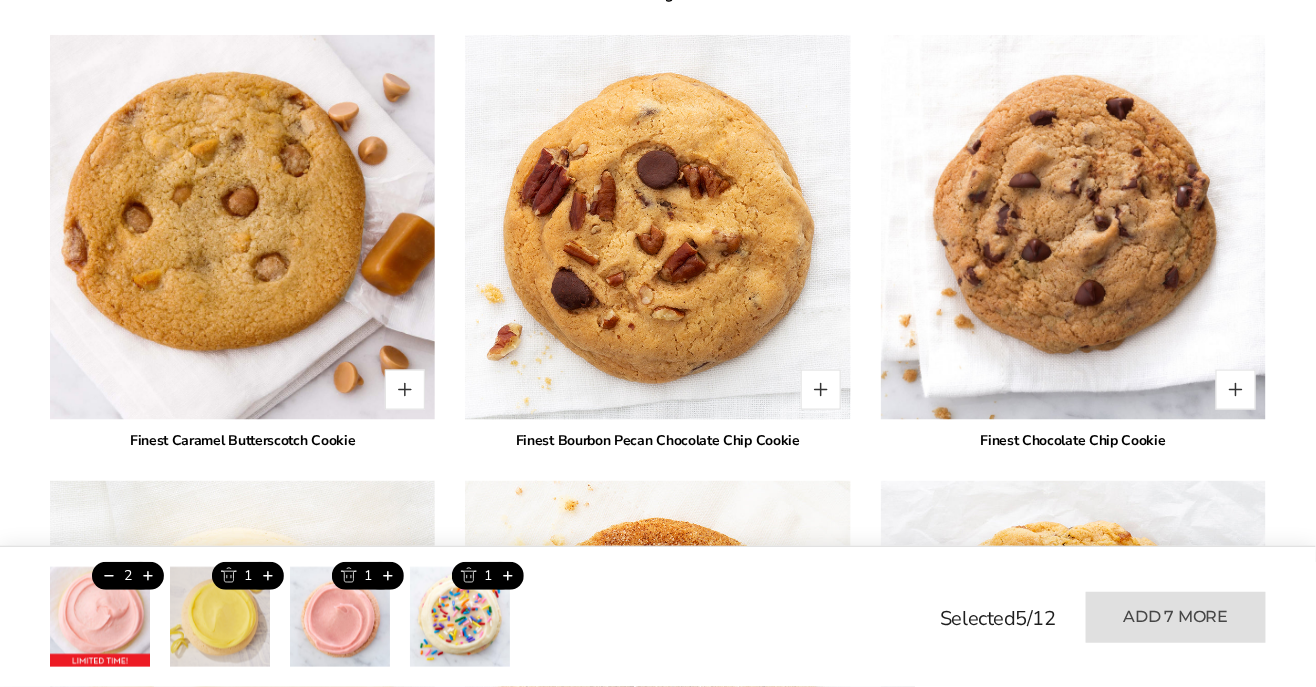 scroll, scrollTop: 2883, scrollLeft: 0, axis: vertical 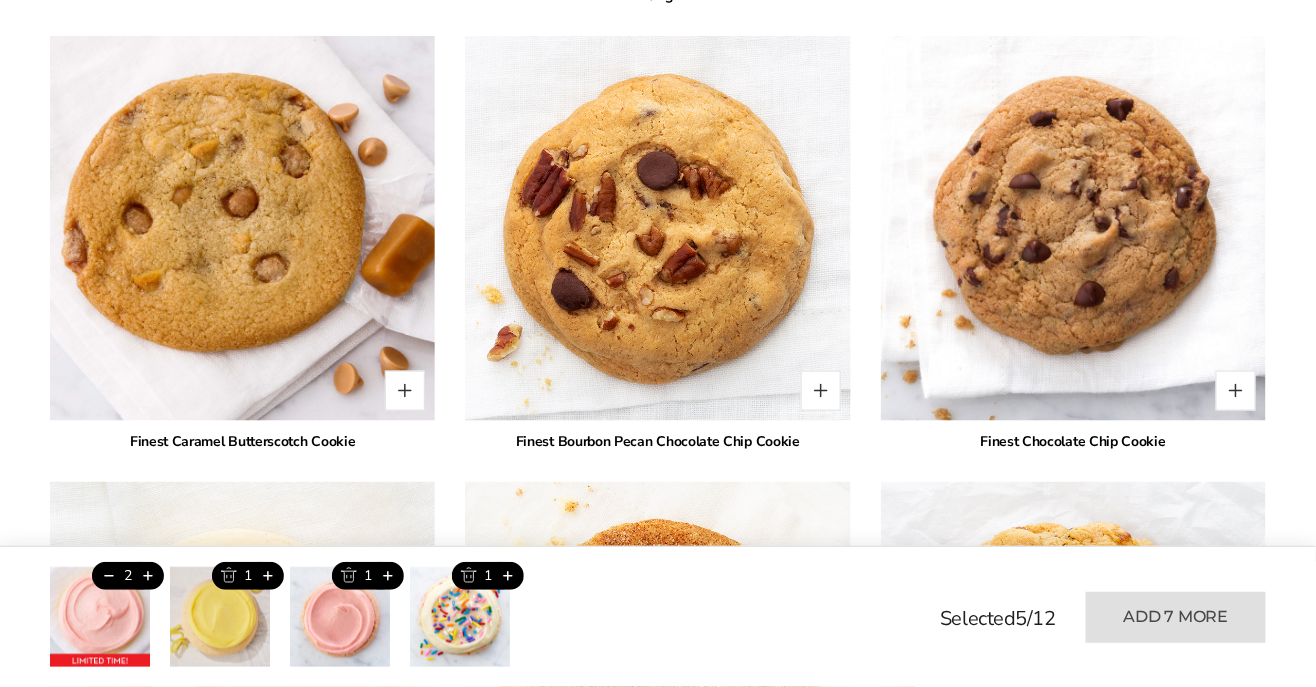 click at bounding box center (405, 391) 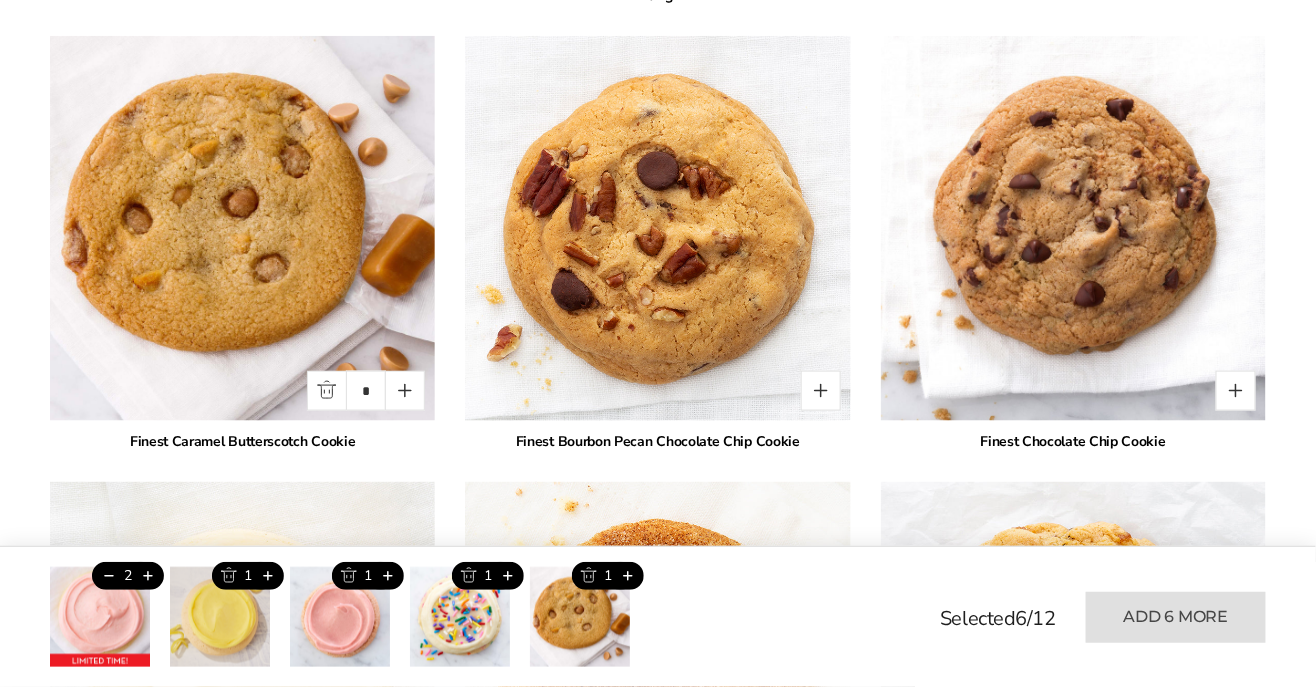 click at bounding box center [821, 391] 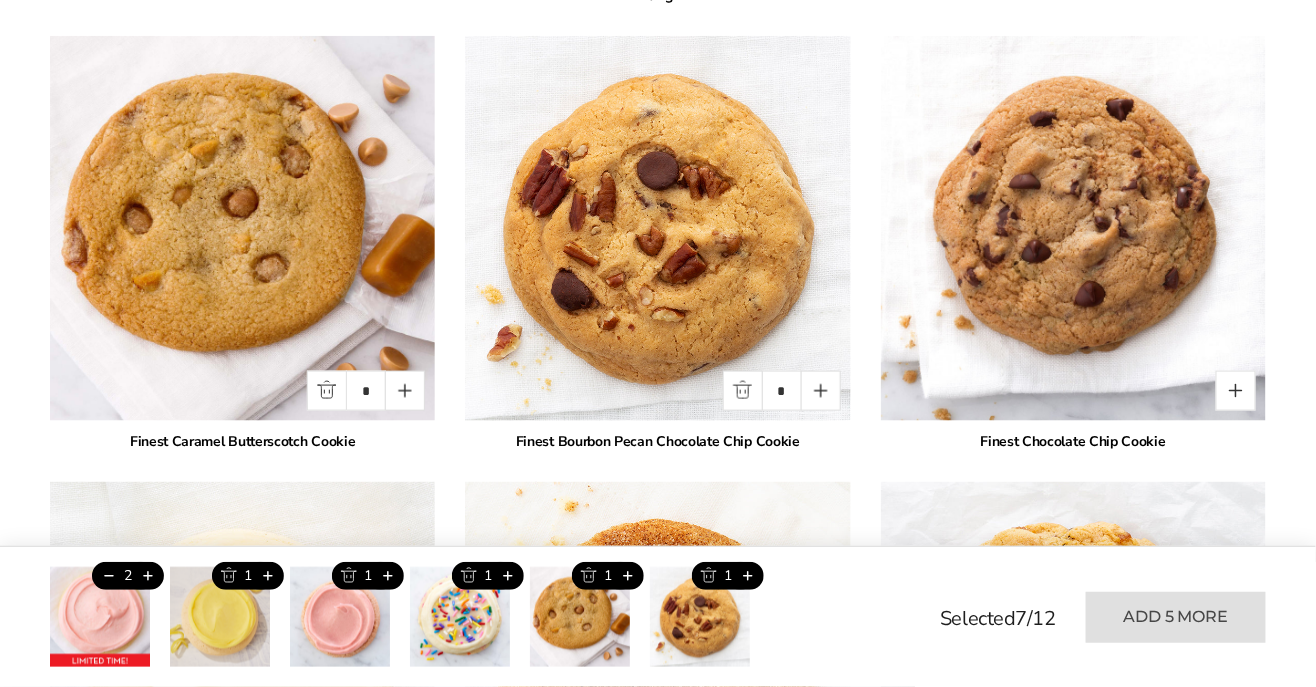 click at bounding box center (1236, 391) 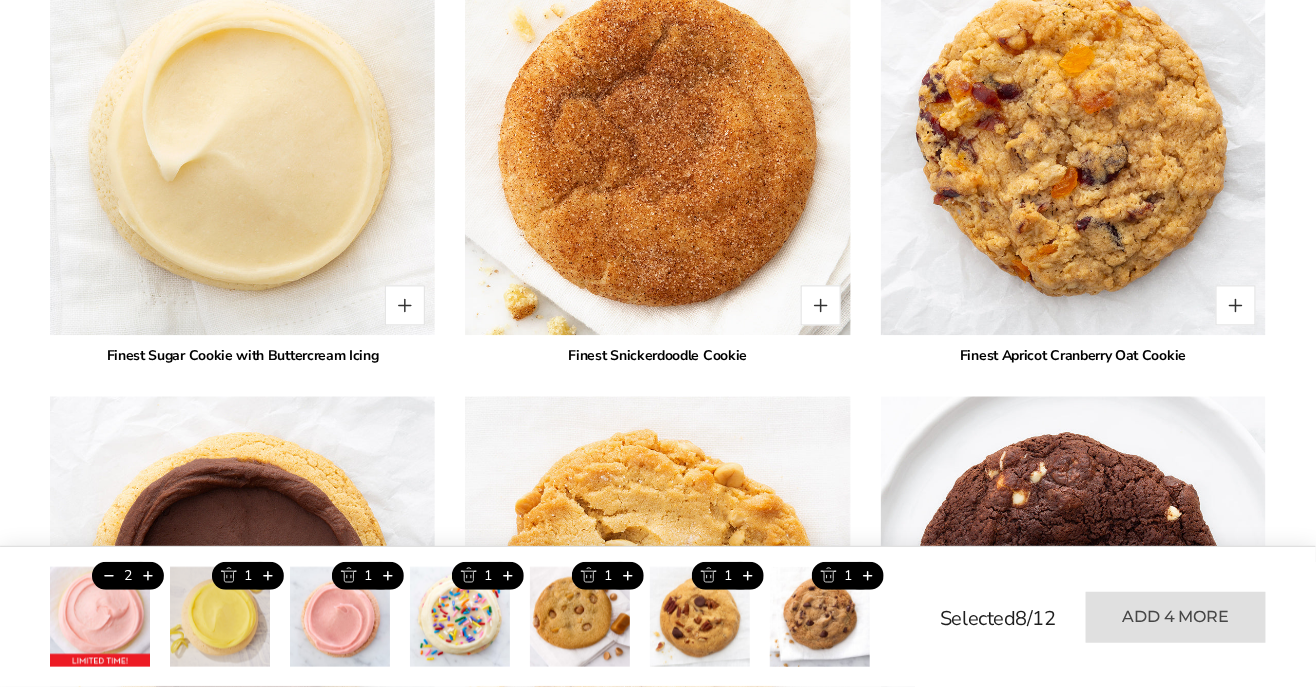 scroll, scrollTop: 3418, scrollLeft: 0, axis: vertical 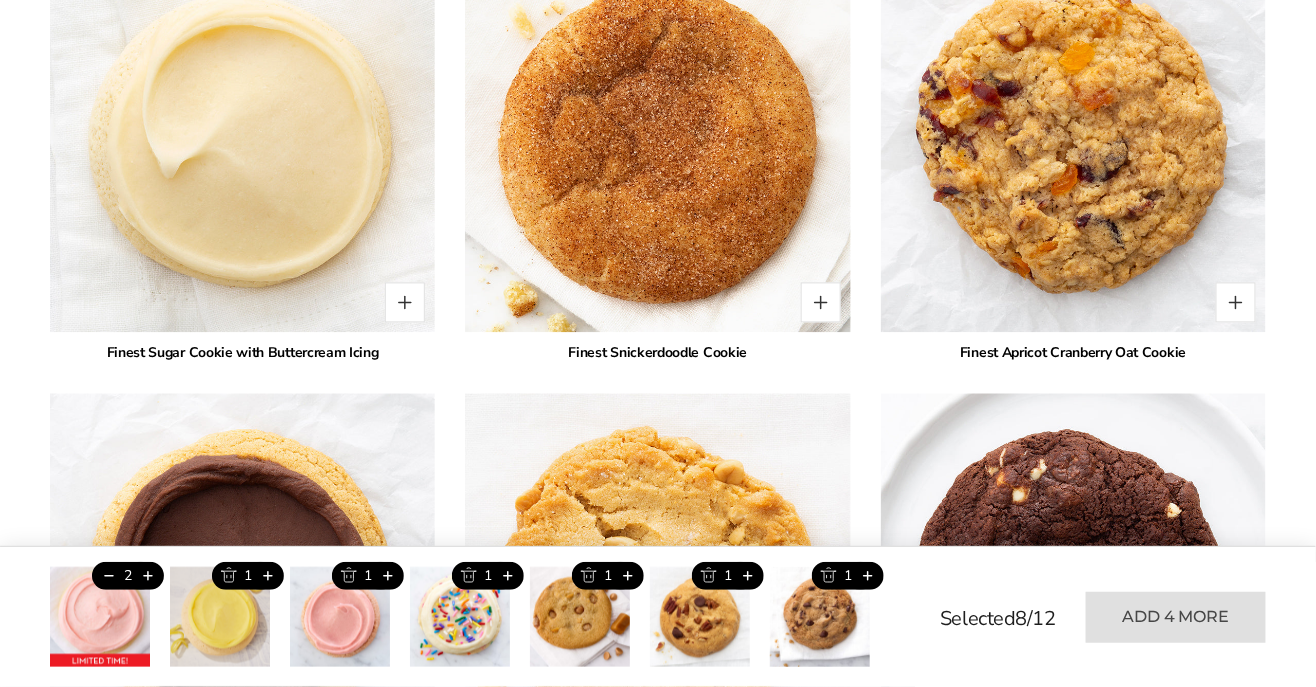 click at bounding box center (405, 303) 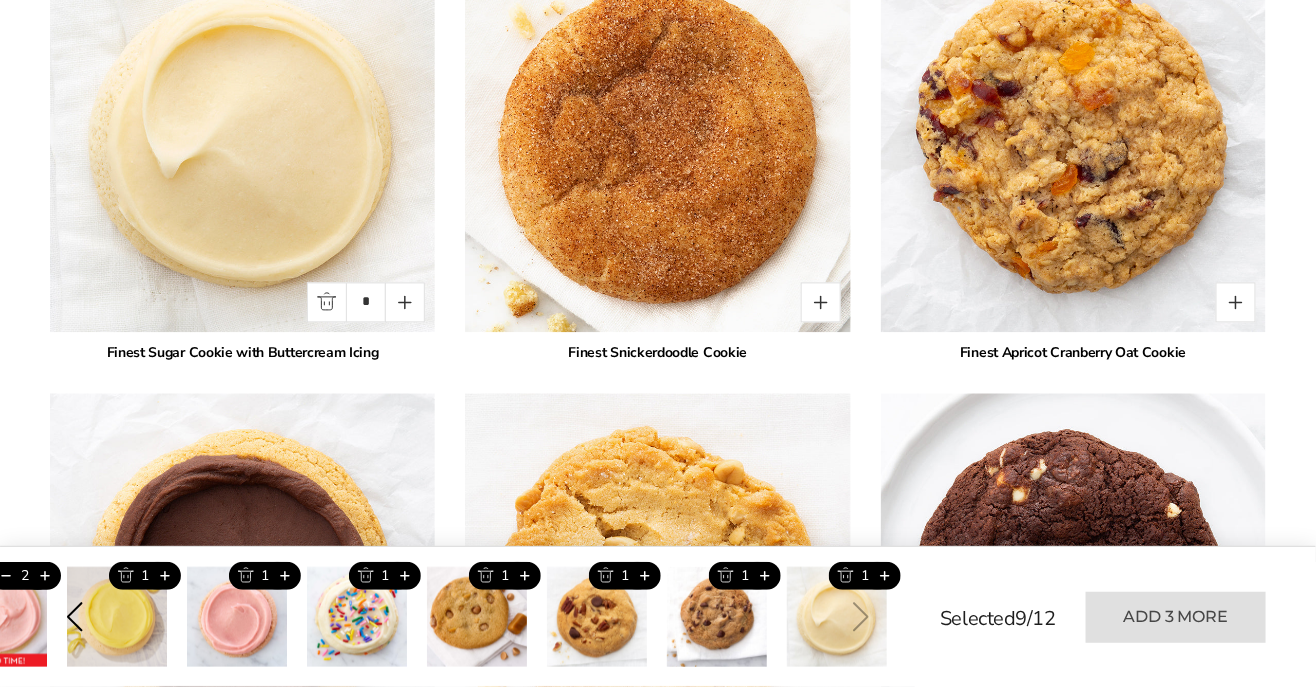 click at bounding box center [821, 303] 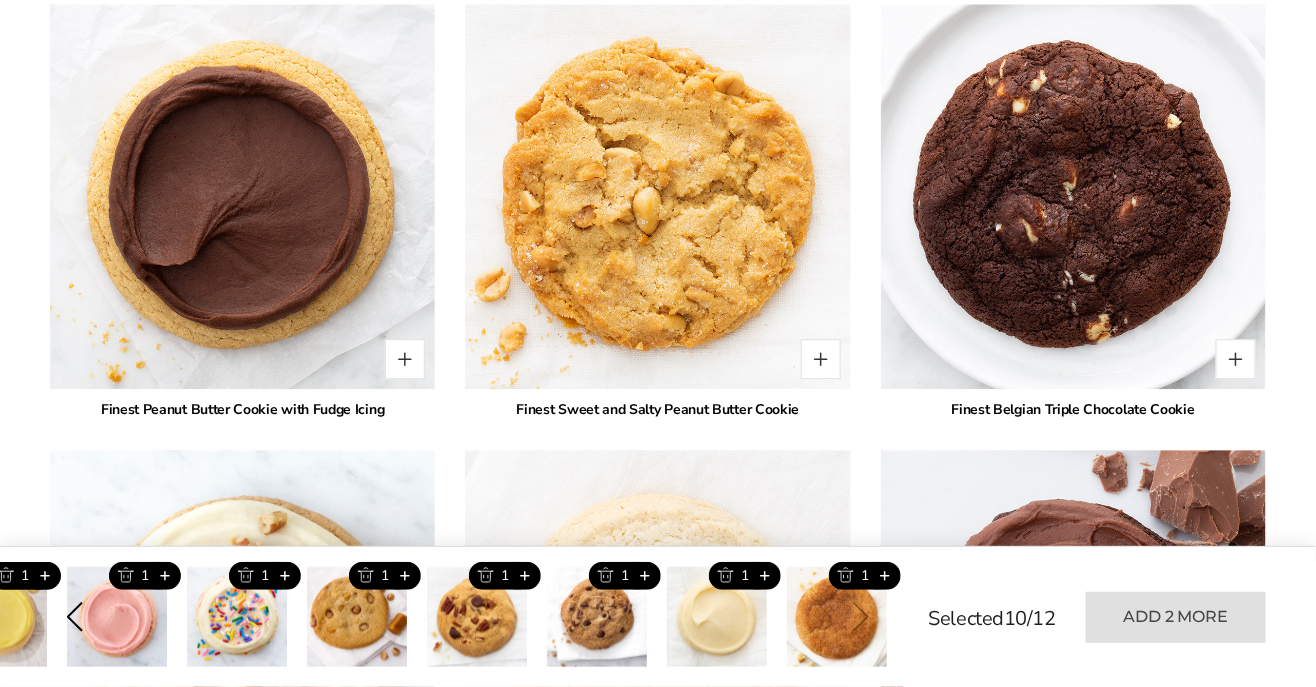 scroll, scrollTop: 3813, scrollLeft: 0, axis: vertical 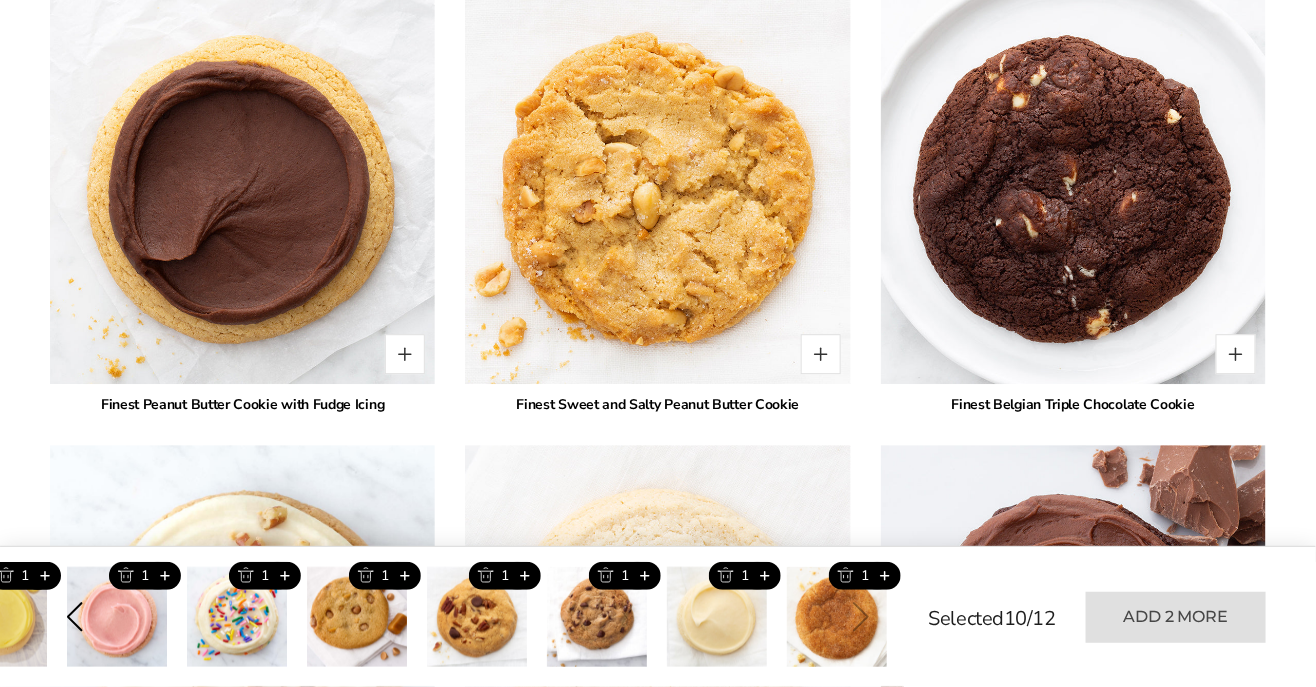 click at bounding box center (821, 354) 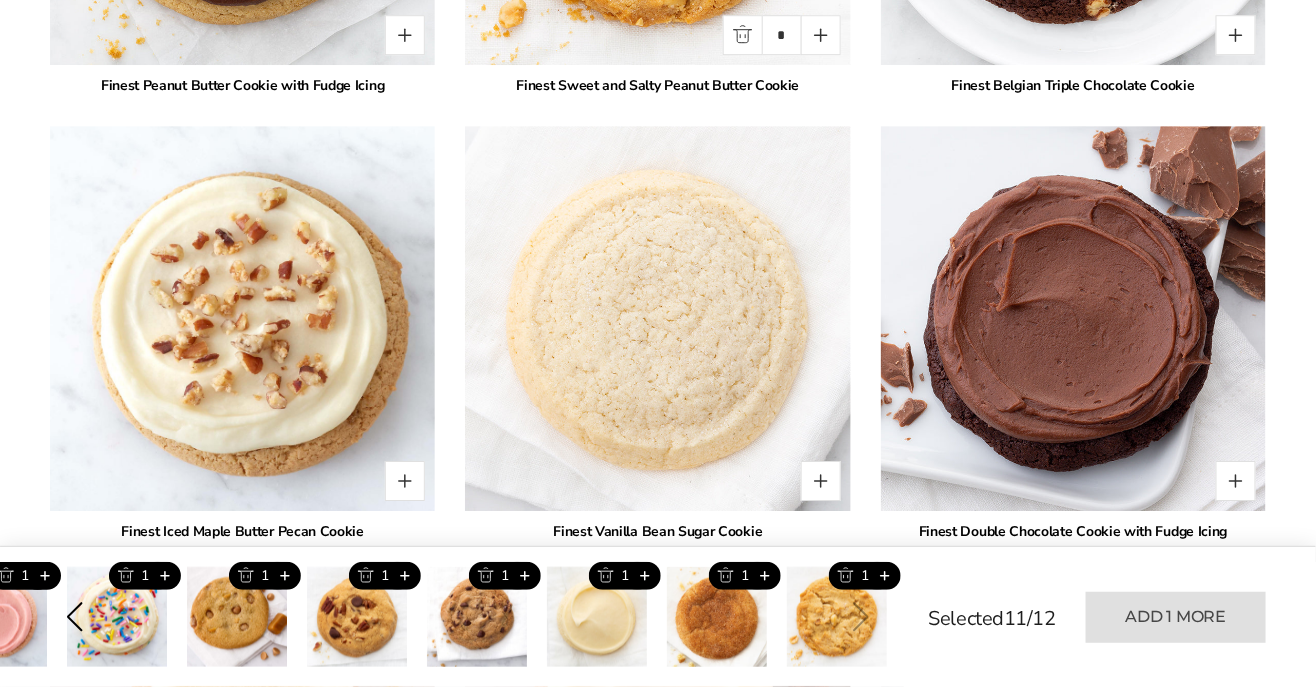 scroll, scrollTop: 4134, scrollLeft: 0, axis: vertical 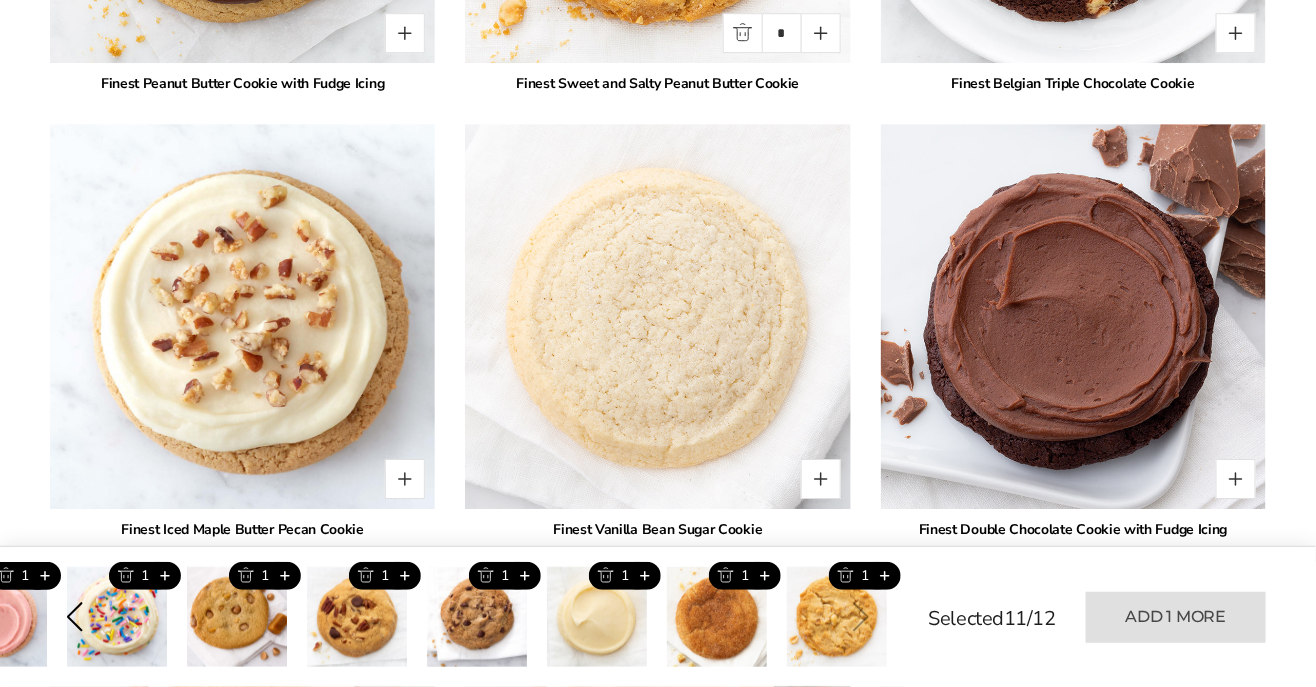 click at bounding box center (821, 479) 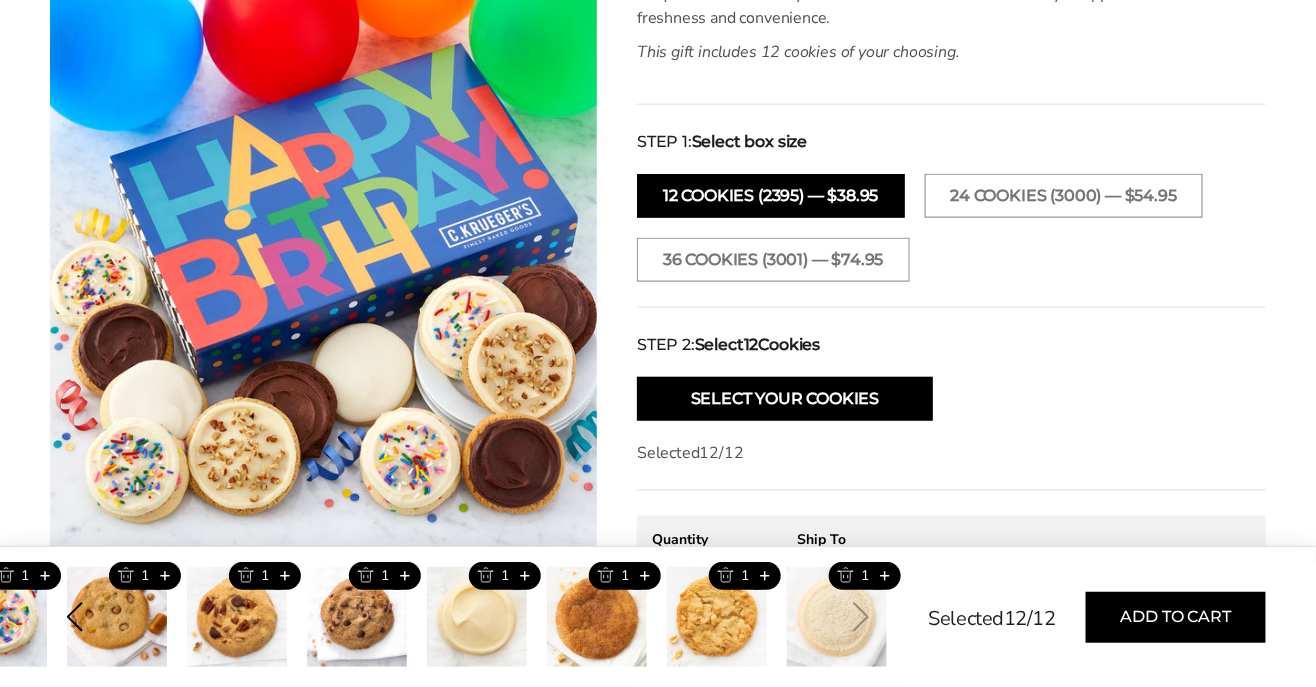 scroll, scrollTop: 668, scrollLeft: 0, axis: vertical 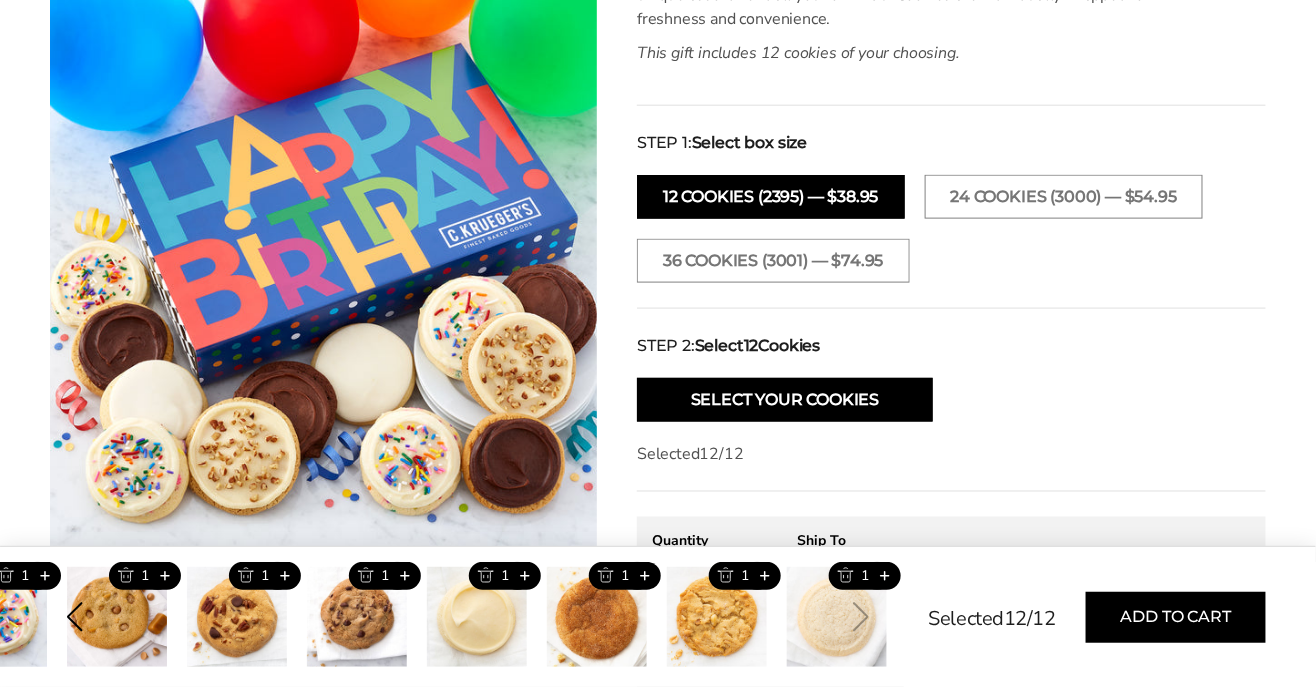 click on "24 cookies (3000) — $54.95" at bounding box center [1064, 197] 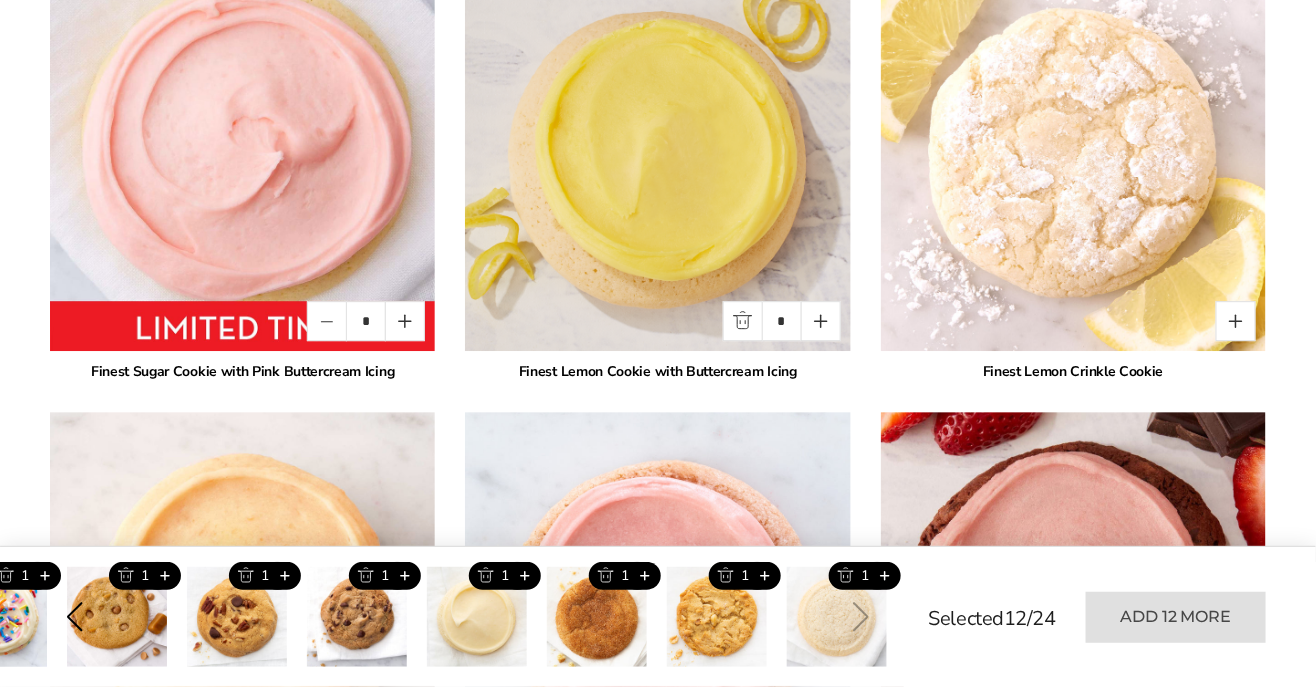 scroll, scrollTop: 1598, scrollLeft: 0, axis: vertical 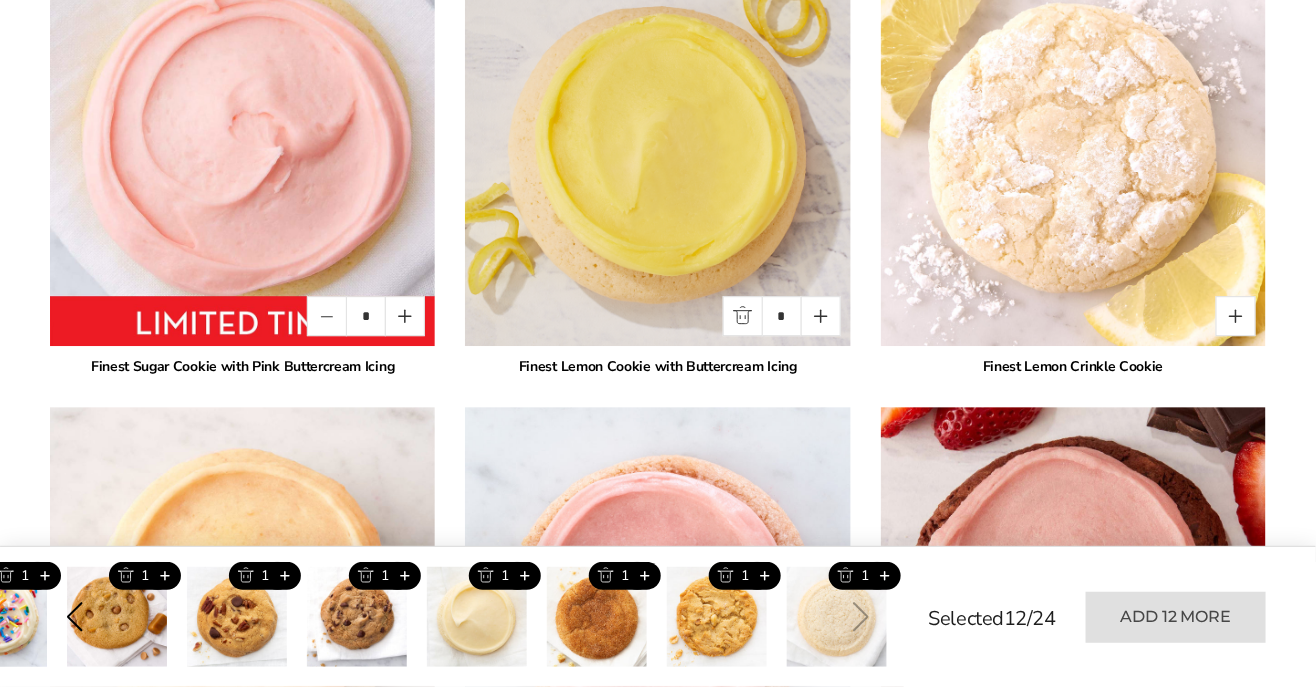click at bounding box center (405, 316) 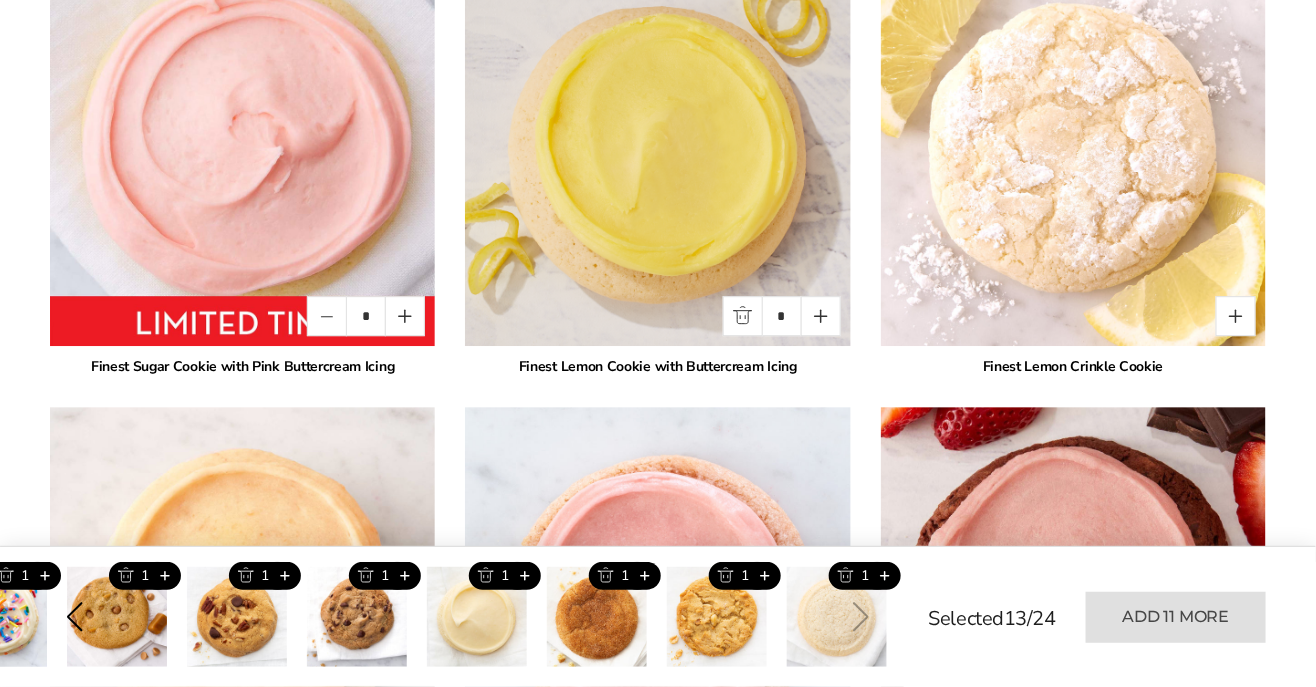 click at bounding box center [657, 153] 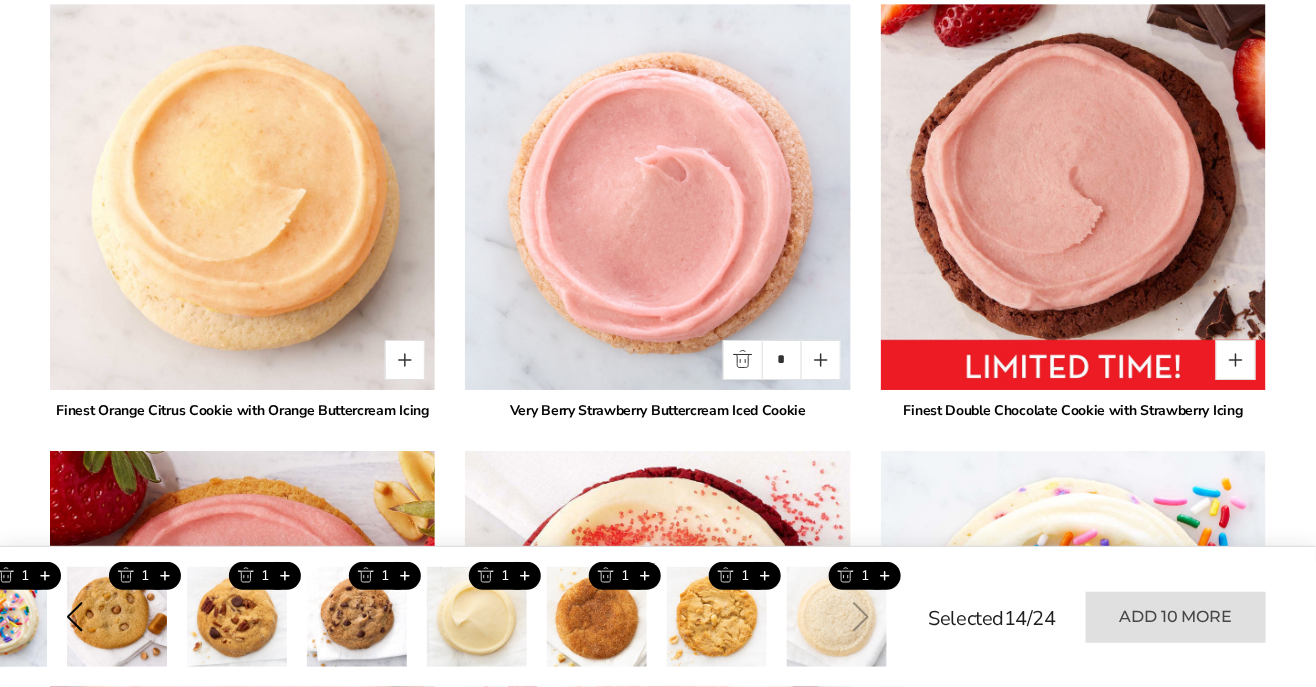 scroll, scrollTop: 2005, scrollLeft: 0, axis: vertical 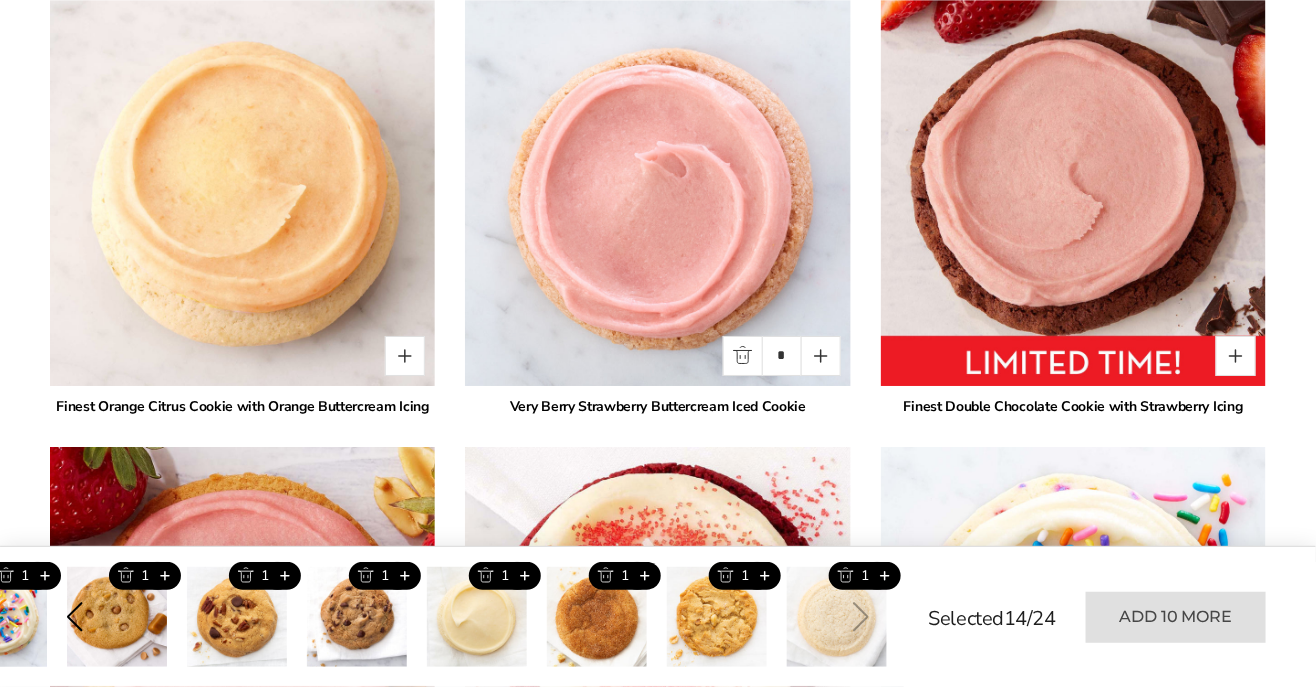 click at bounding box center (821, 356) 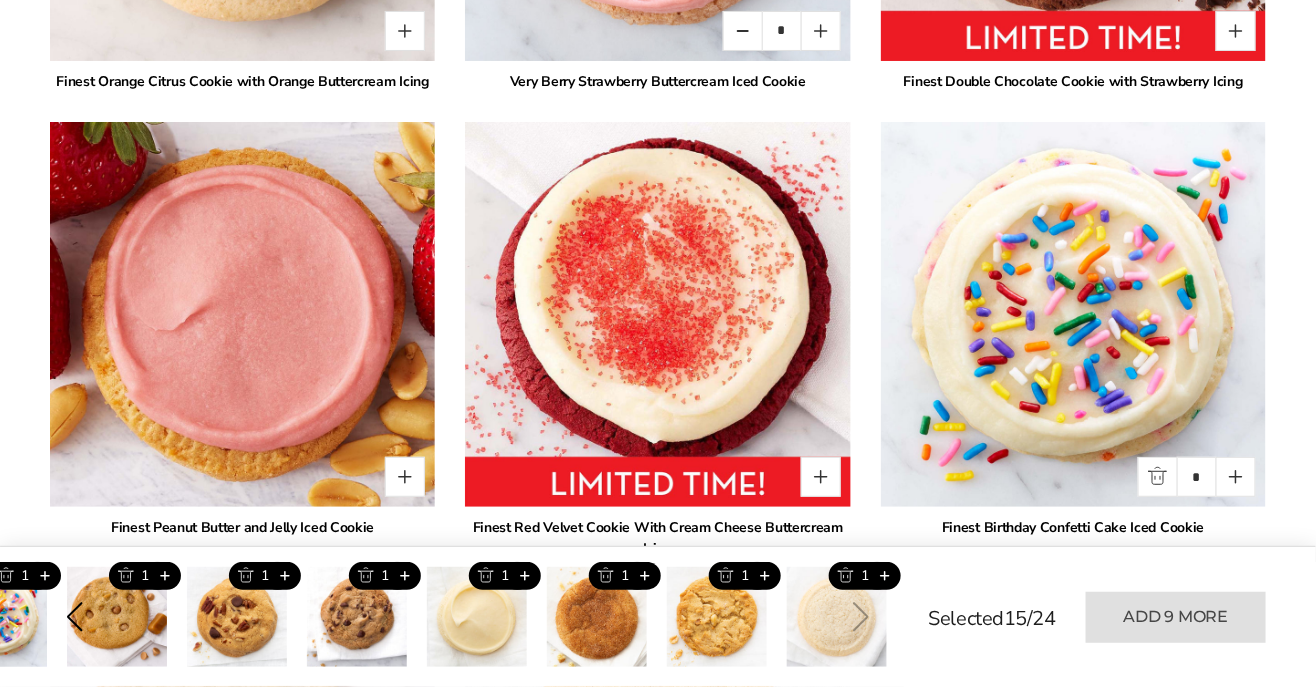 scroll, scrollTop: 2337, scrollLeft: 0, axis: vertical 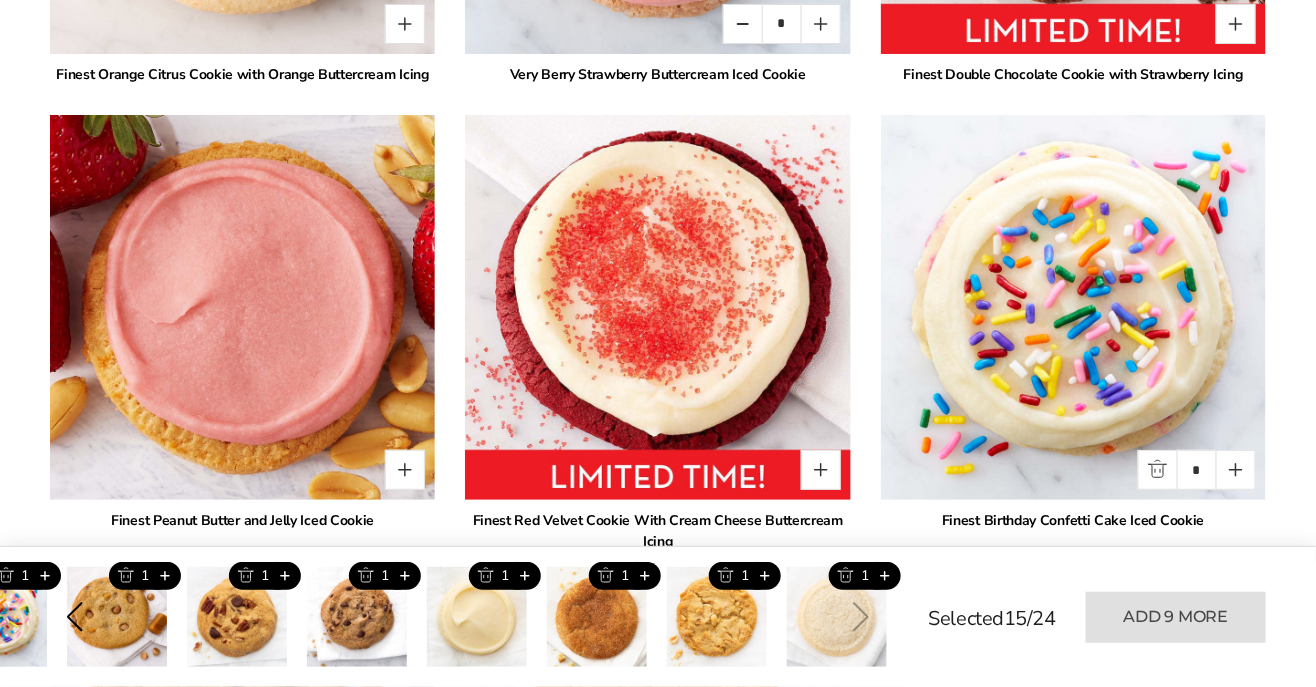 click at bounding box center [1236, 470] 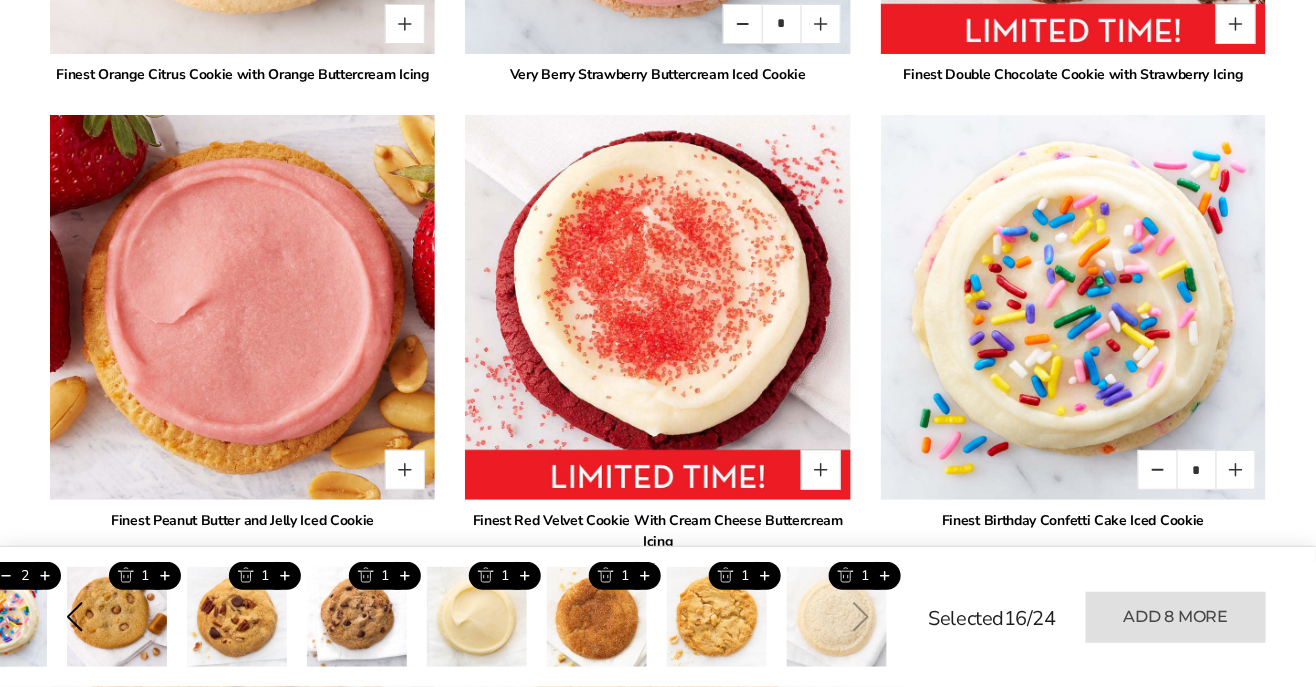 click at bounding box center (1073, 307) 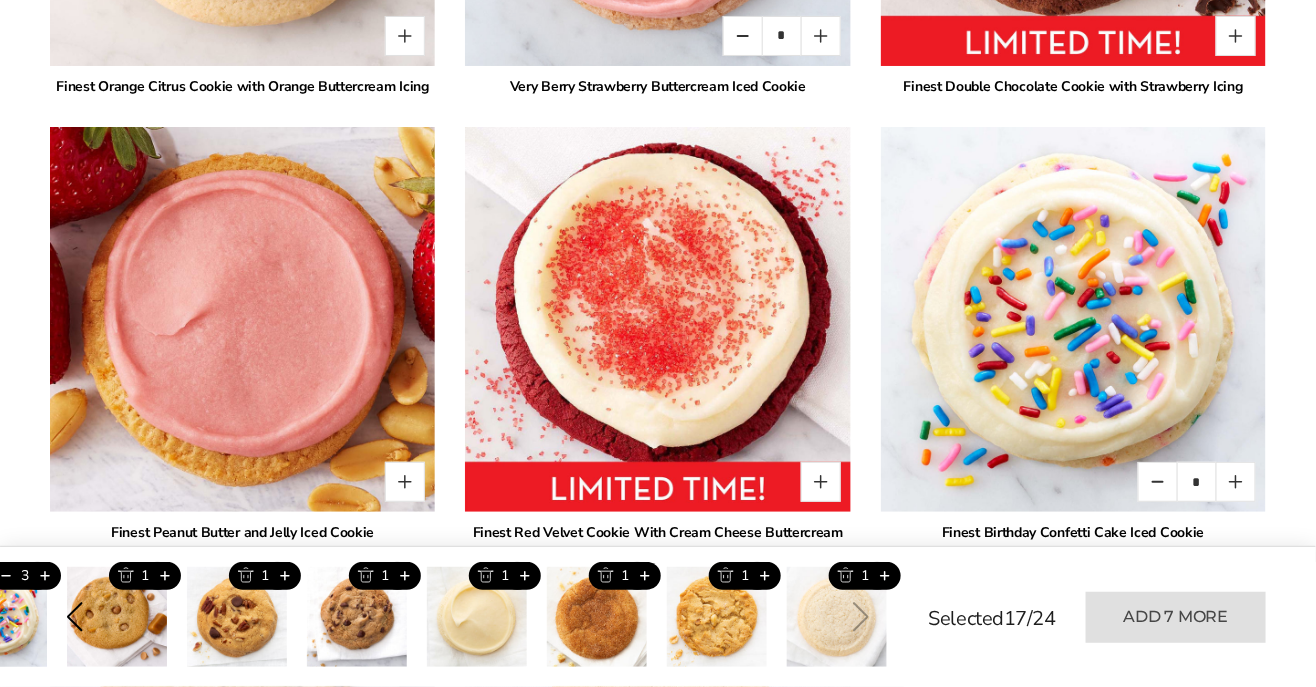 scroll, scrollTop: 2264, scrollLeft: 0, axis: vertical 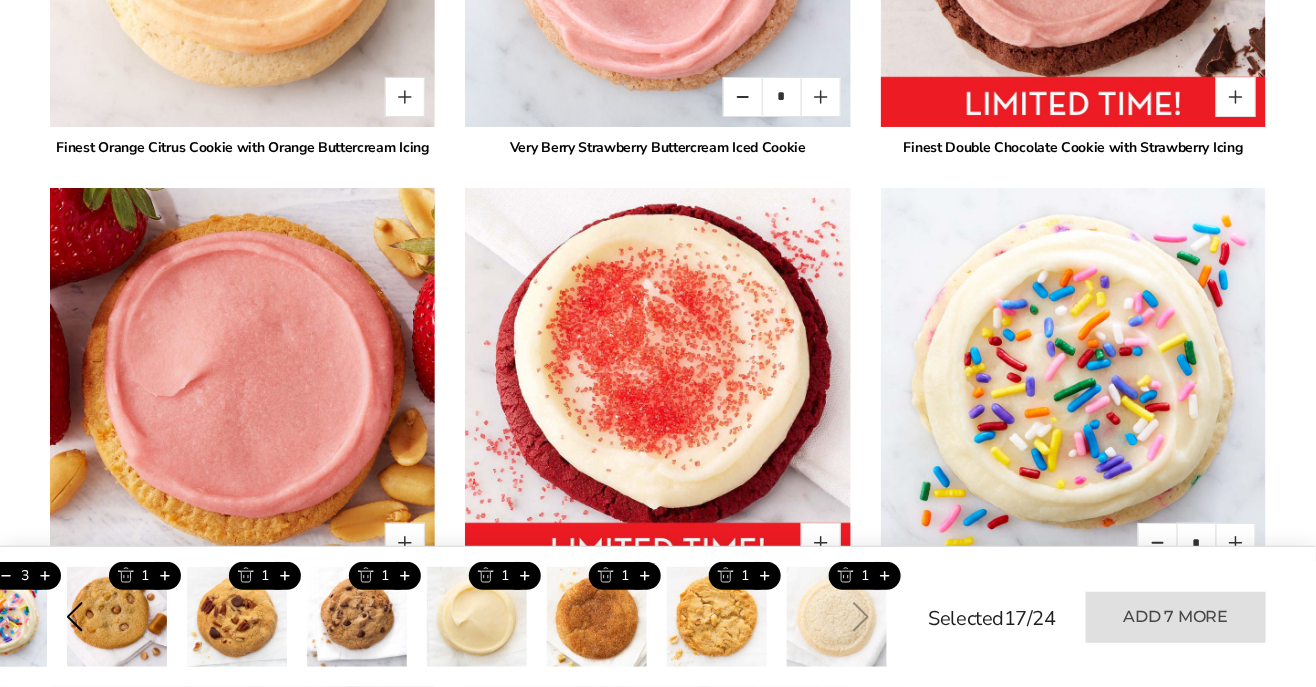 click at bounding box center [821, 97] 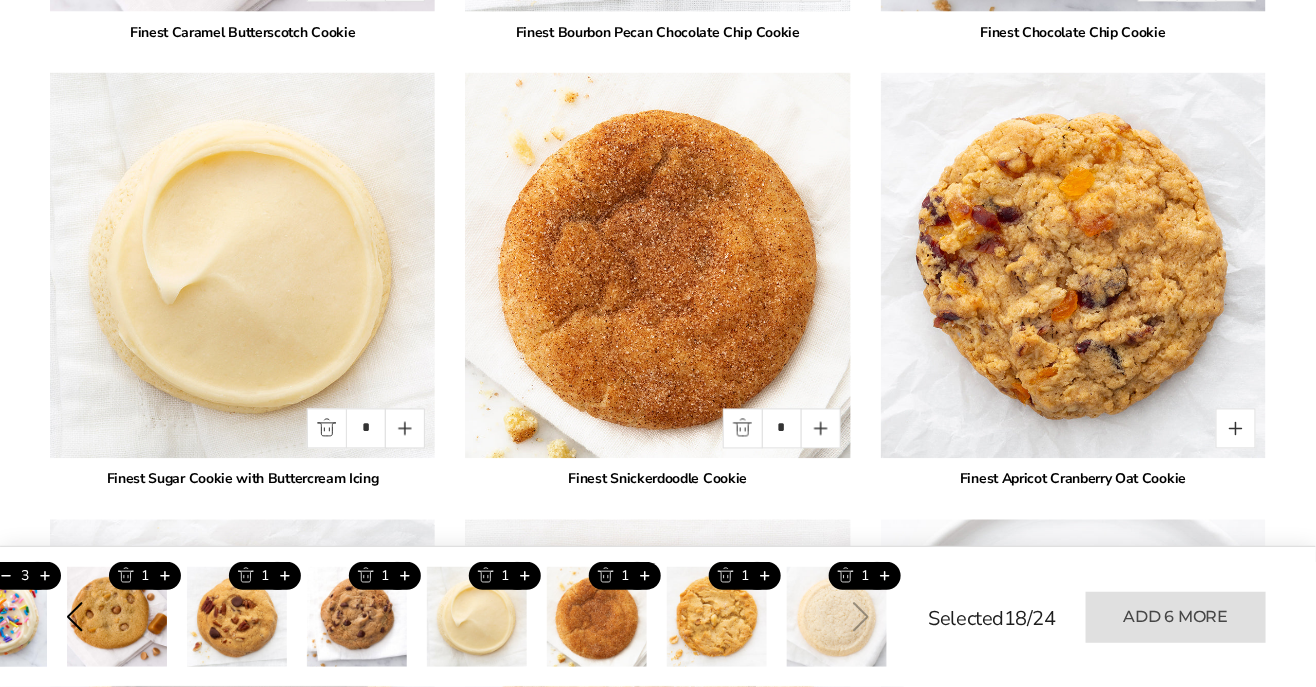 scroll, scrollTop: 3312, scrollLeft: 0, axis: vertical 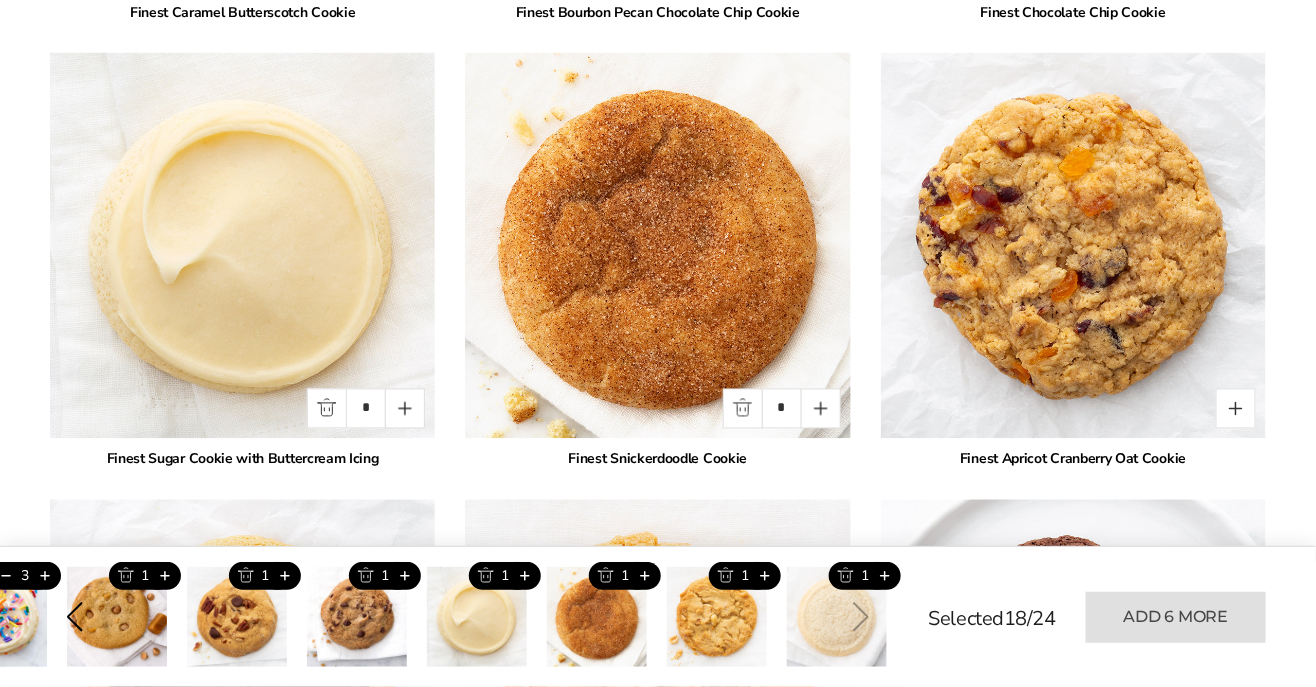 click at bounding box center [405, 409] 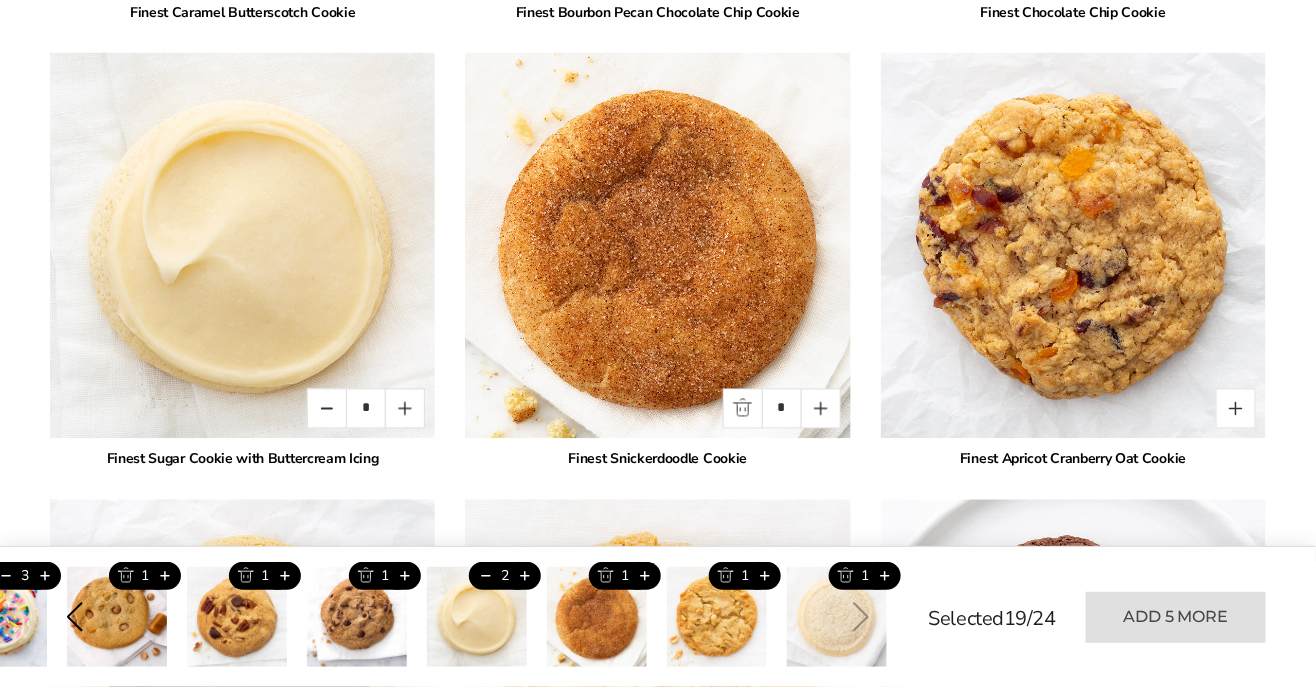 click at bounding box center (405, 409) 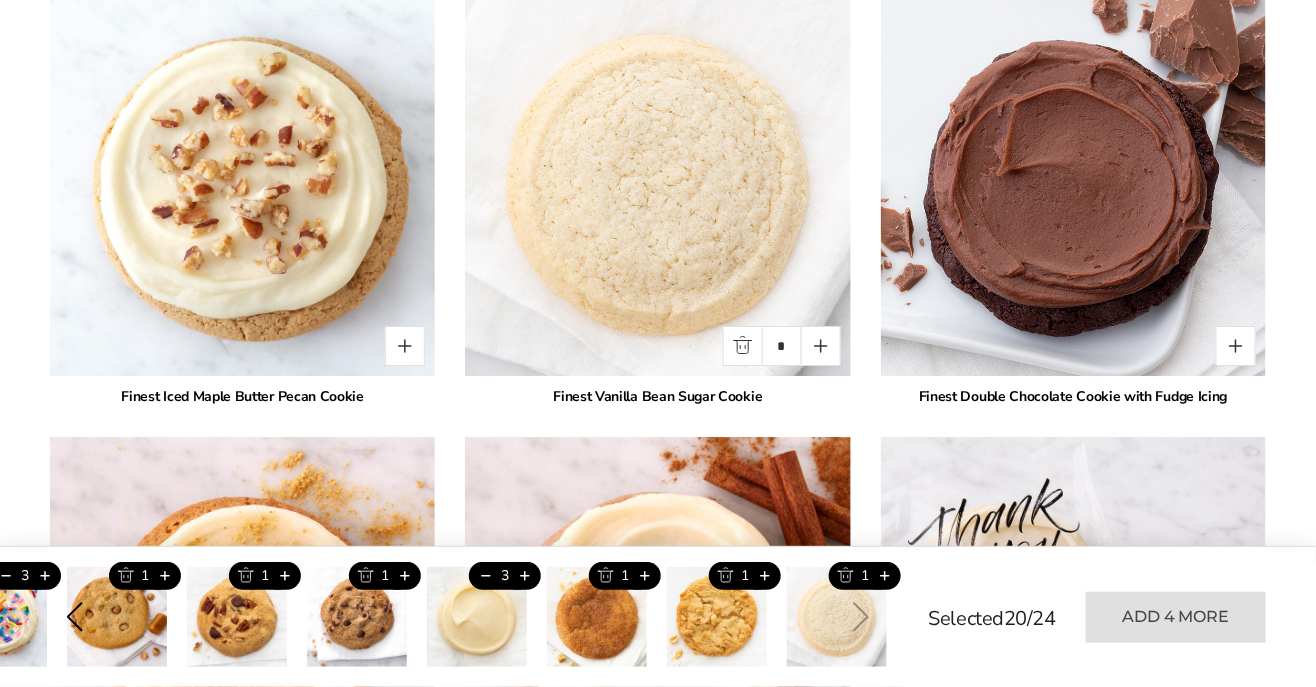 scroll, scrollTop: 4269, scrollLeft: 0, axis: vertical 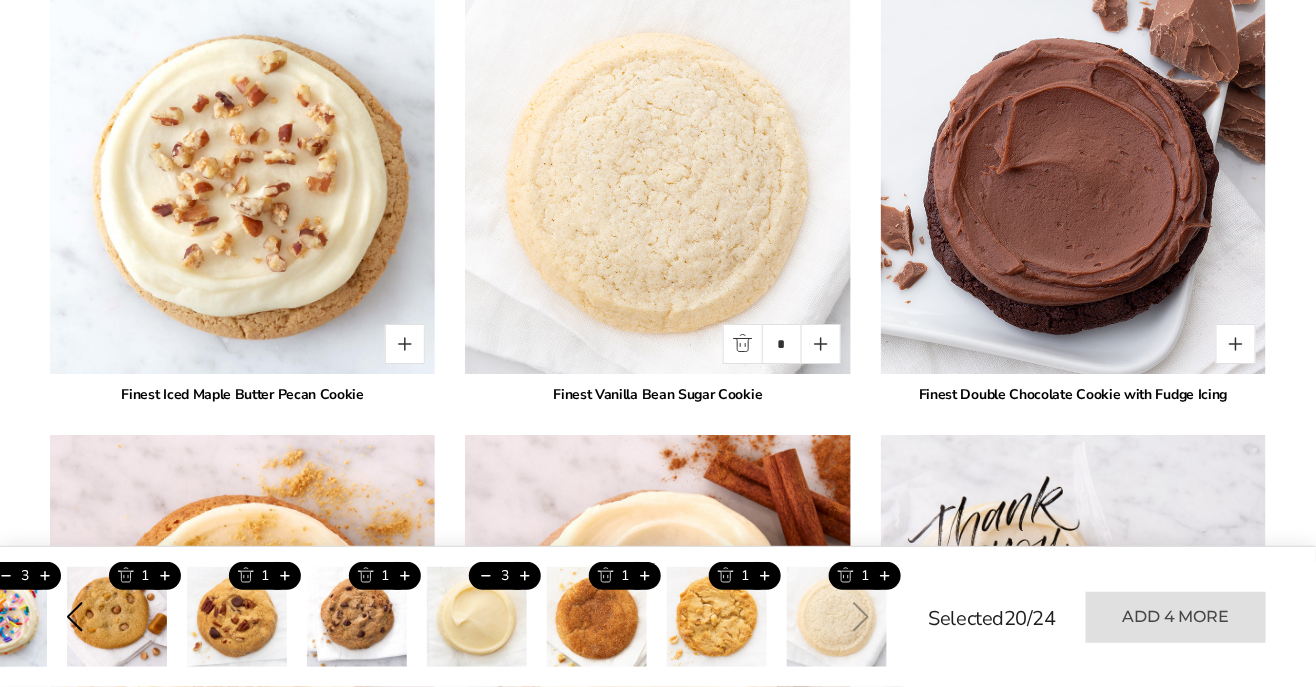 click at bounding box center (405, 344) 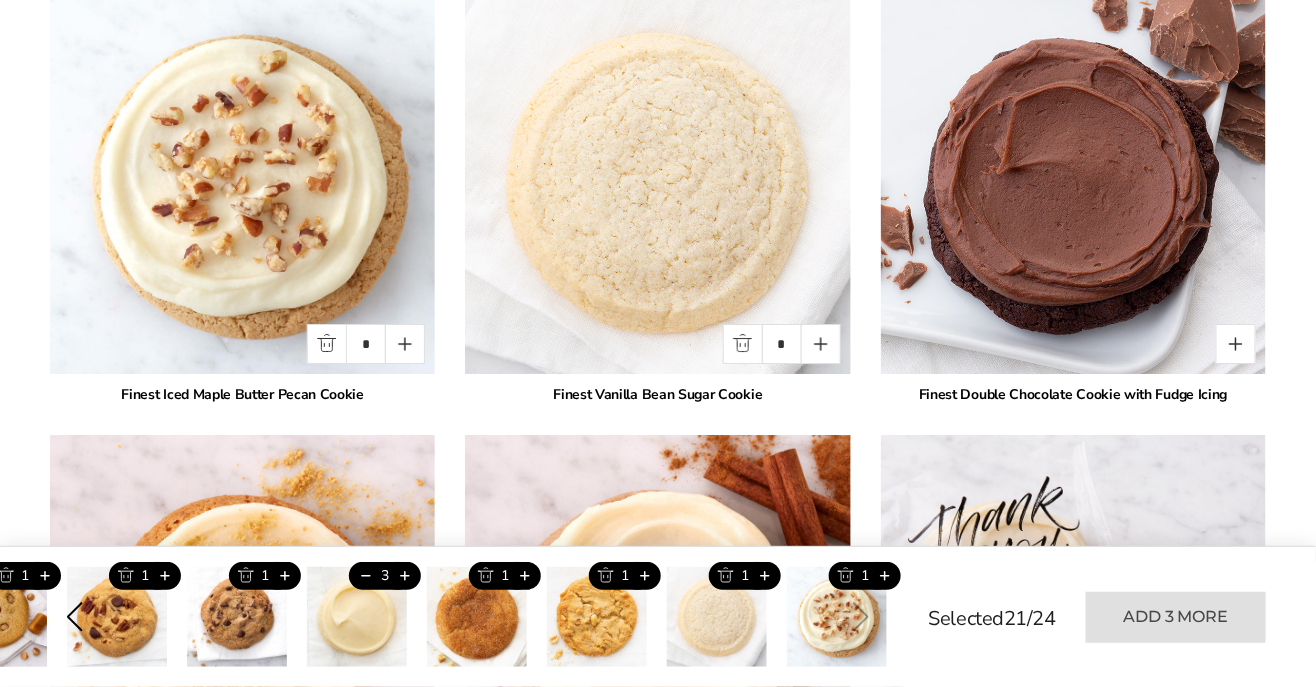 click at bounding box center (821, 344) 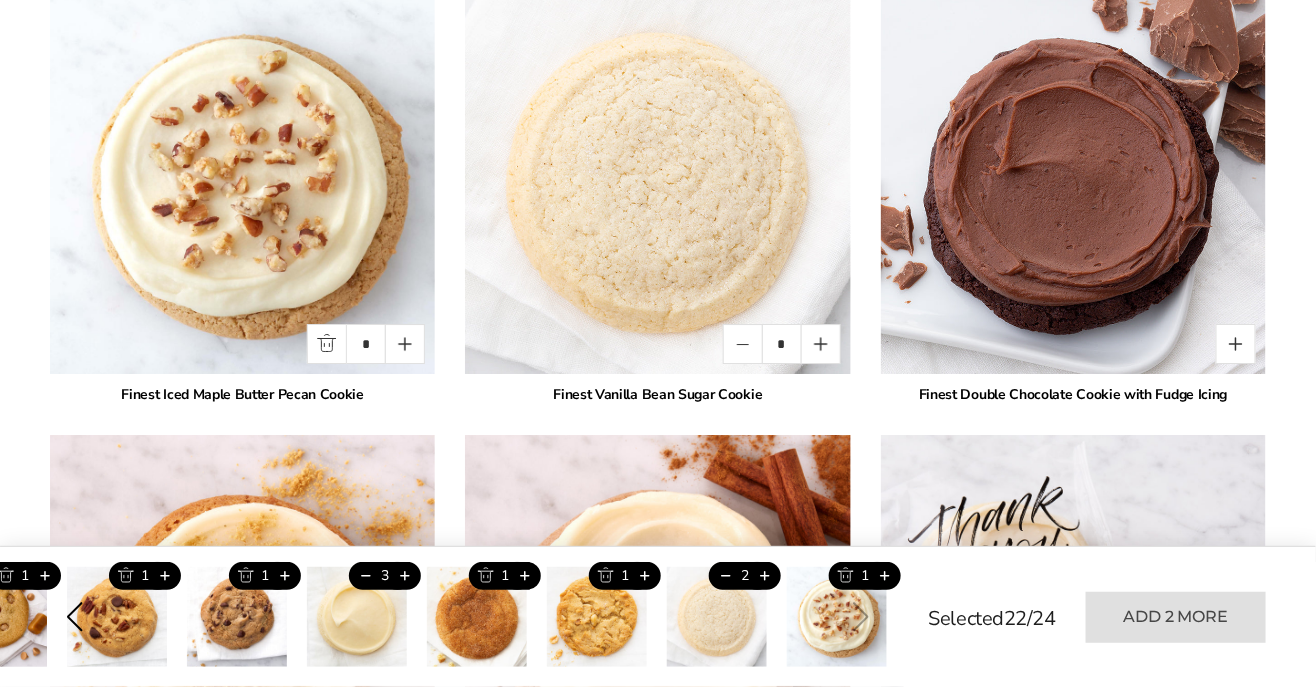 type on "*" 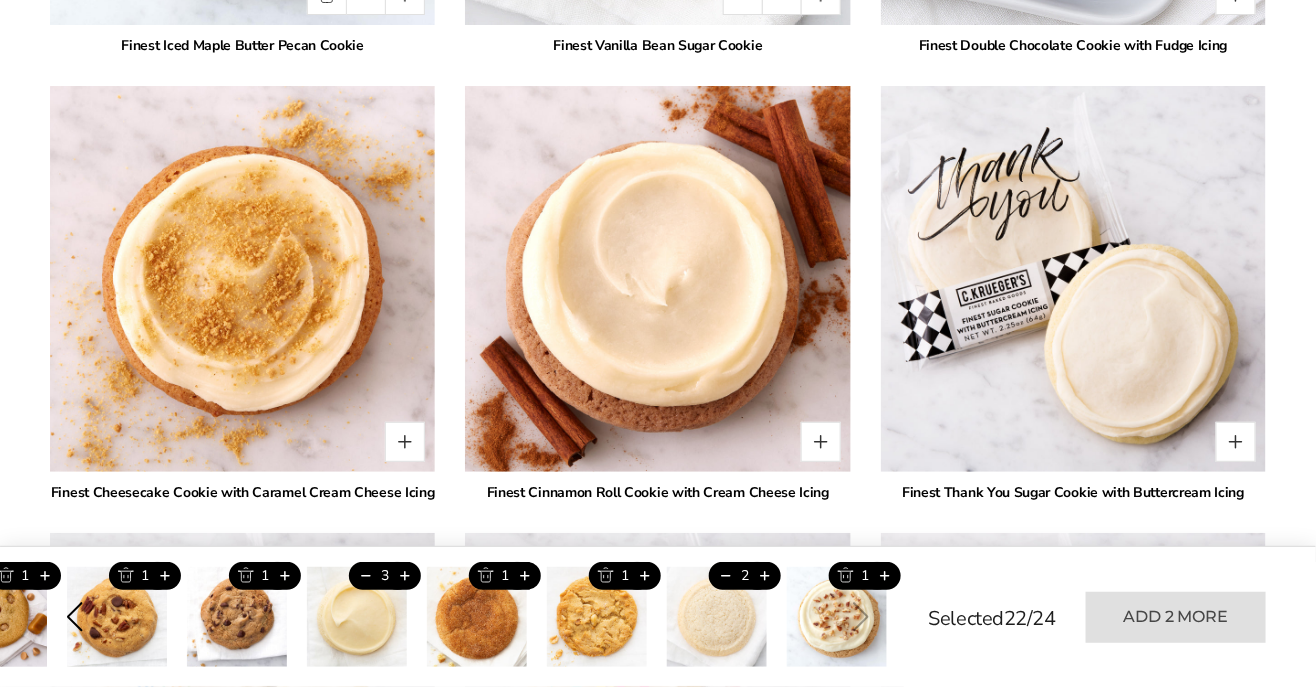 scroll, scrollTop: 4627, scrollLeft: 0, axis: vertical 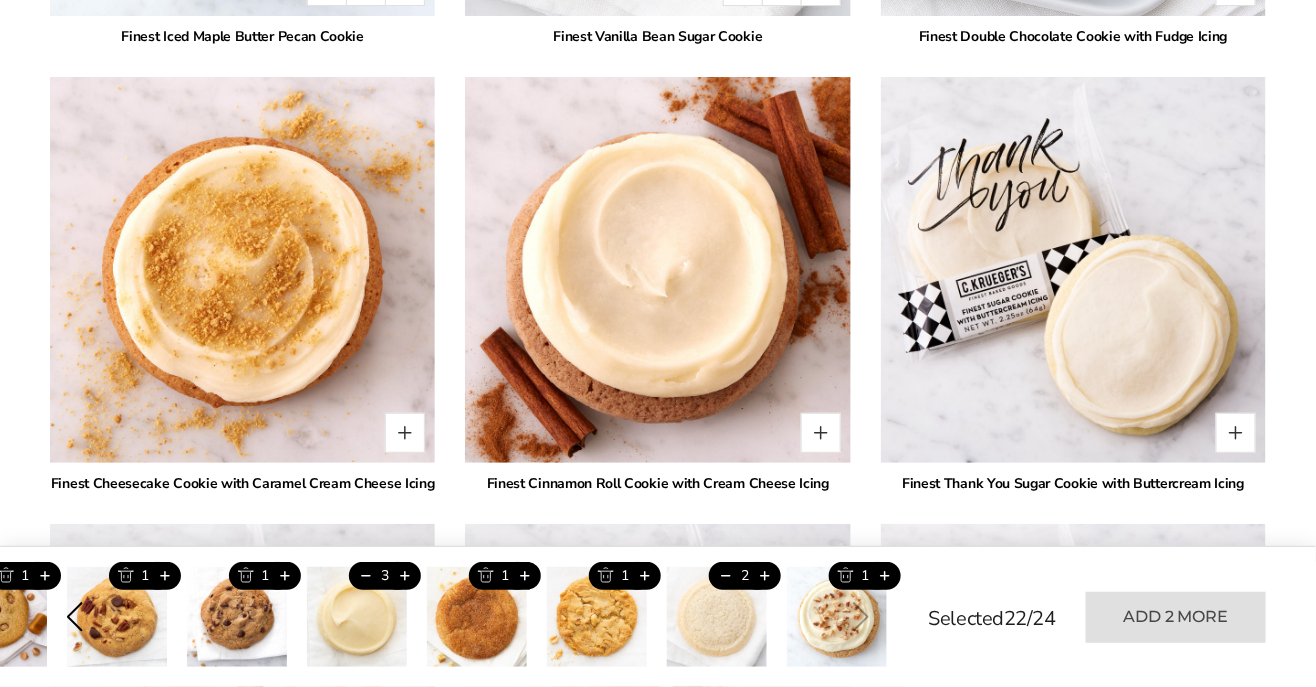 click at bounding box center [405, 433] 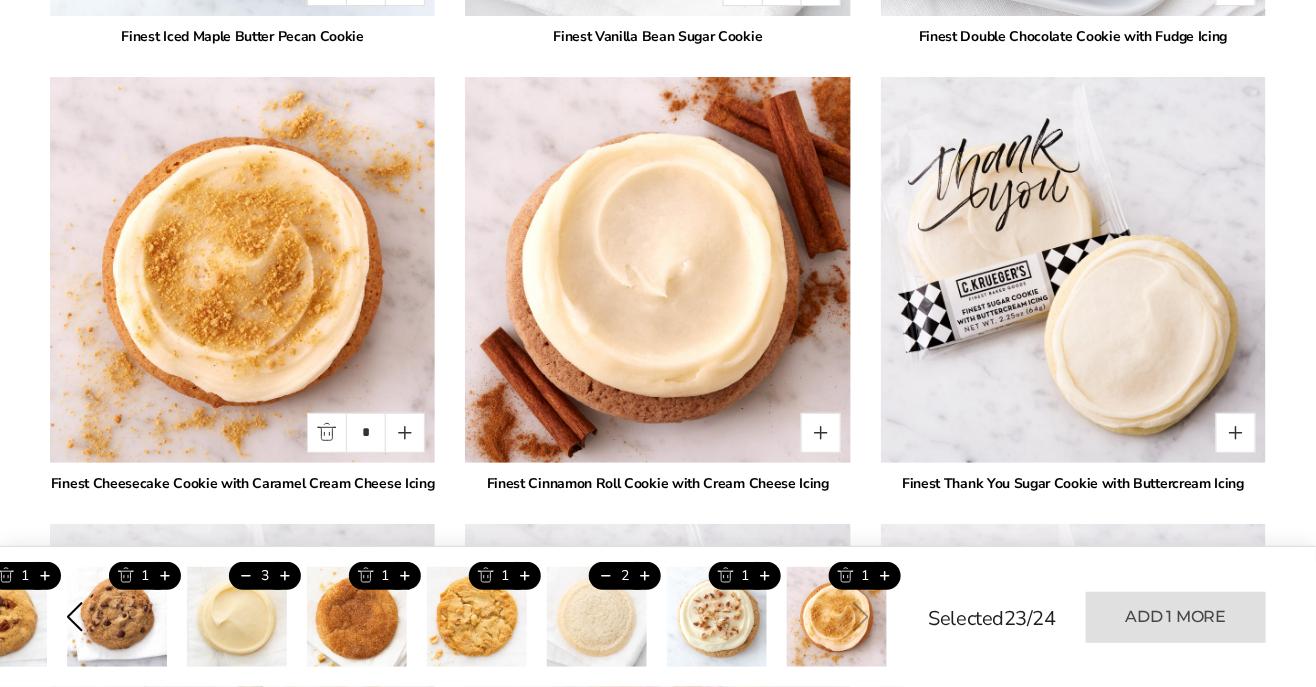 click at bounding box center (657, 269) 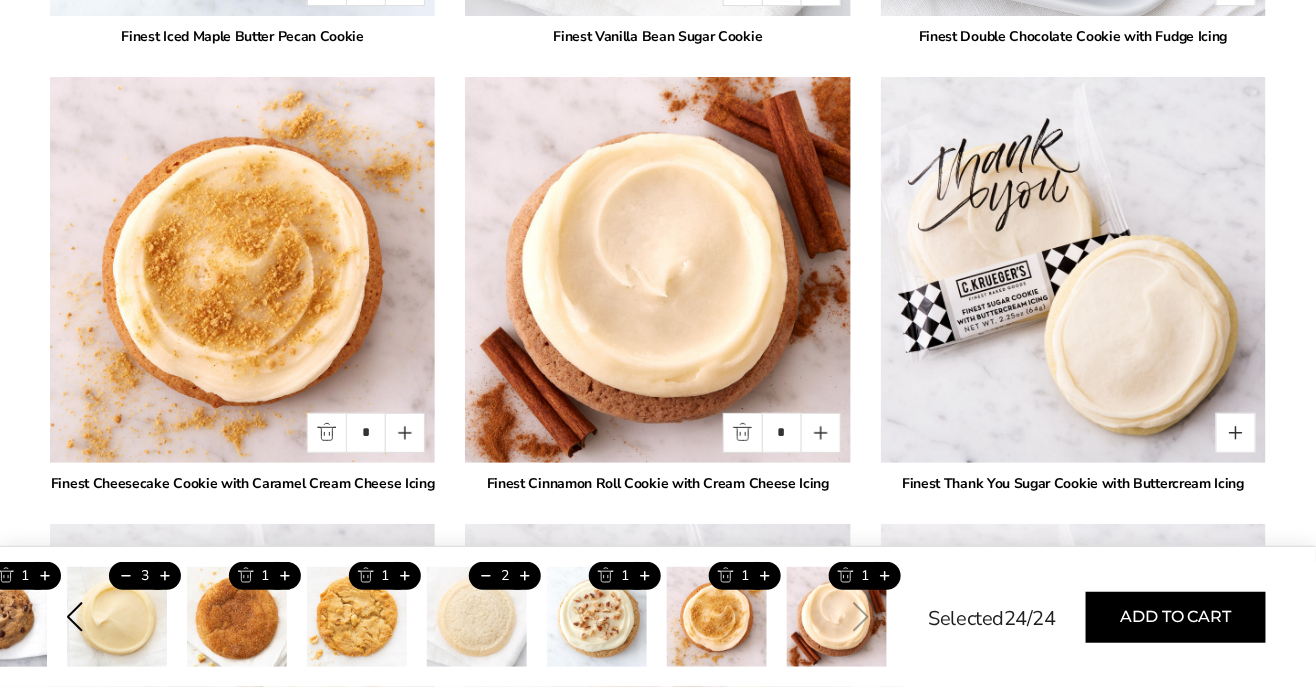 click on "Add to cart" at bounding box center [1176, 617] 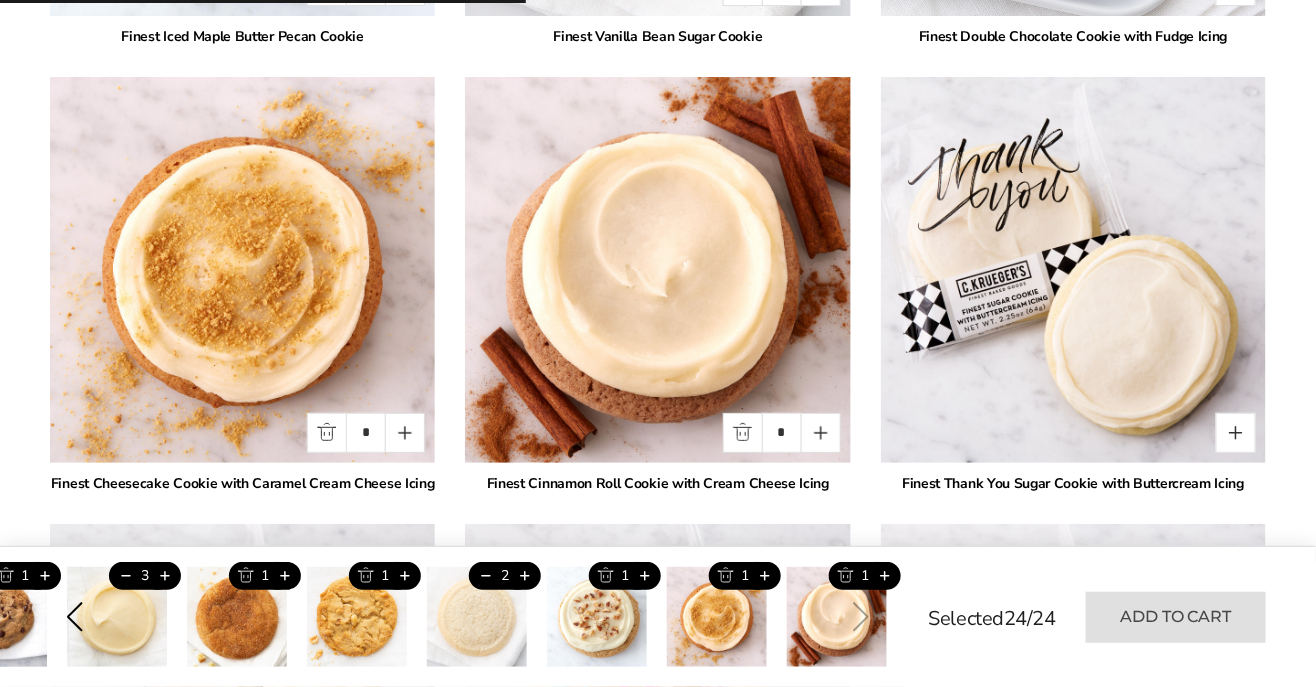 type on "*" 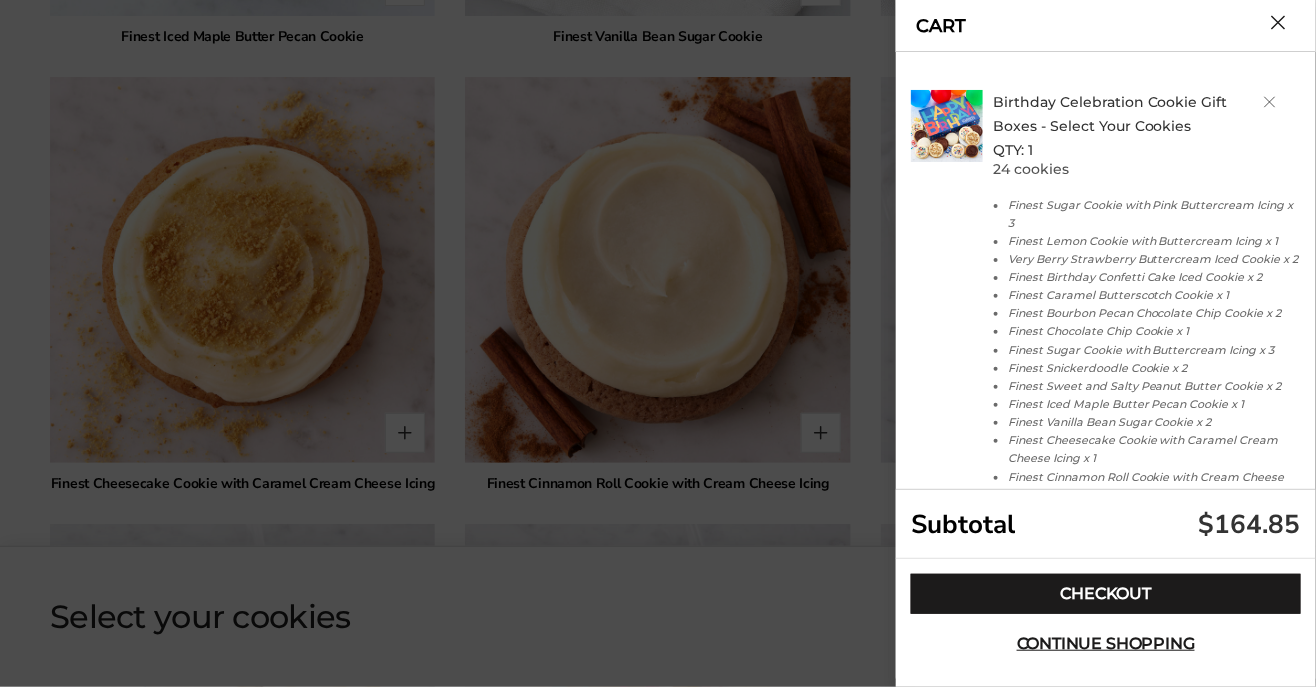 click on "Checkout" 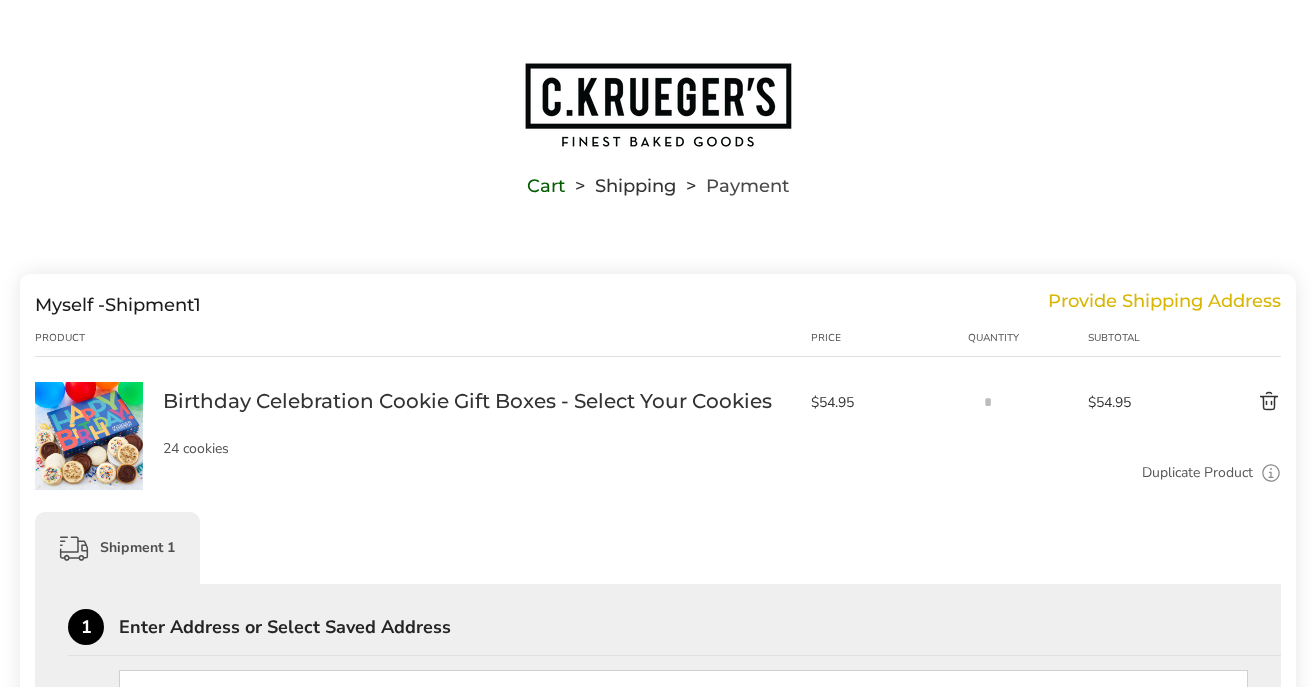 scroll, scrollTop: 0, scrollLeft: 0, axis: both 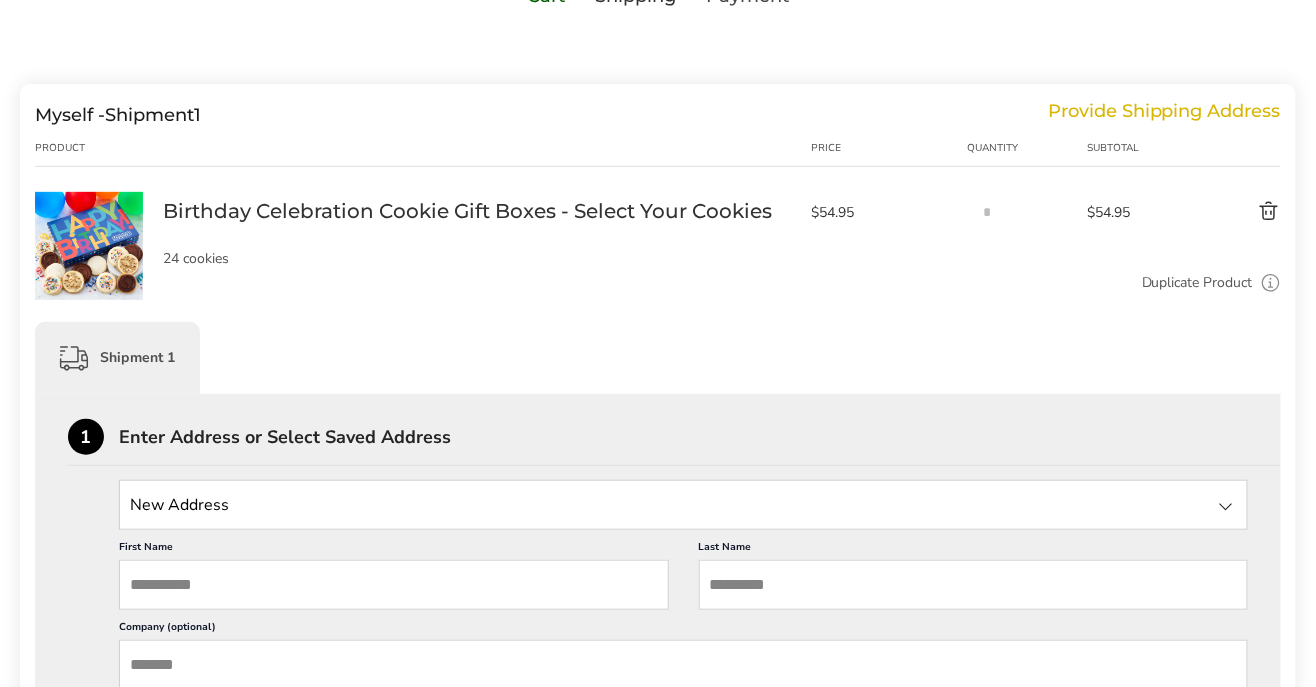 click at bounding box center [1228, 212] 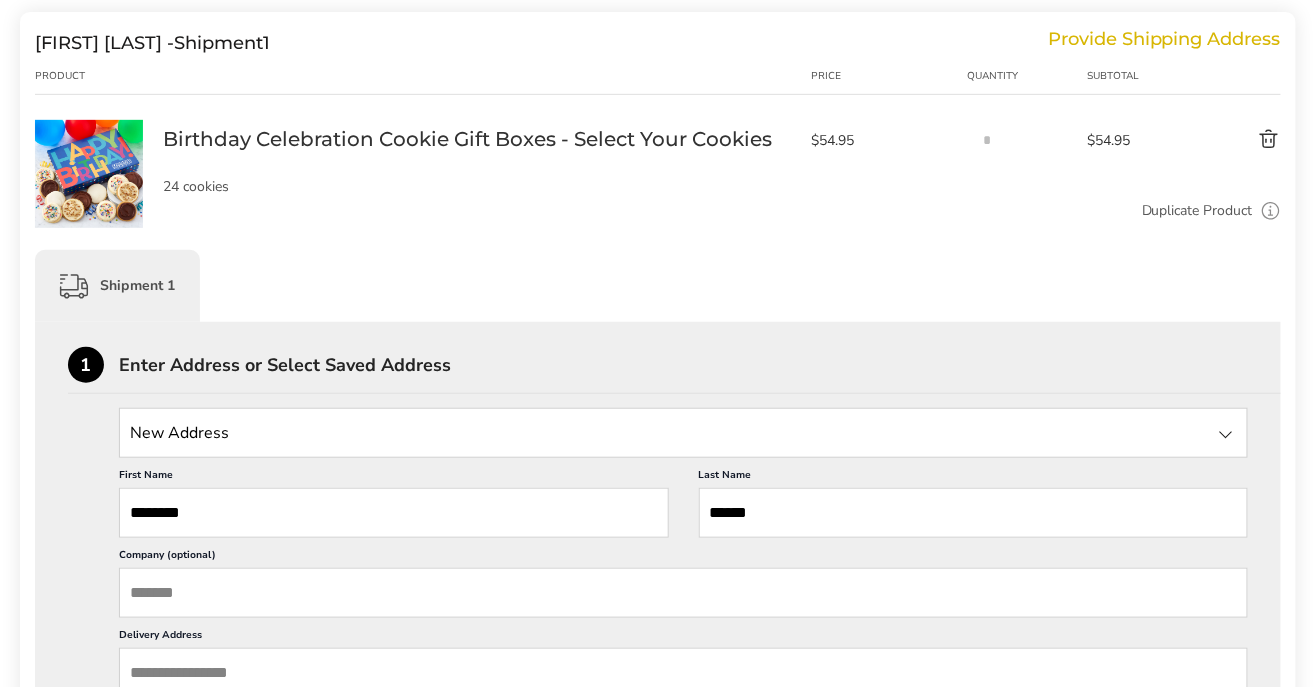 scroll, scrollTop: 263, scrollLeft: 0, axis: vertical 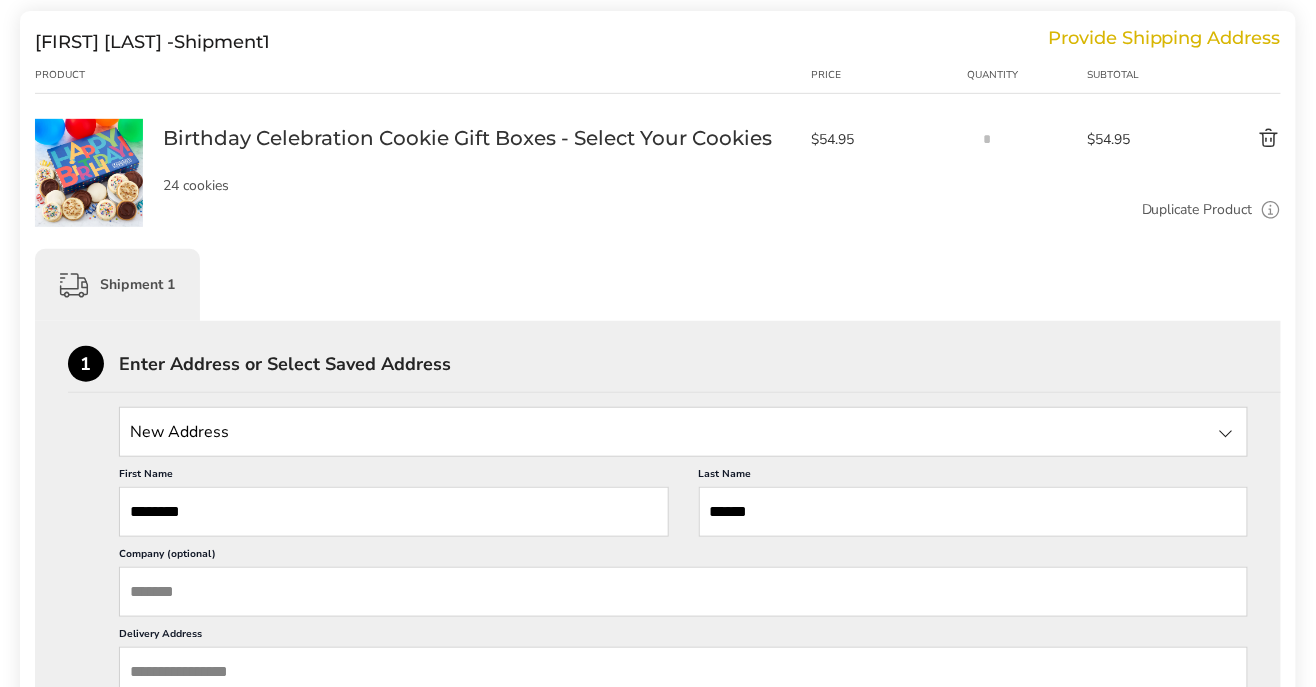 click at bounding box center (683, 432) 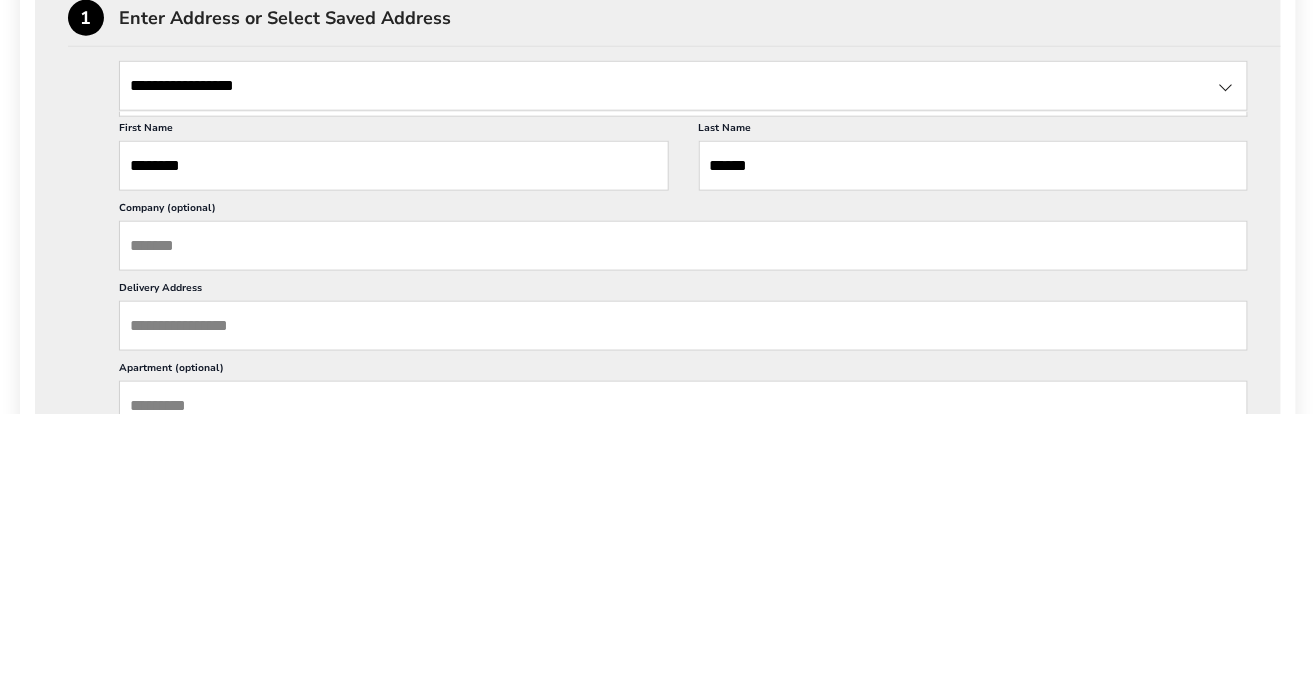 scroll, scrollTop: 336, scrollLeft: 0, axis: vertical 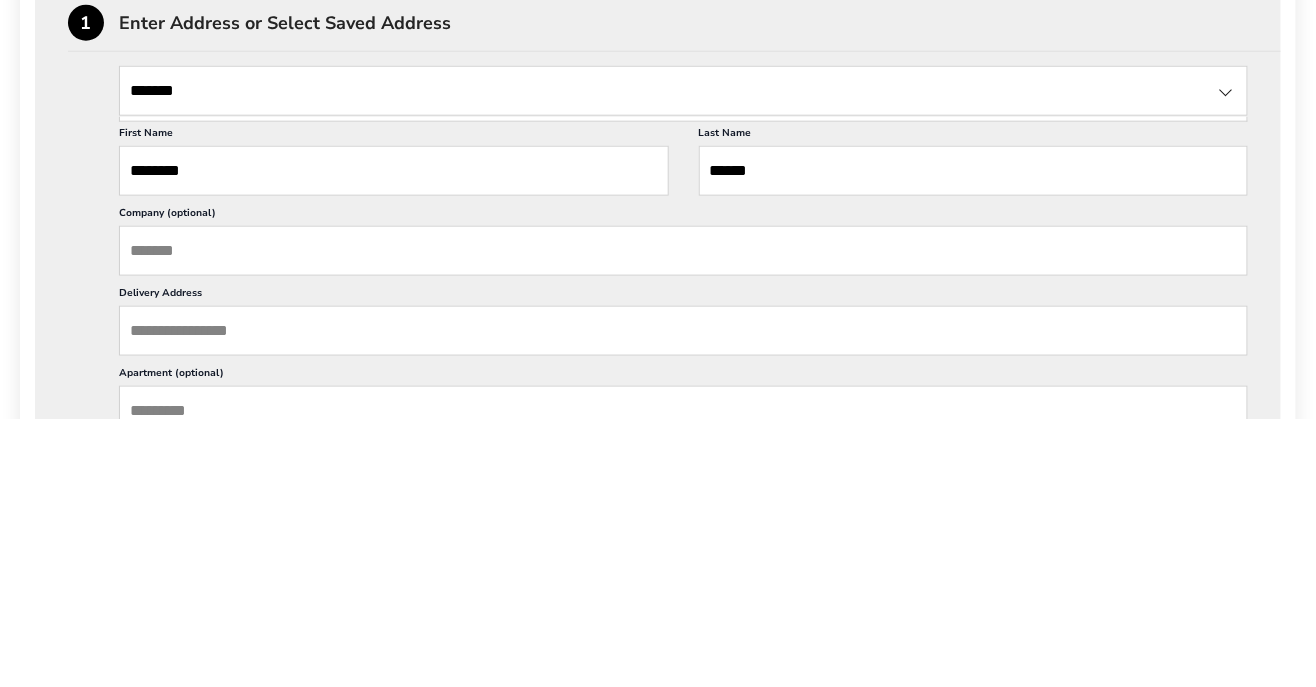 type on "****" 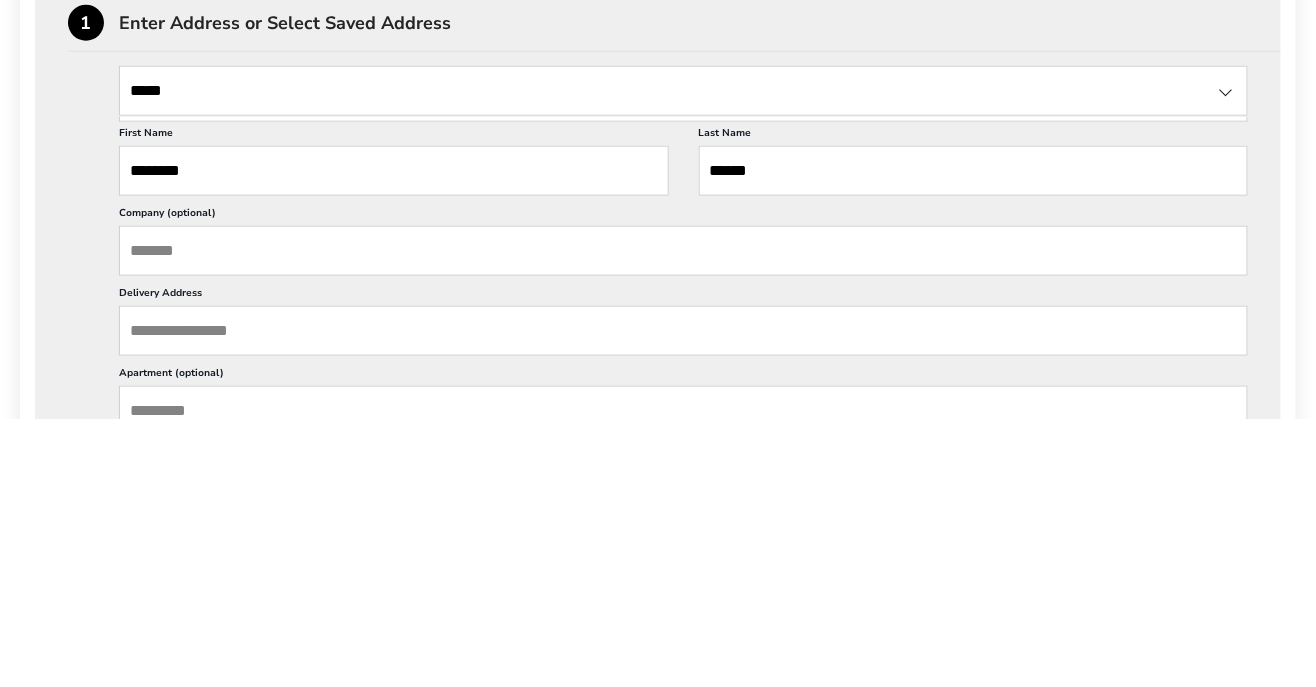 type 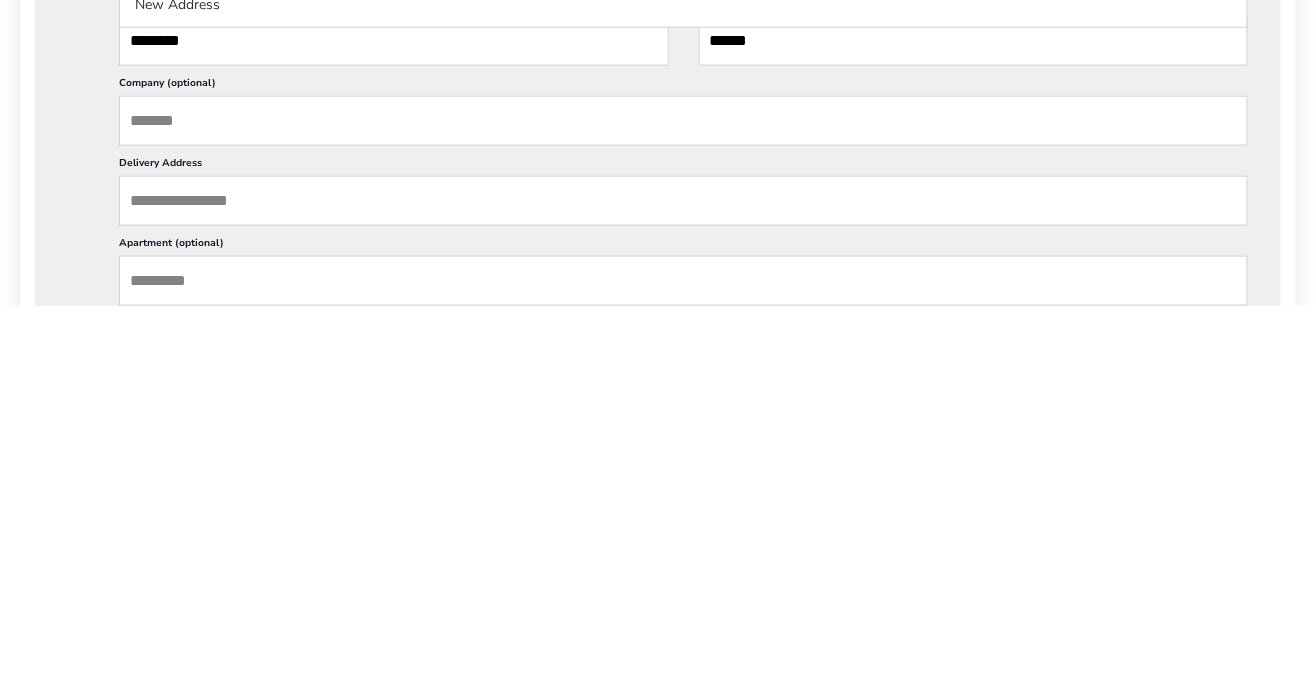 scroll, scrollTop: 353, scrollLeft: 0, axis: vertical 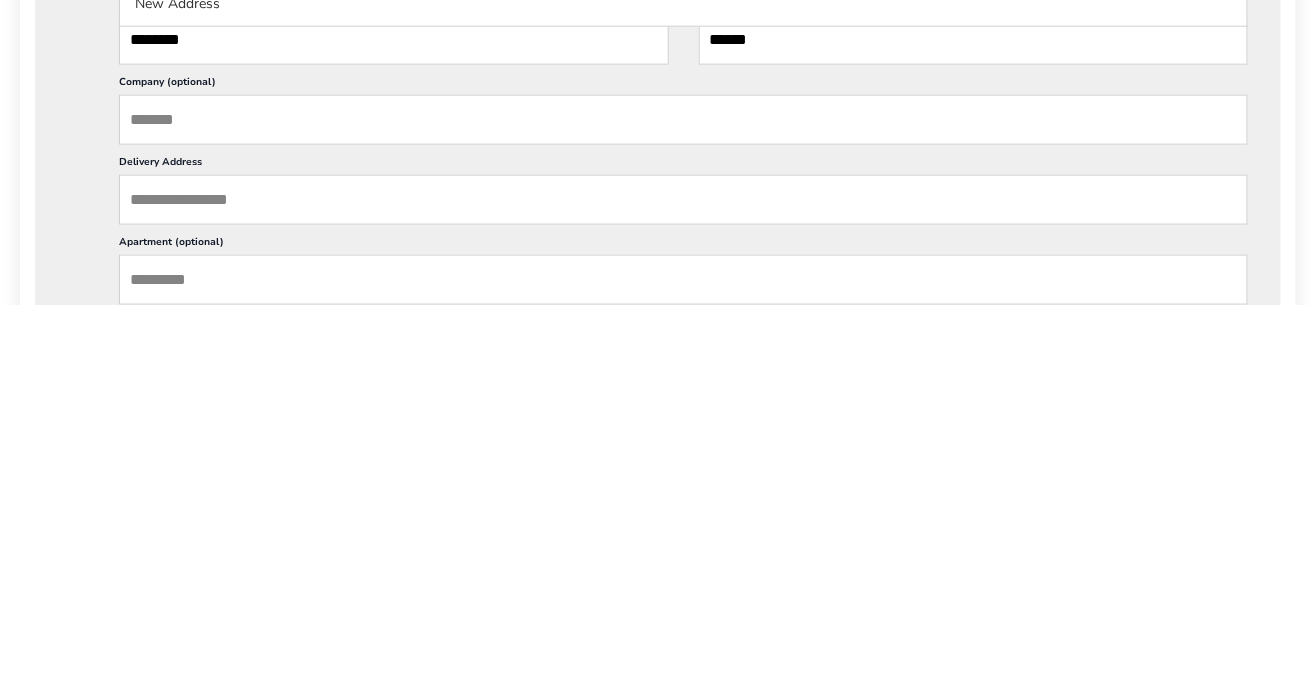 click on "Delivery Address" at bounding box center [683, 582] 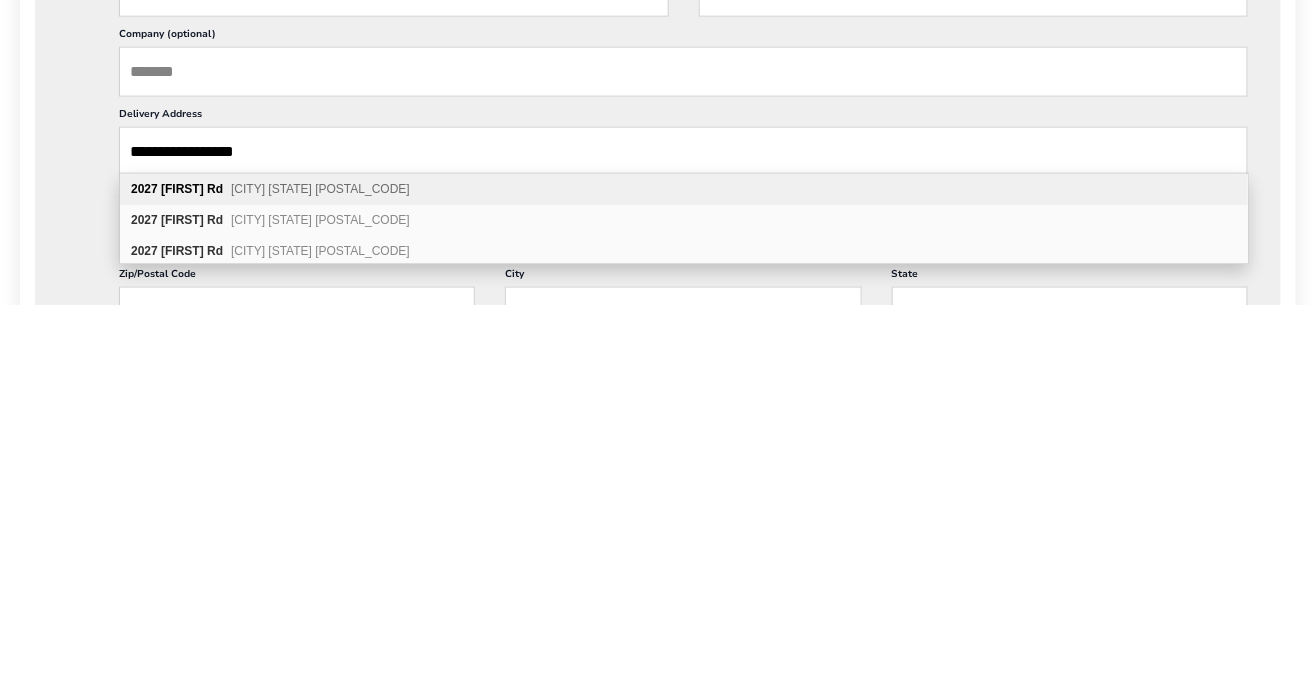 scroll, scrollTop: 410, scrollLeft: 0, axis: vertical 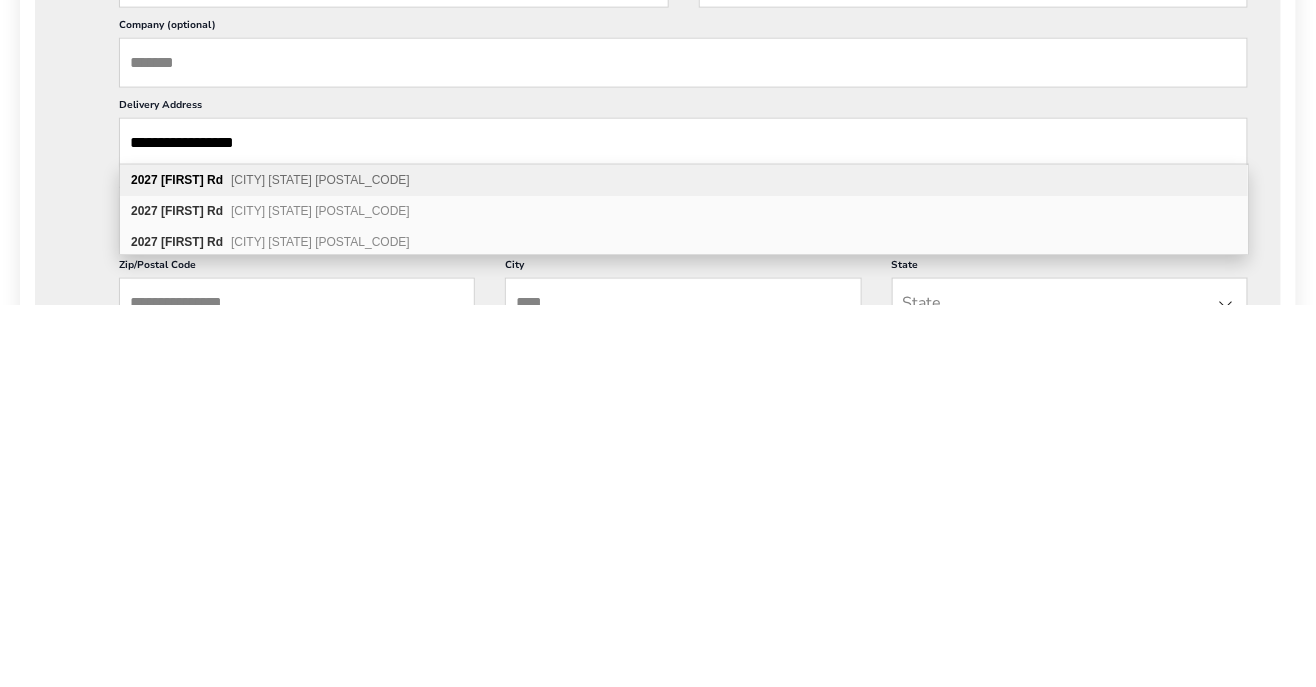 click on "[FIRST]" at bounding box center [182, 624] 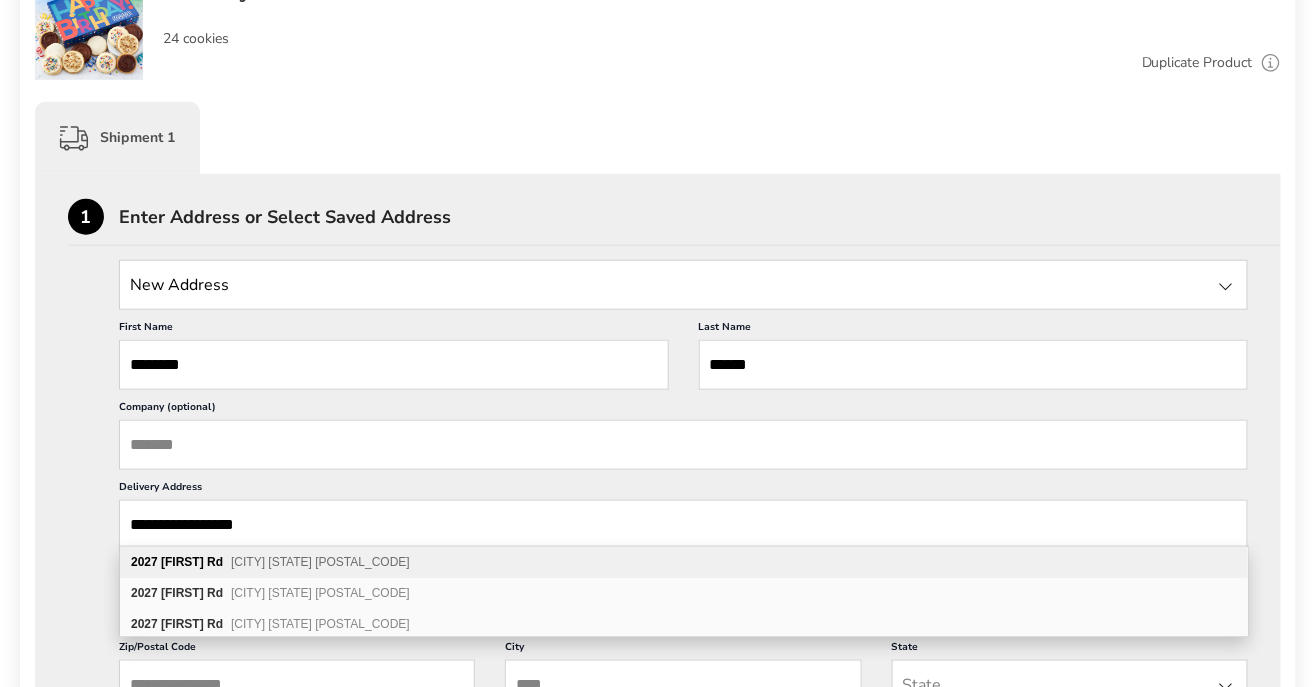 type on "**********" 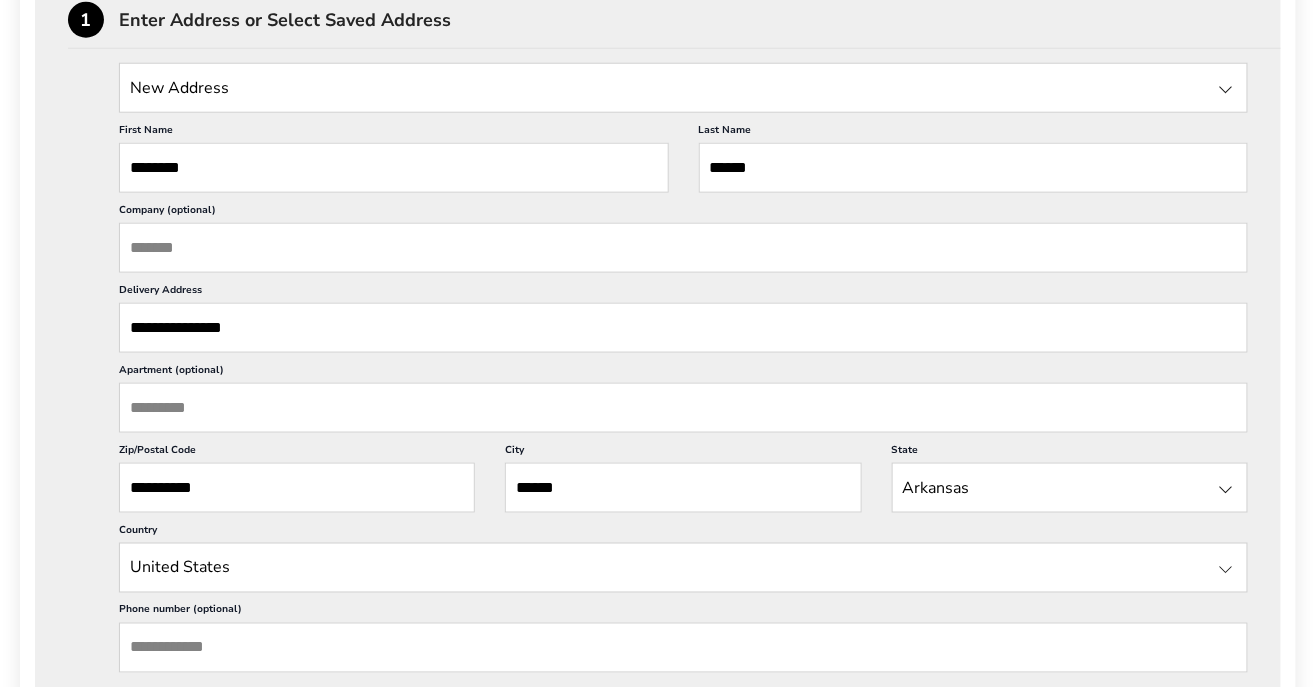 scroll, scrollTop: 631, scrollLeft: 0, axis: vertical 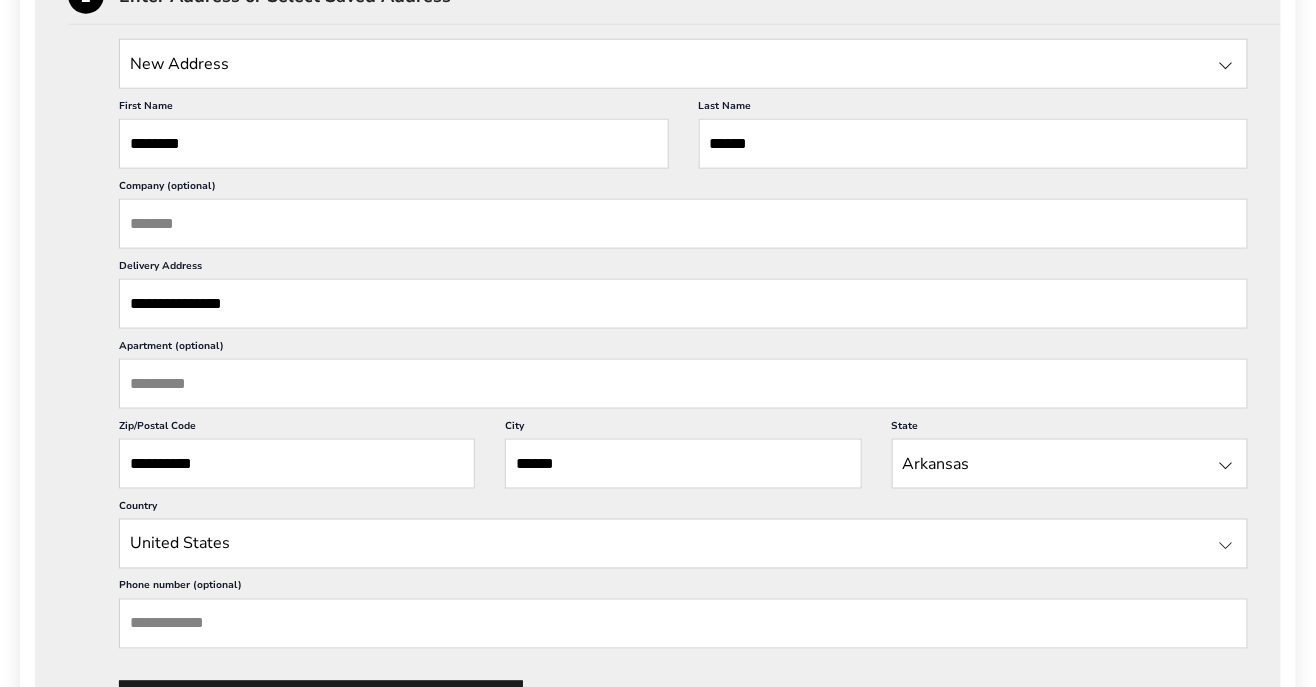 click on "Phone number (optional)" at bounding box center [683, 624] 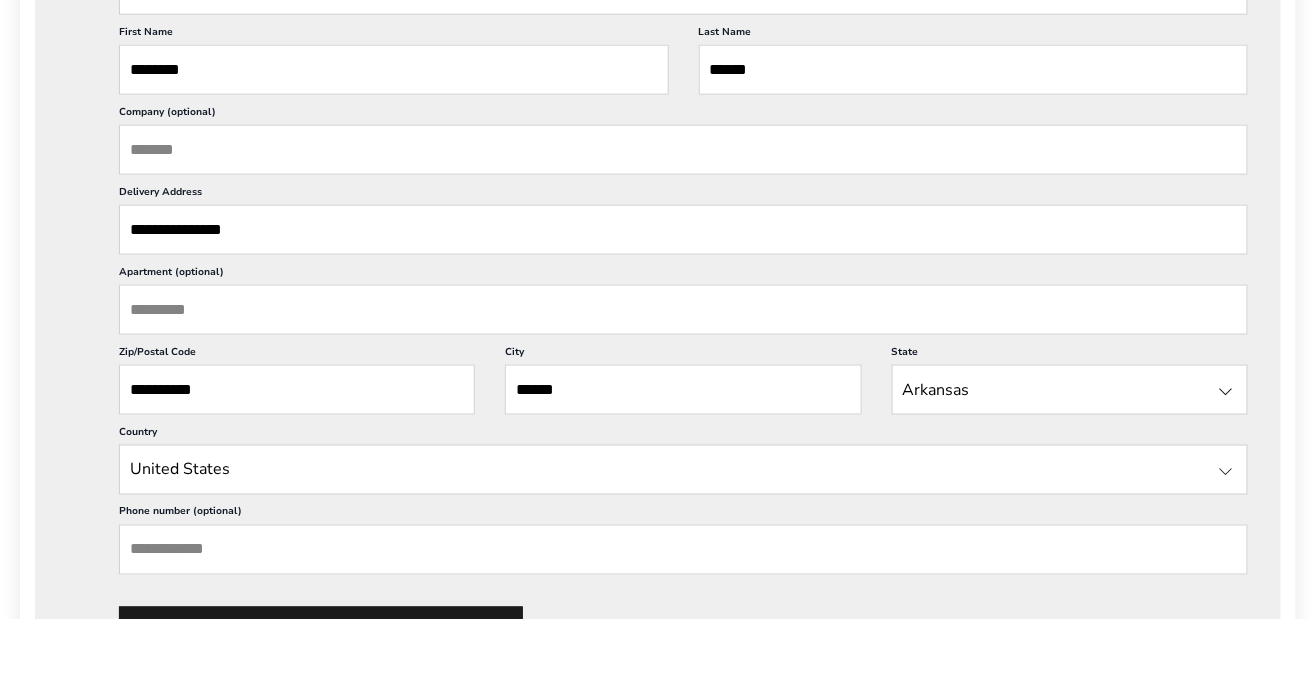 scroll, scrollTop: 713, scrollLeft: 0, axis: vertical 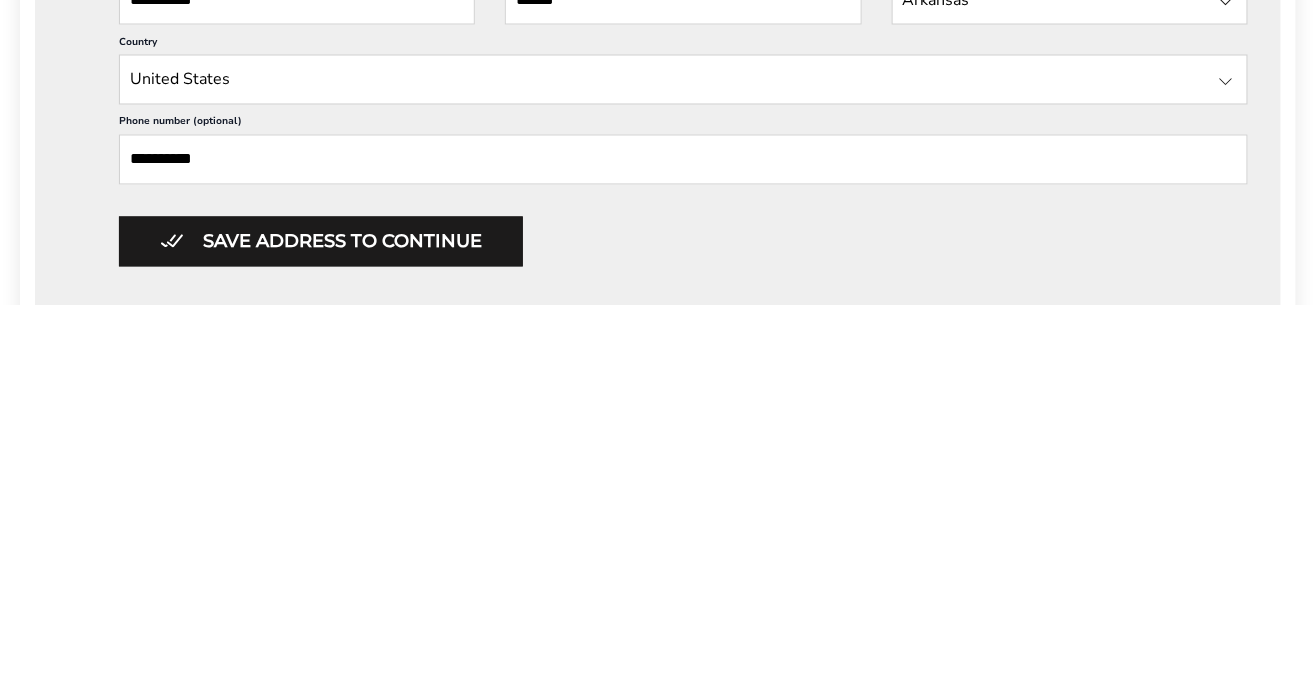 type on "**********" 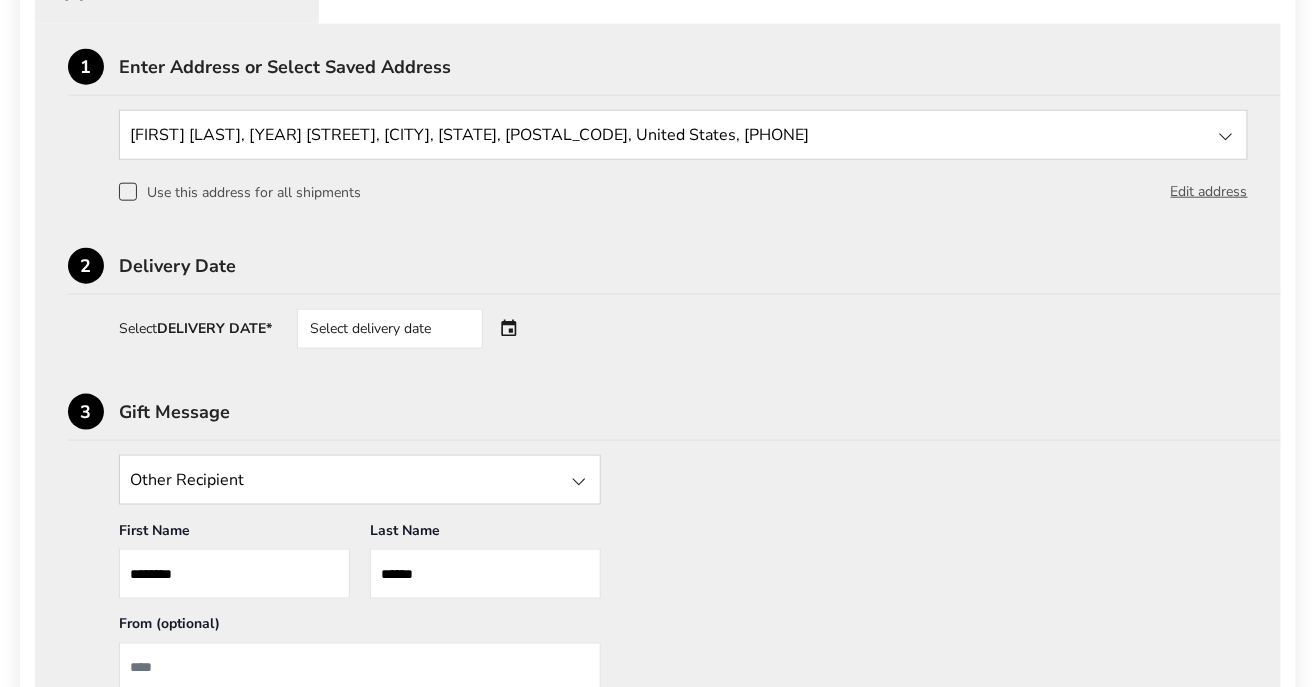 scroll, scrollTop: 558, scrollLeft: 0, axis: vertical 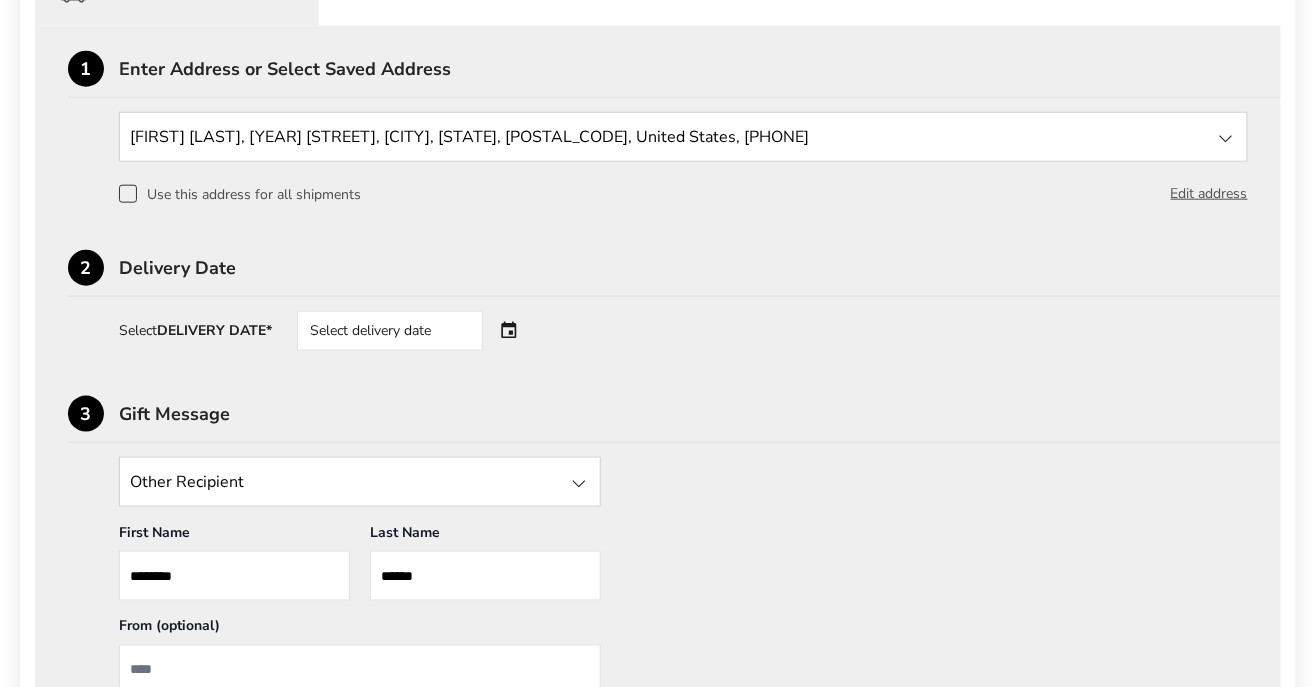 click on "Select delivery date" at bounding box center (390, 331) 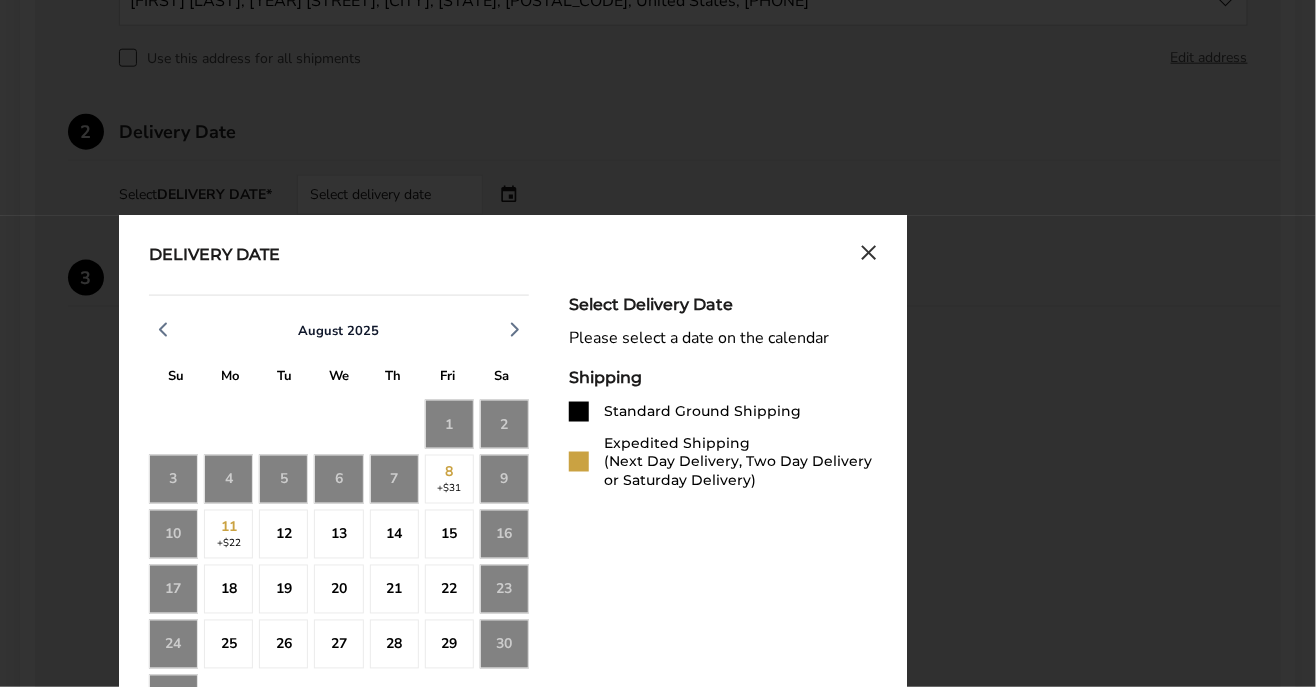 scroll, scrollTop: 695, scrollLeft: 0, axis: vertical 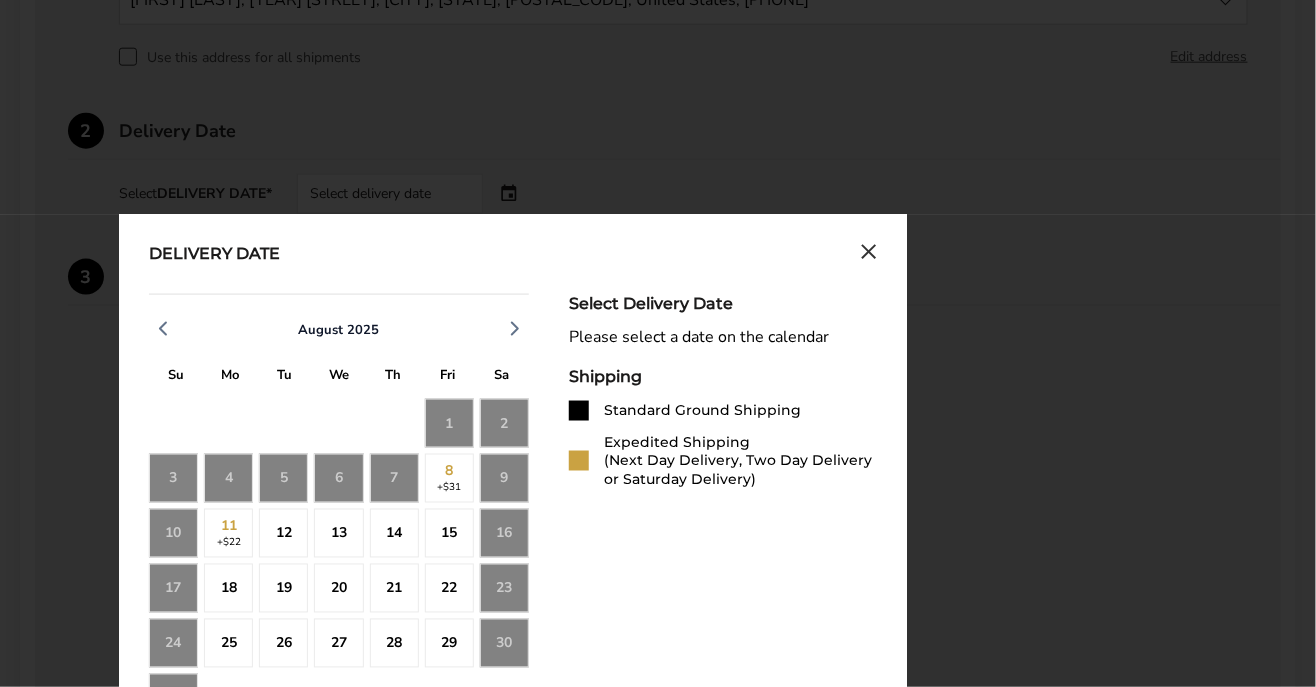 click on "1" 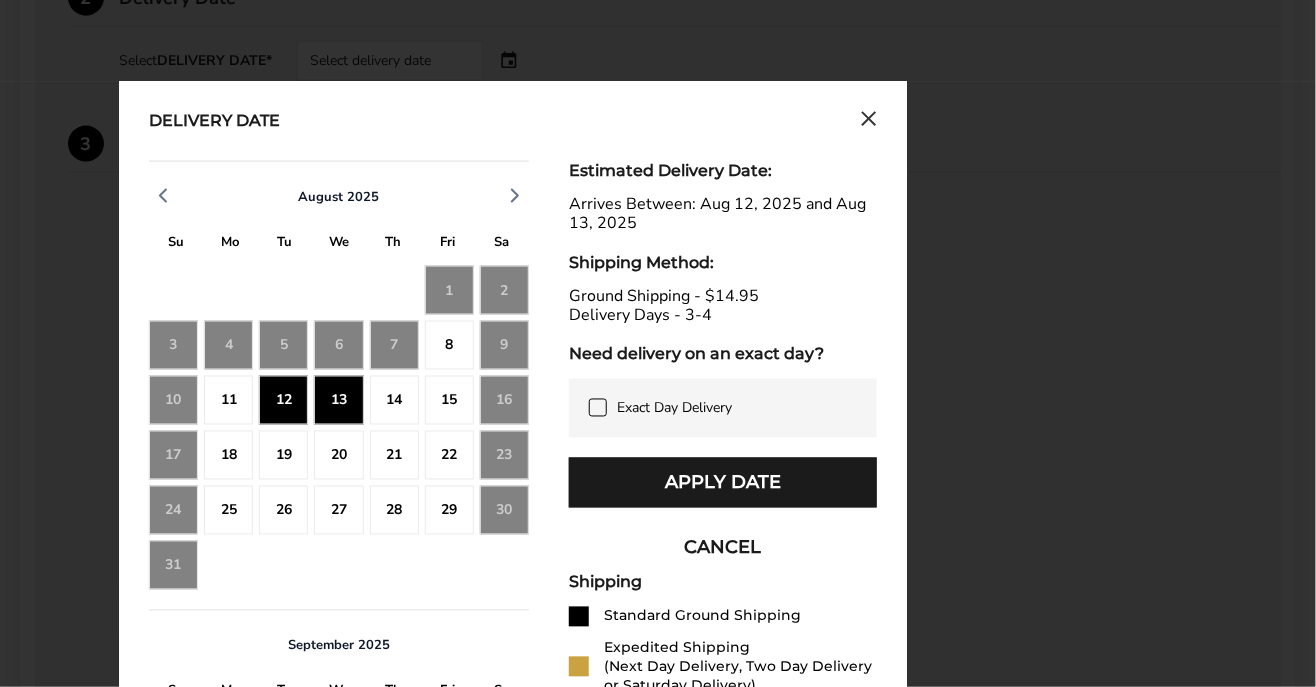 scroll, scrollTop: 830, scrollLeft: 0, axis: vertical 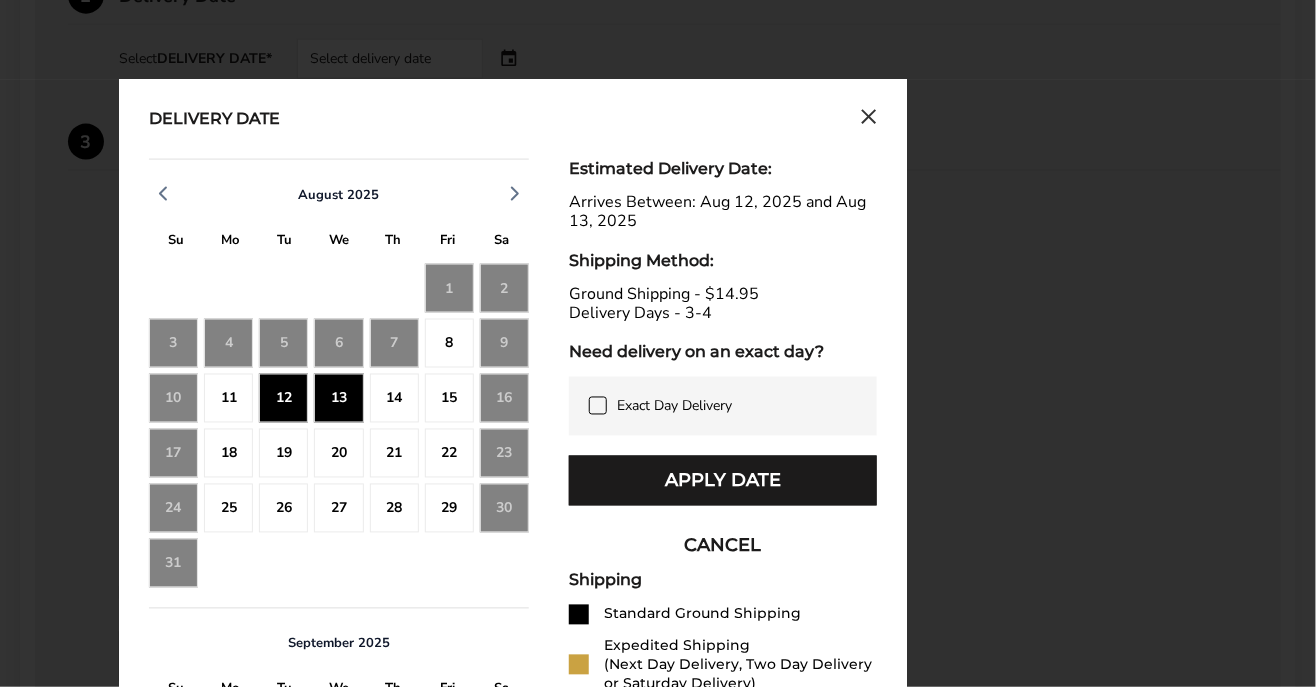 click on "Apply Date" at bounding box center [723, 481] 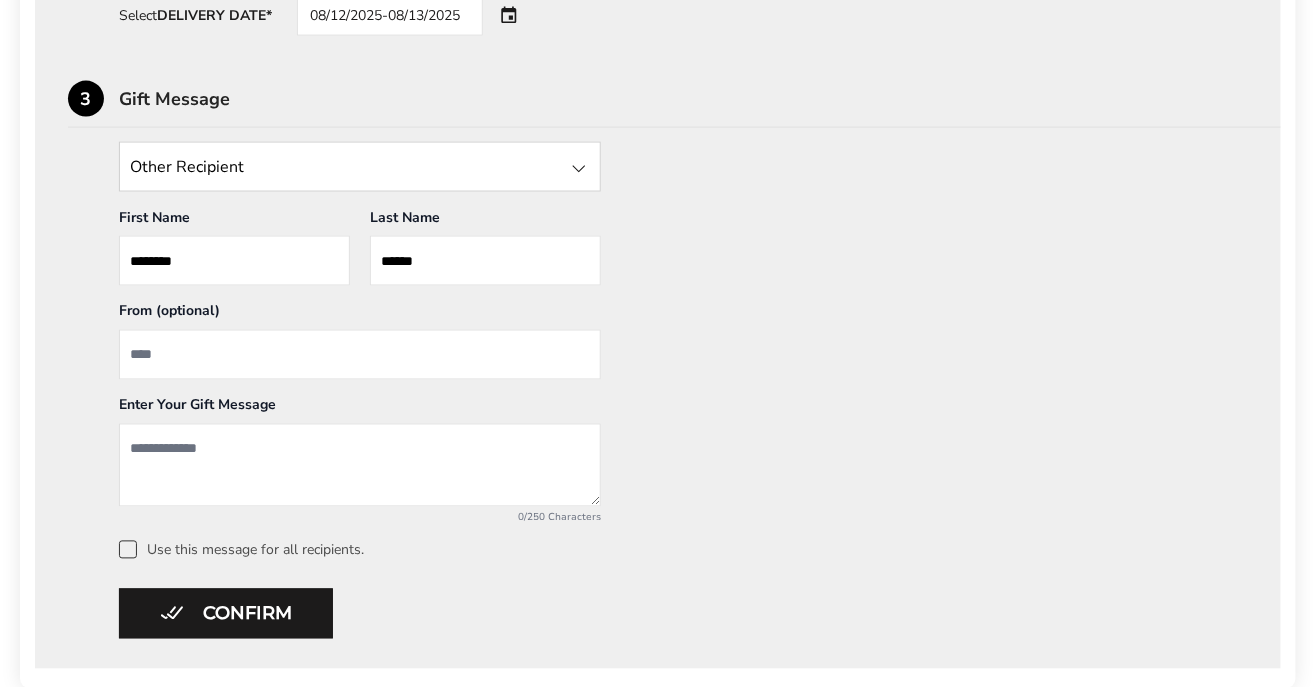 scroll, scrollTop: 879, scrollLeft: 0, axis: vertical 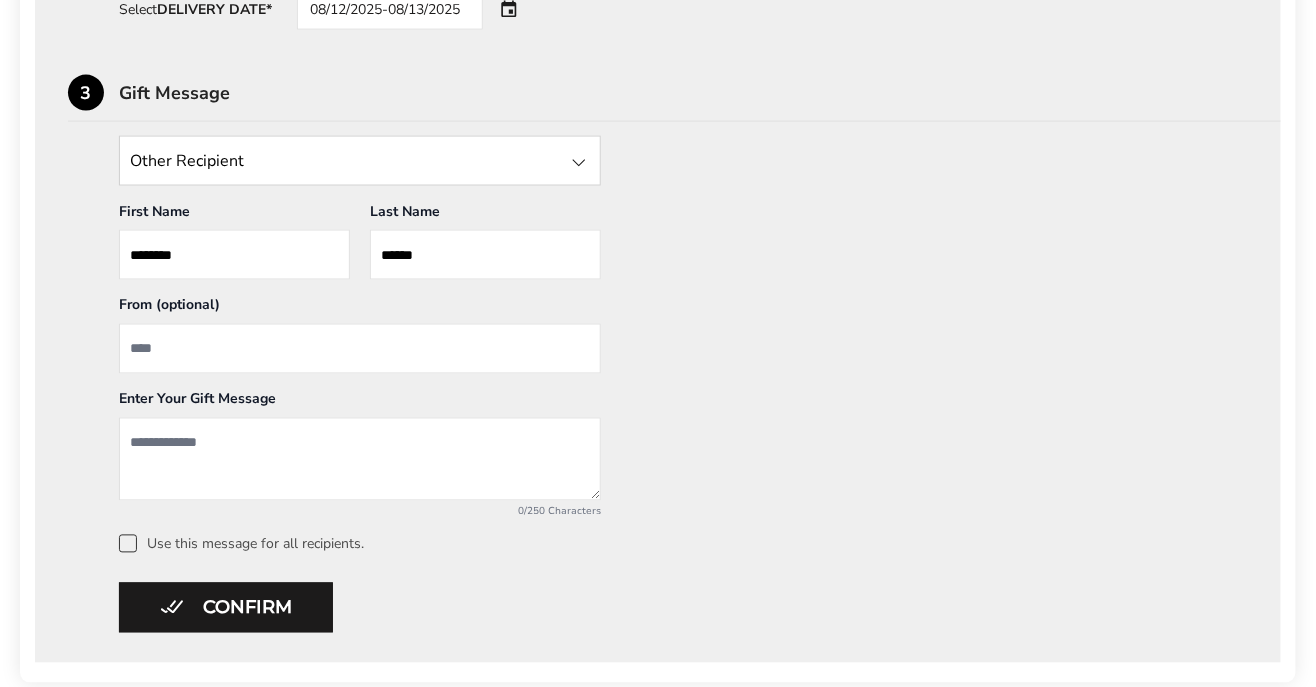 click at bounding box center (360, 161) 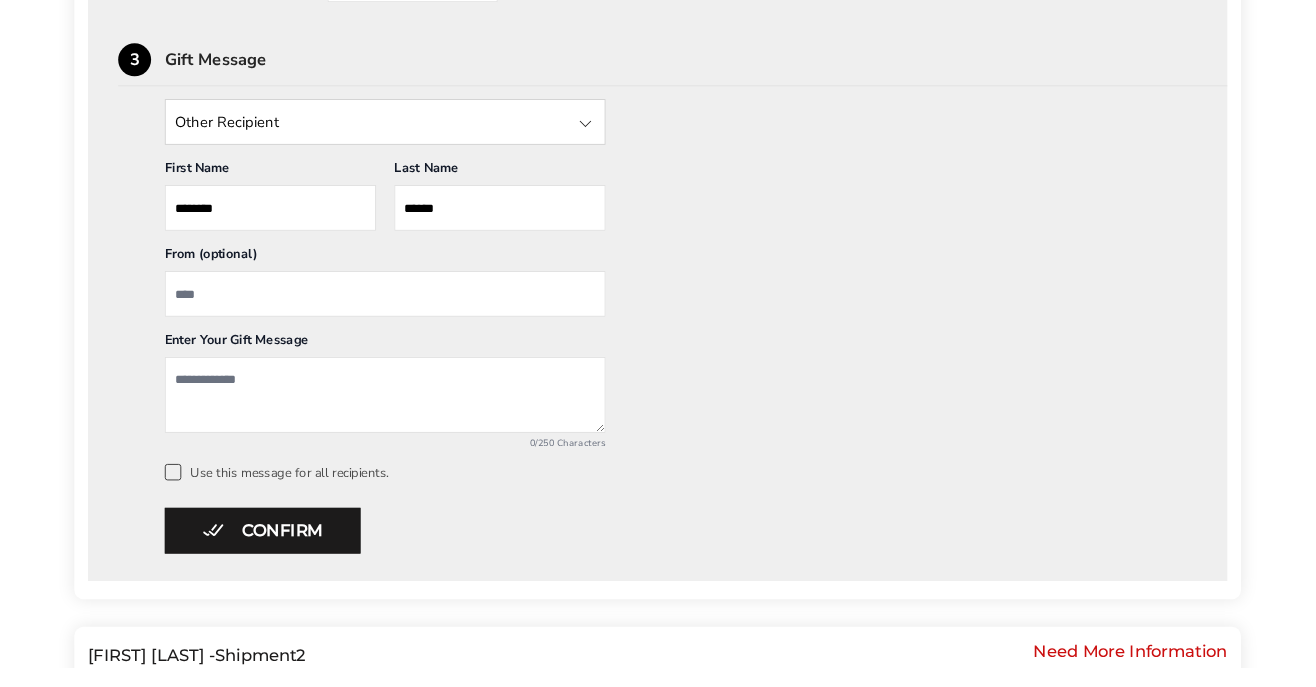 scroll, scrollTop: 886, scrollLeft: 0, axis: vertical 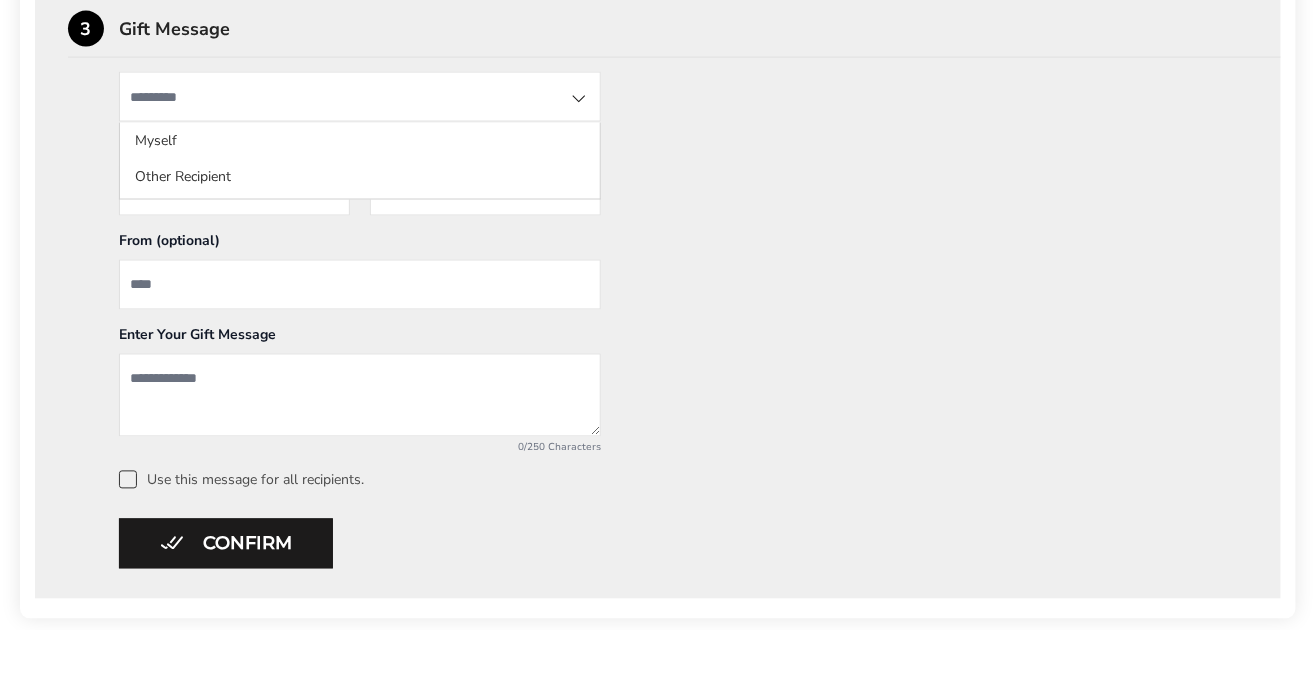 click on "Other Recipient" 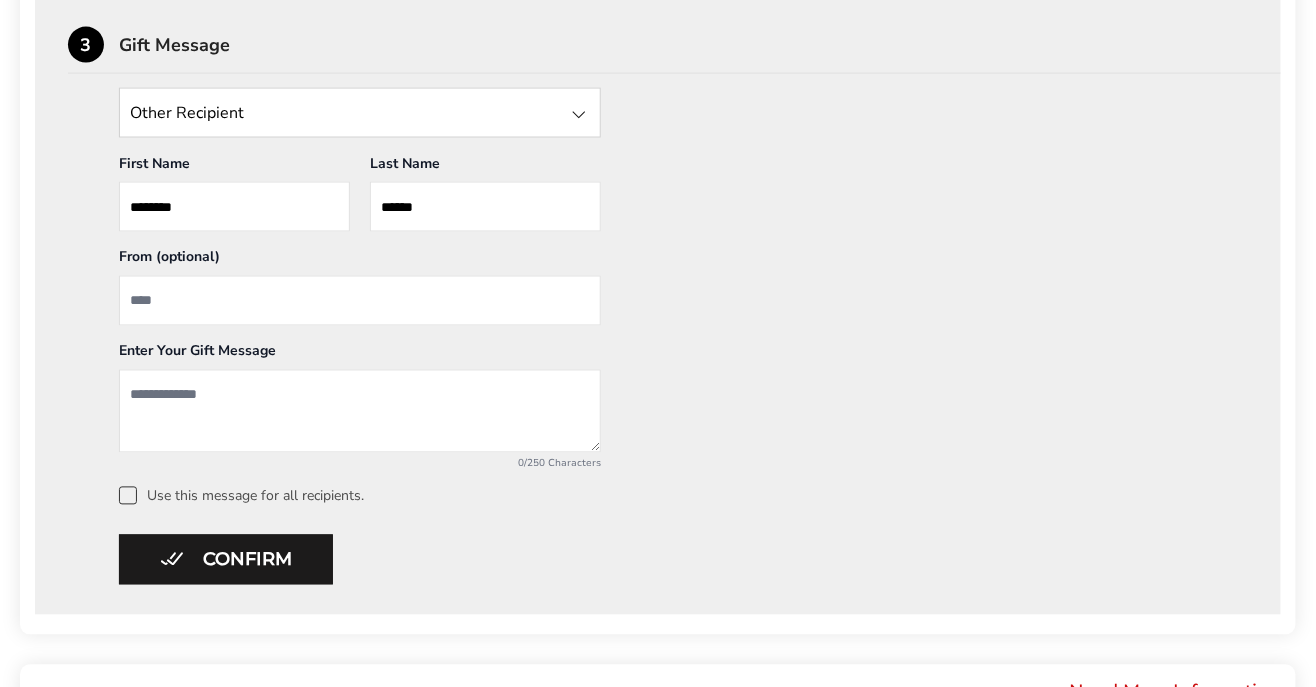 scroll, scrollTop: 928, scrollLeft: 0, axis: vertical 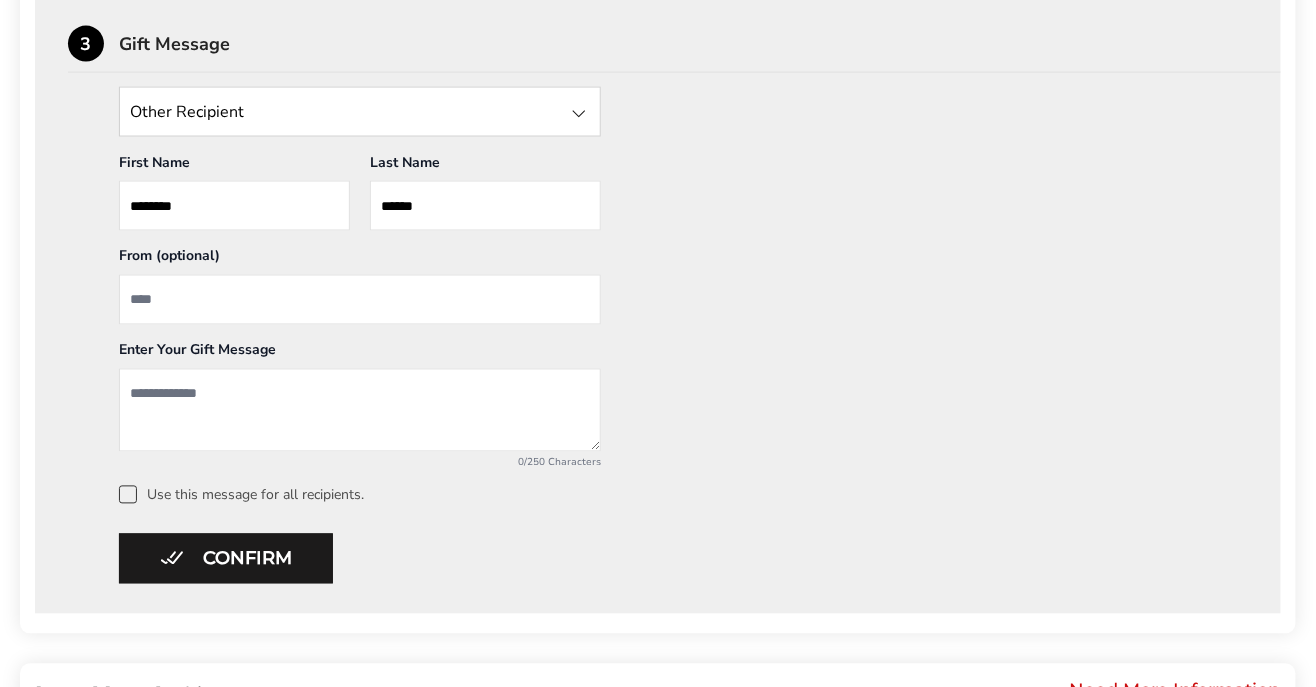 click at bounding box center [360, 300] 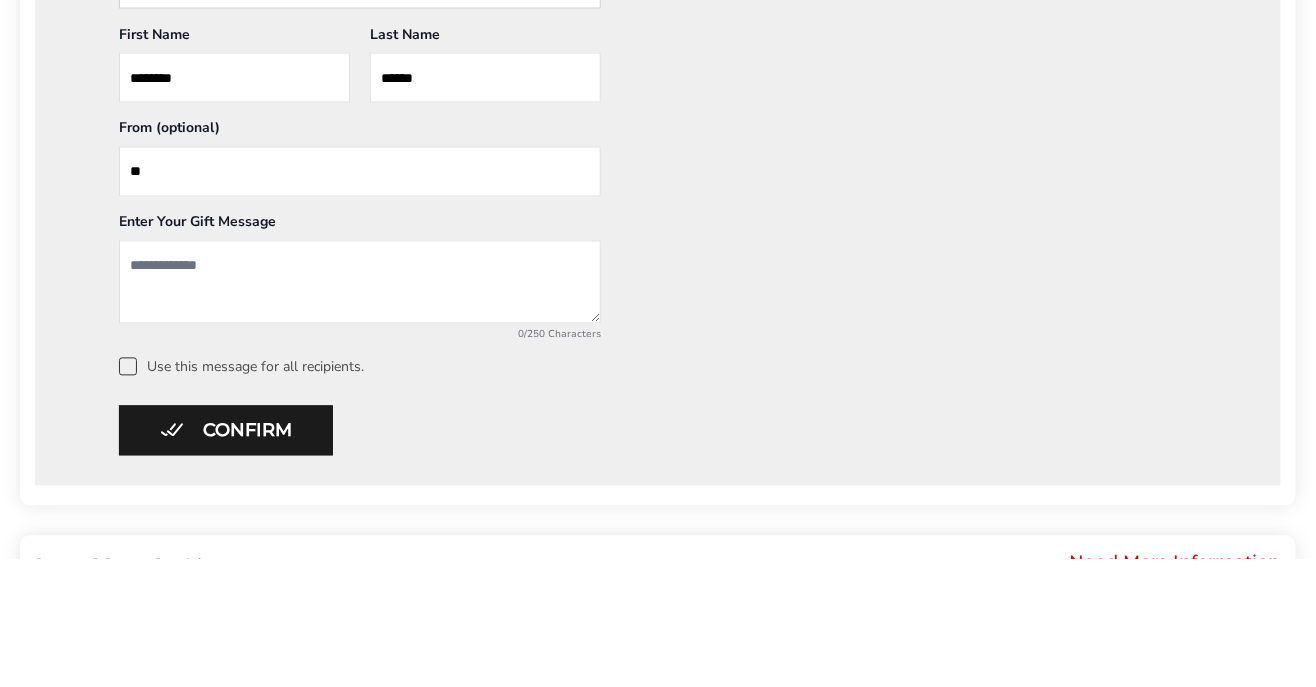 scroll, scrollTop: 928, scrollLeft: 0, axis: vertical 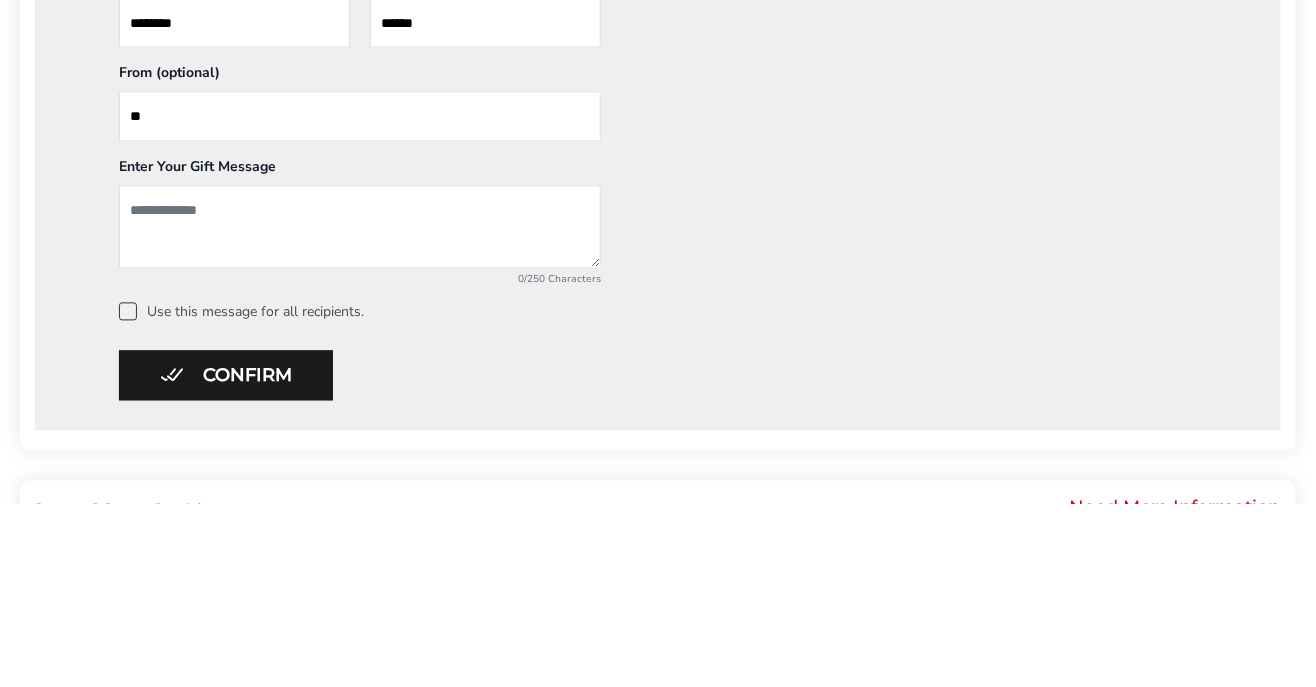 type on "**" 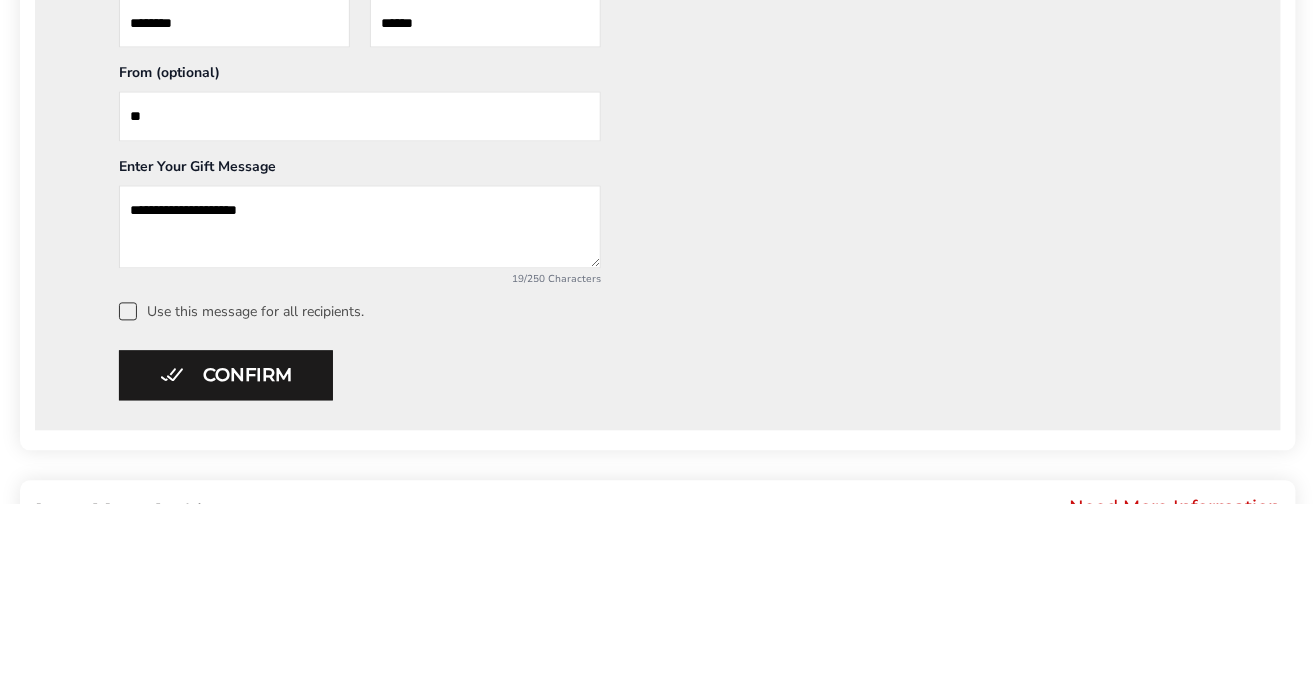 type on "**********" 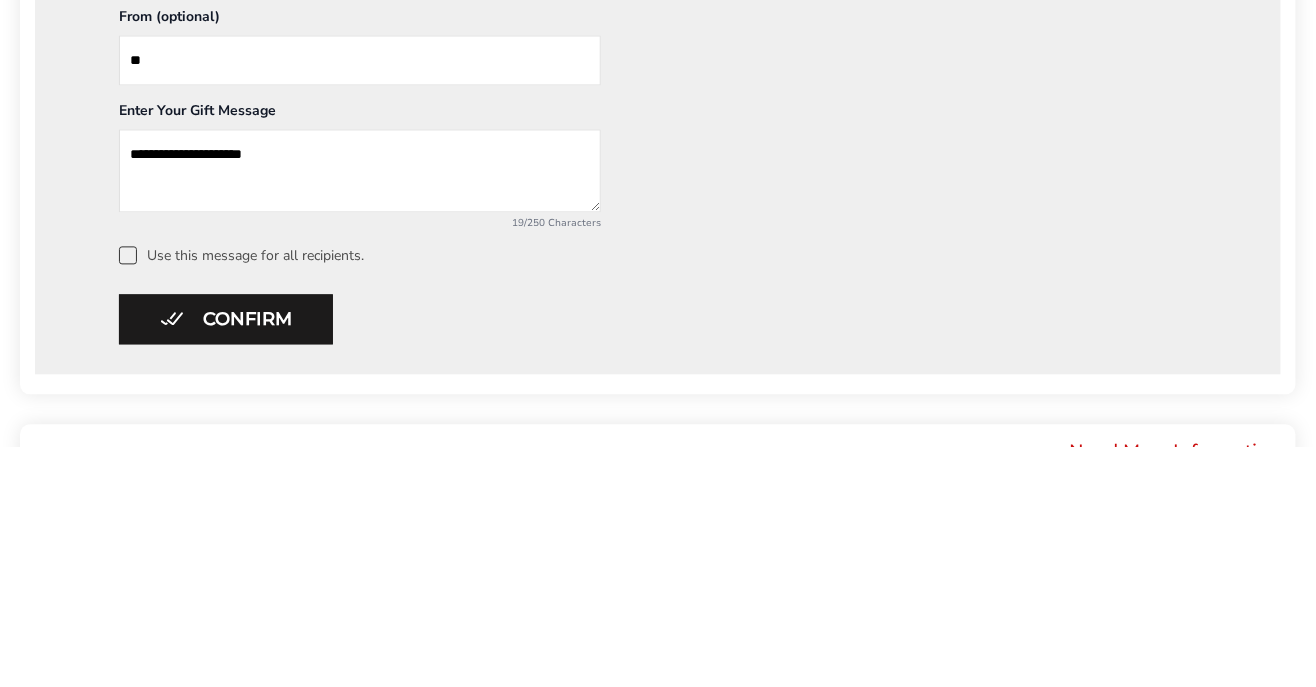 scroll, scrollTop: 928, scrollLeft: 0, axis: vertical 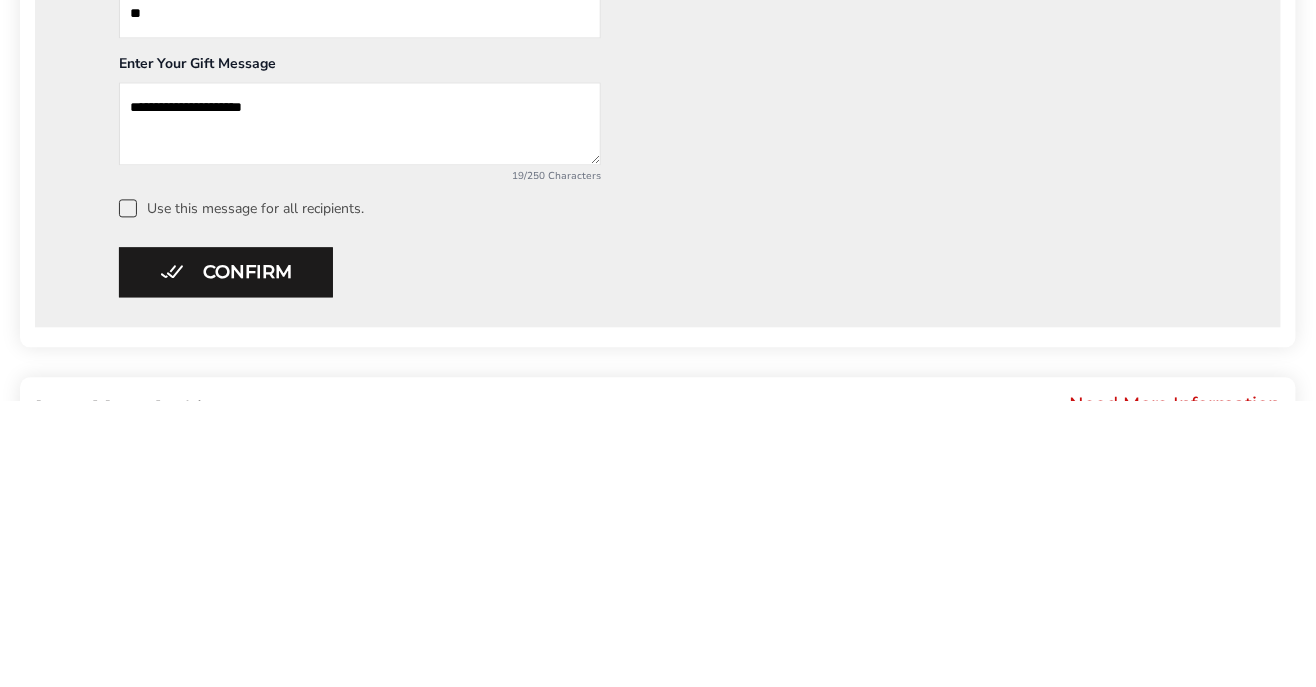 click on "Confirm" at bounding box center (226, 559) 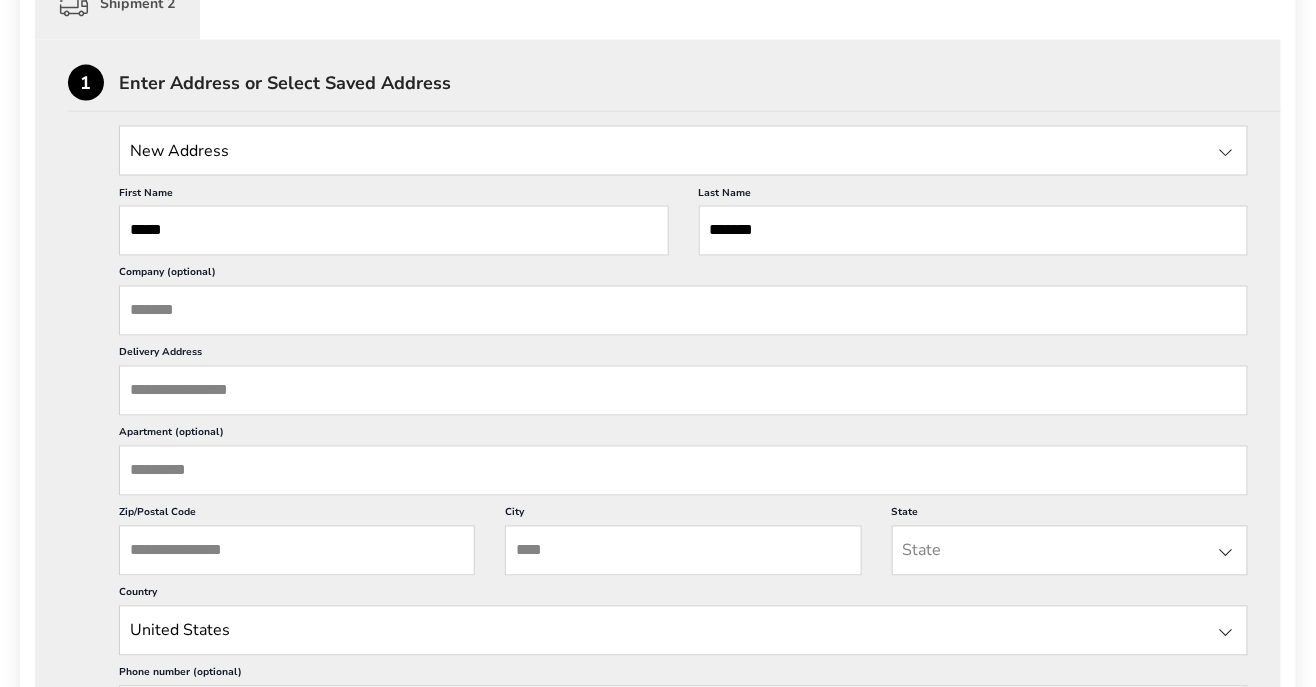 scroll, scrollTop: 950, scrollLeft: 0, axis: vertical 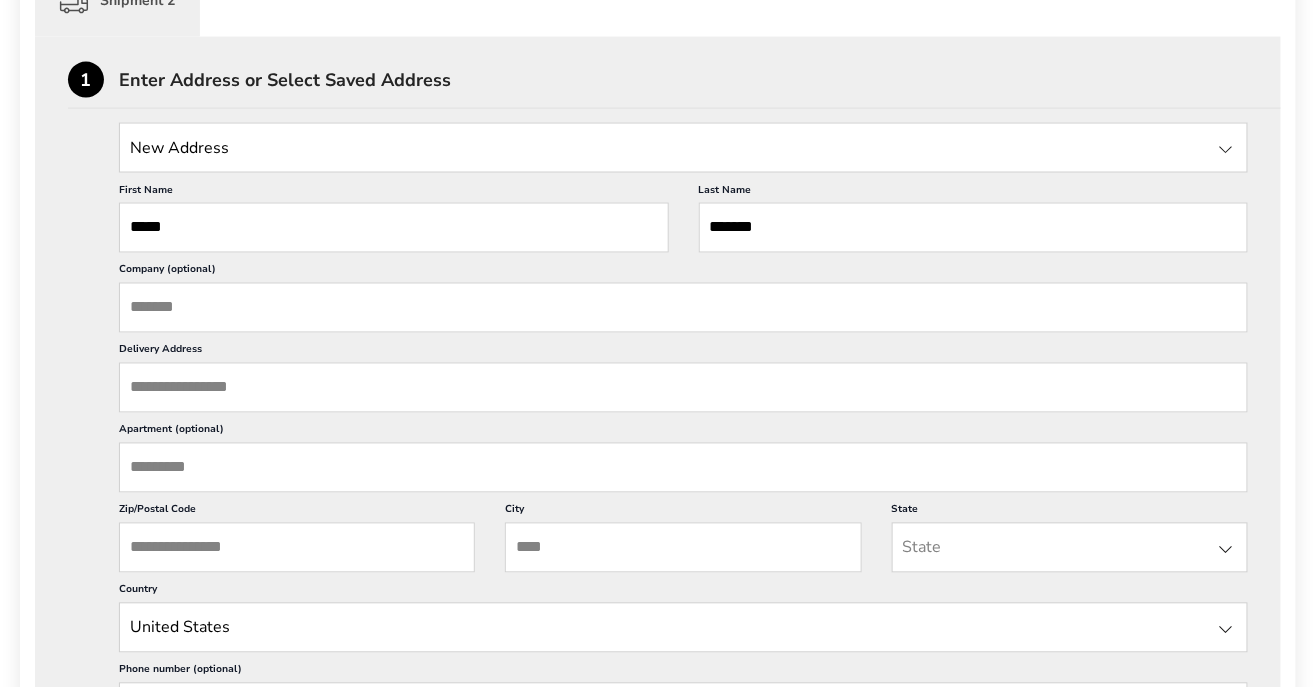 click on "Delivery Address" at bounding box center [683, 388] 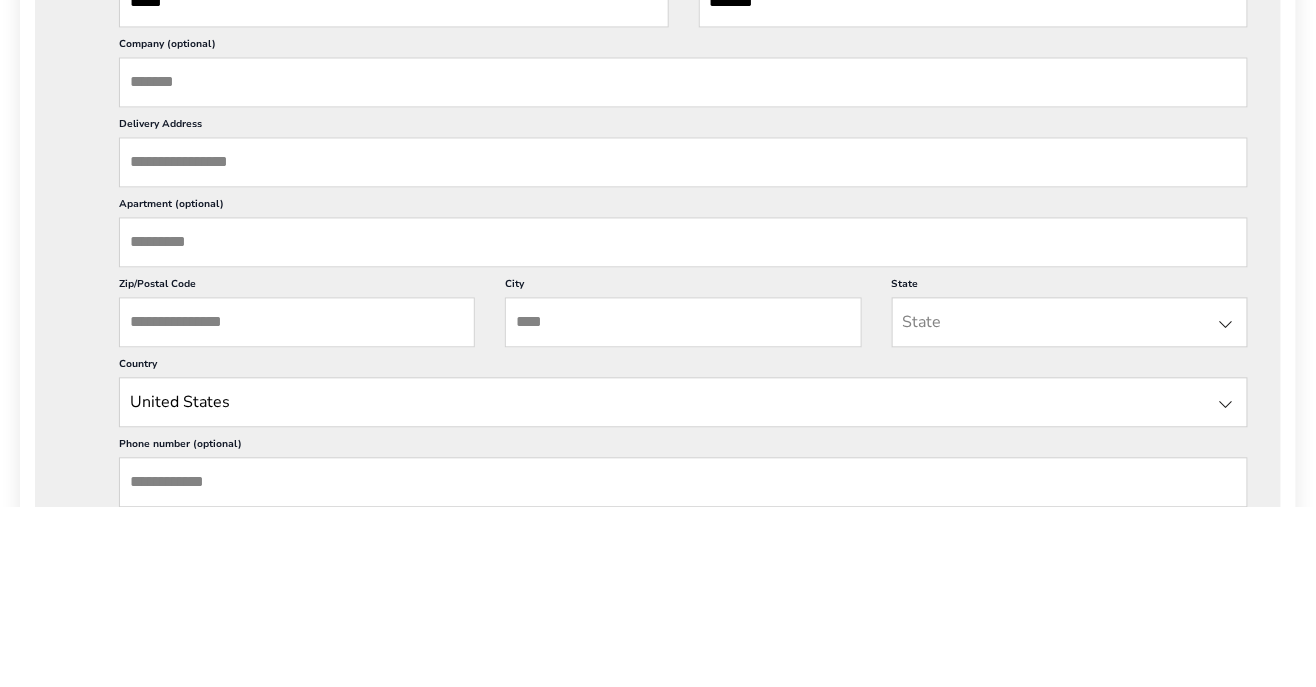scroll, scrollTop: 996, scrollLeft: 0, axis: vertical 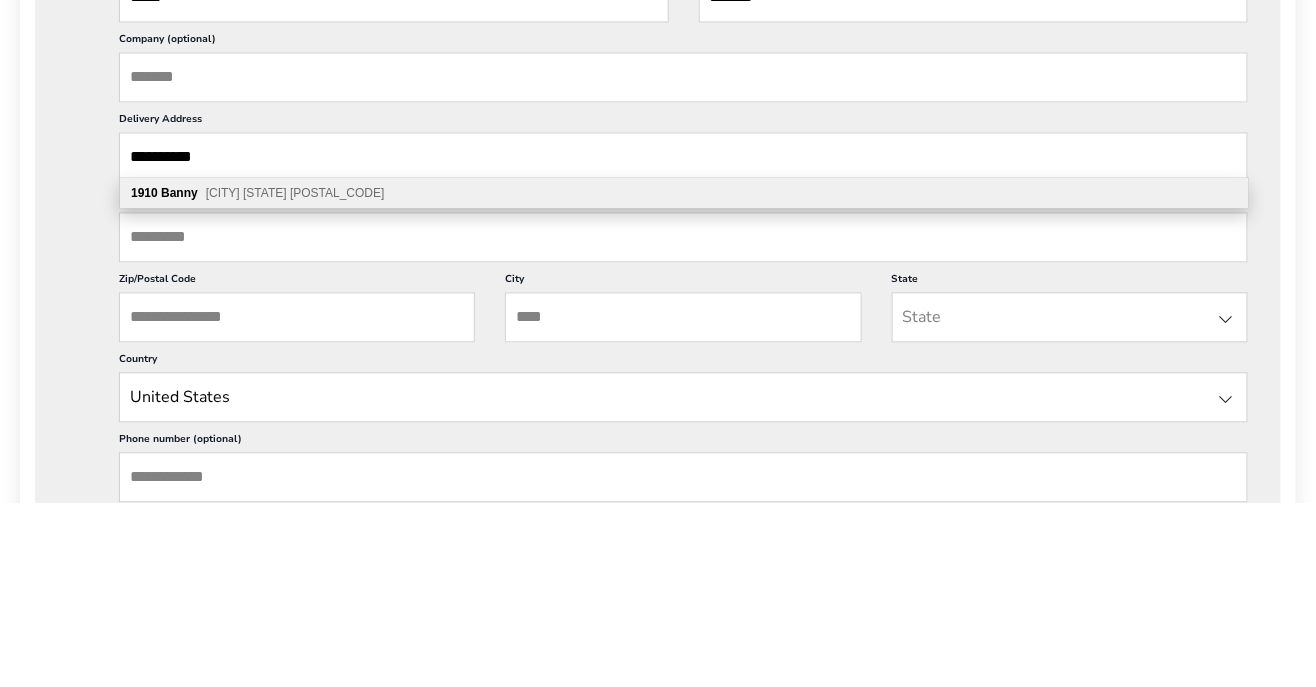 type on "**********" 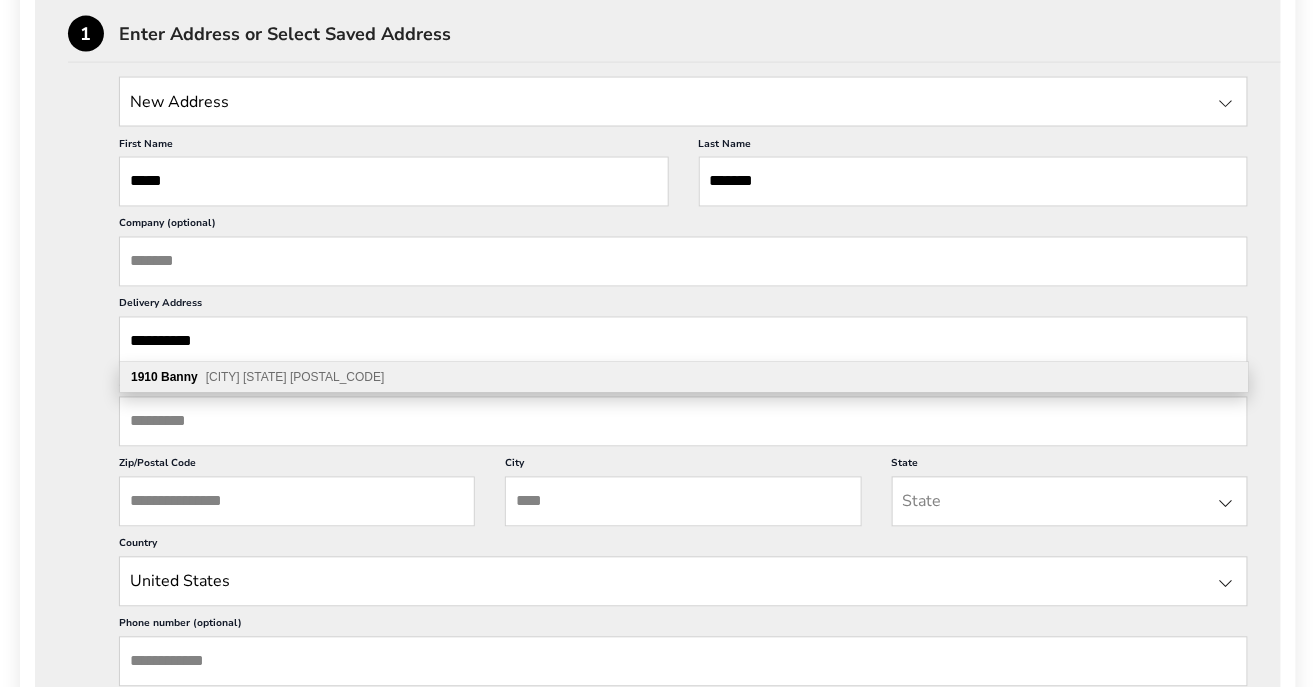 type on "**********" 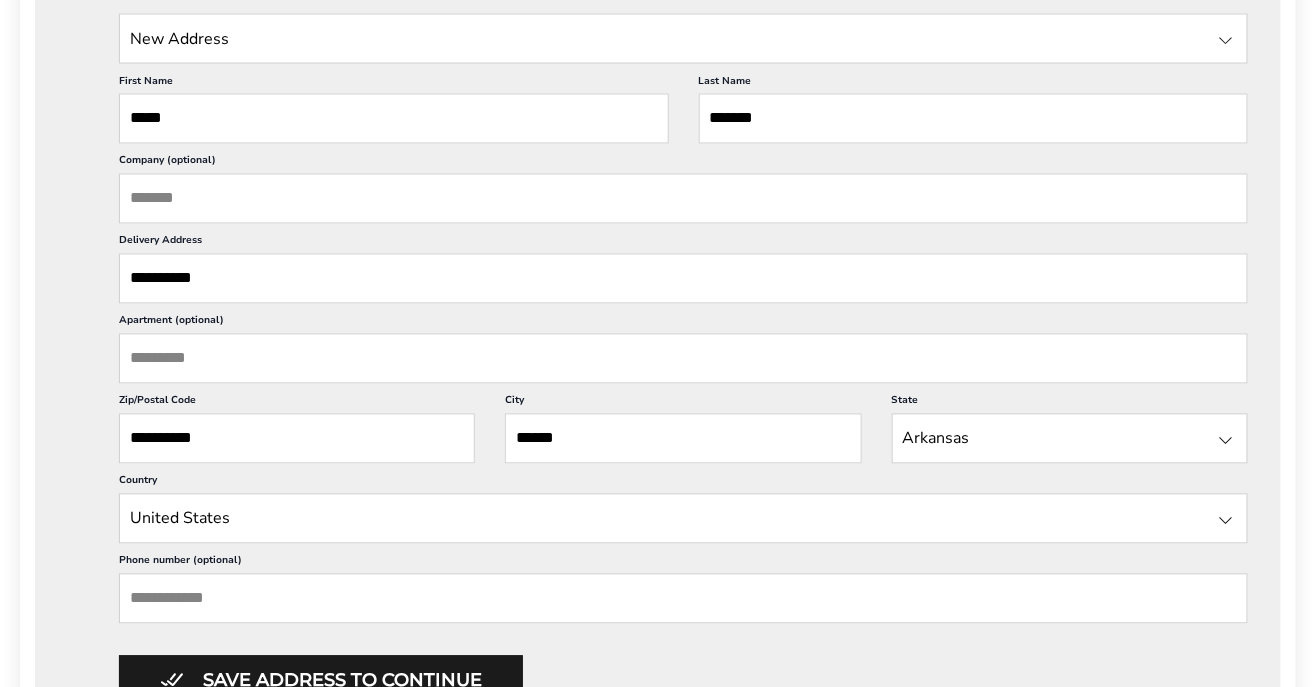 scroll, scrollTop: 1182, scrollLeft: 0, axis: vertical 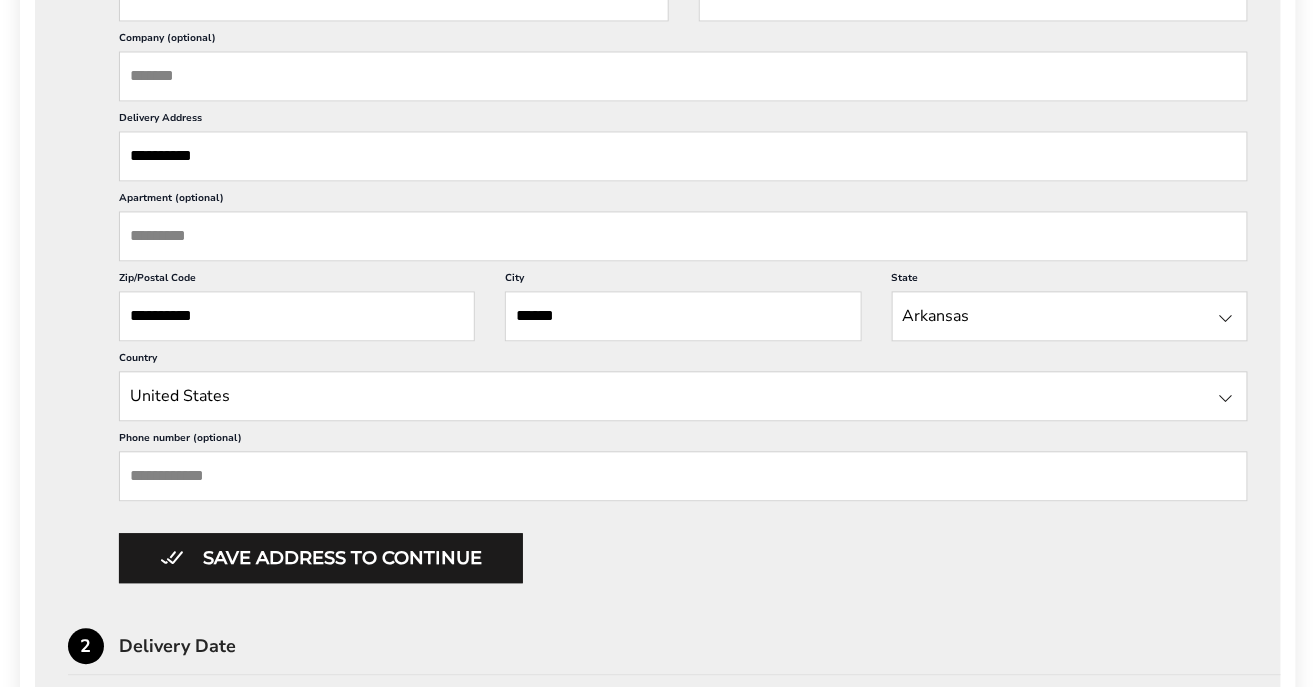 click on "Phone number (optional)" at bounding box center [683, 476] 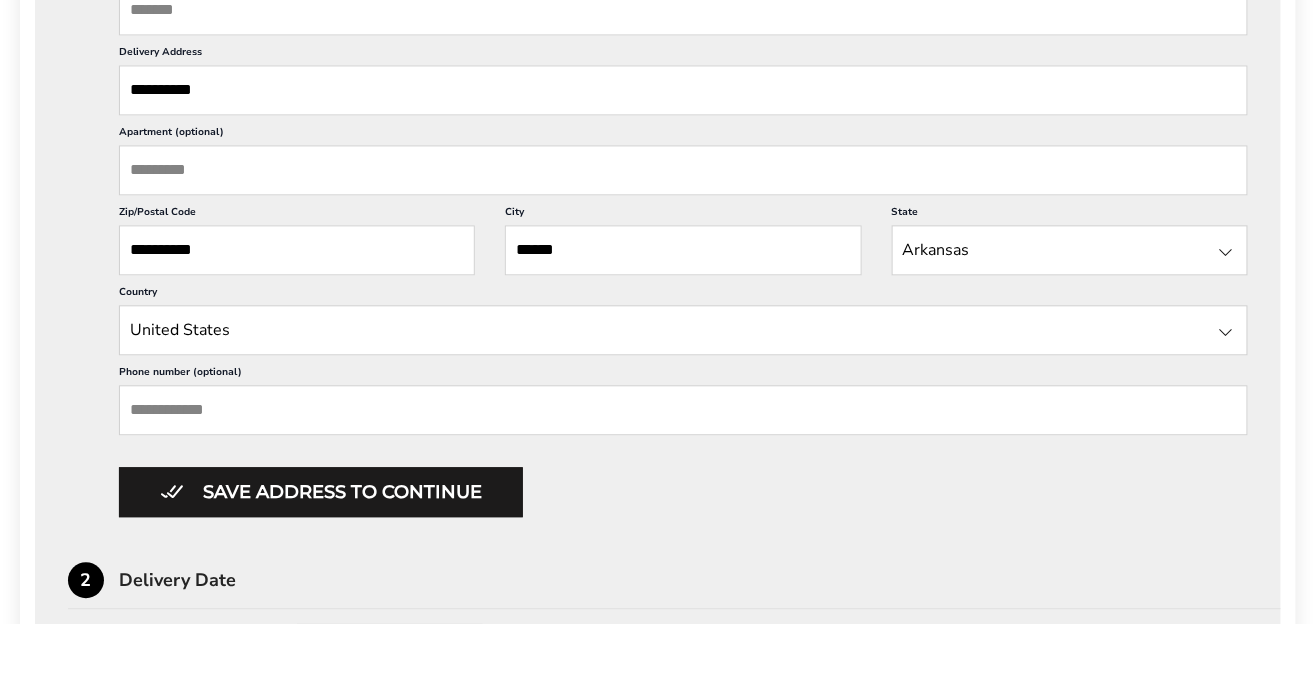 scroll, scrollTop: 1185, scrollLeft: 0, axis: vertical 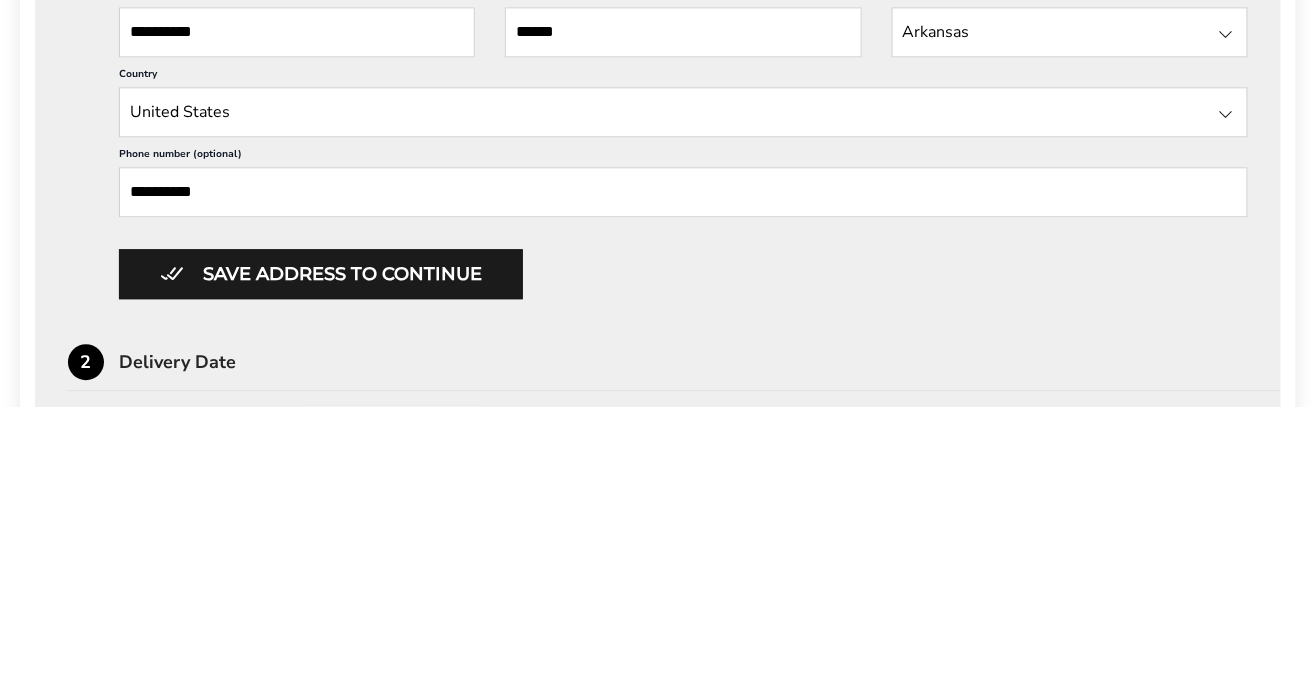 type on "**********" 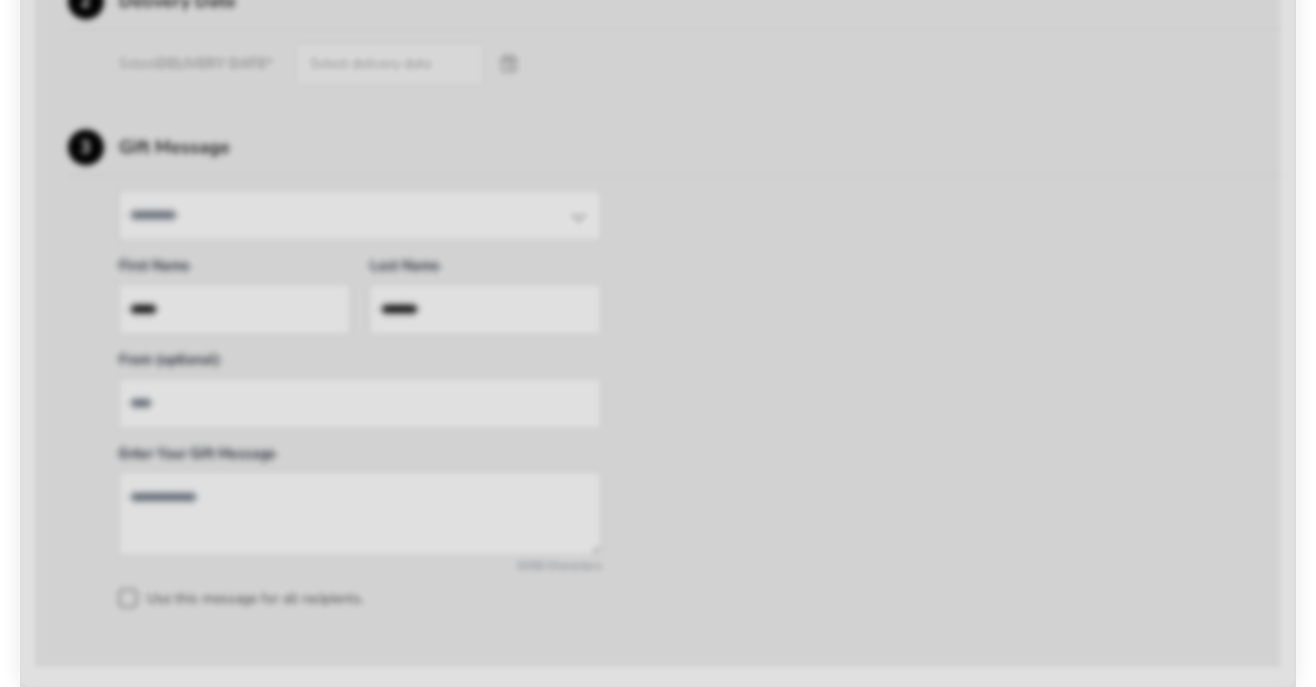scroll, scrollTop: 1228, scrollLeft: 0, axis: vertical 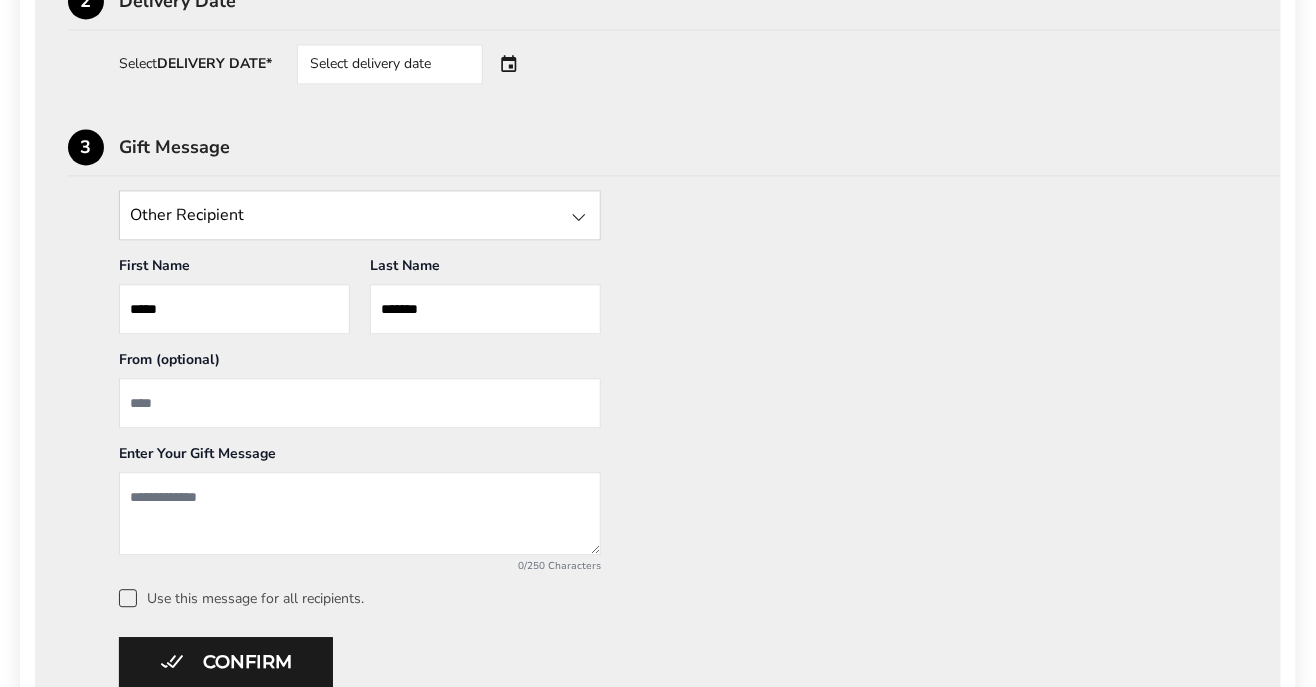 click on "Select delivery date" at bounding box center (390, 64) 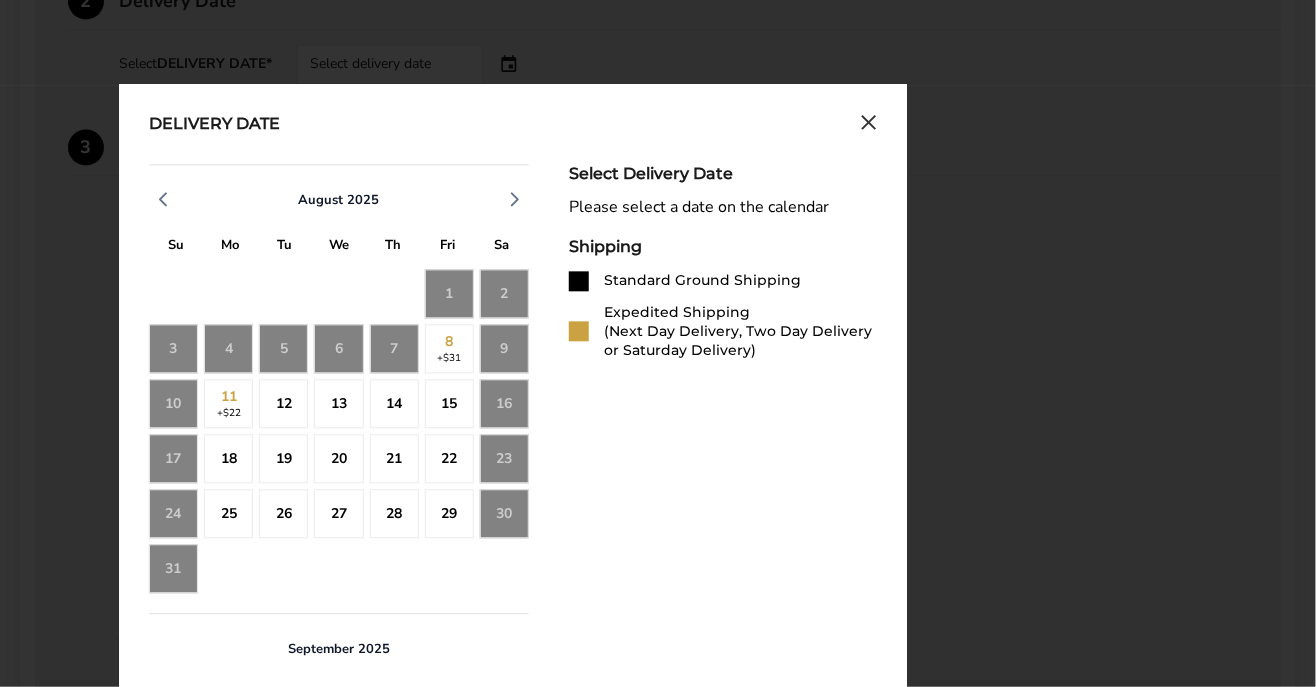 click on "13" 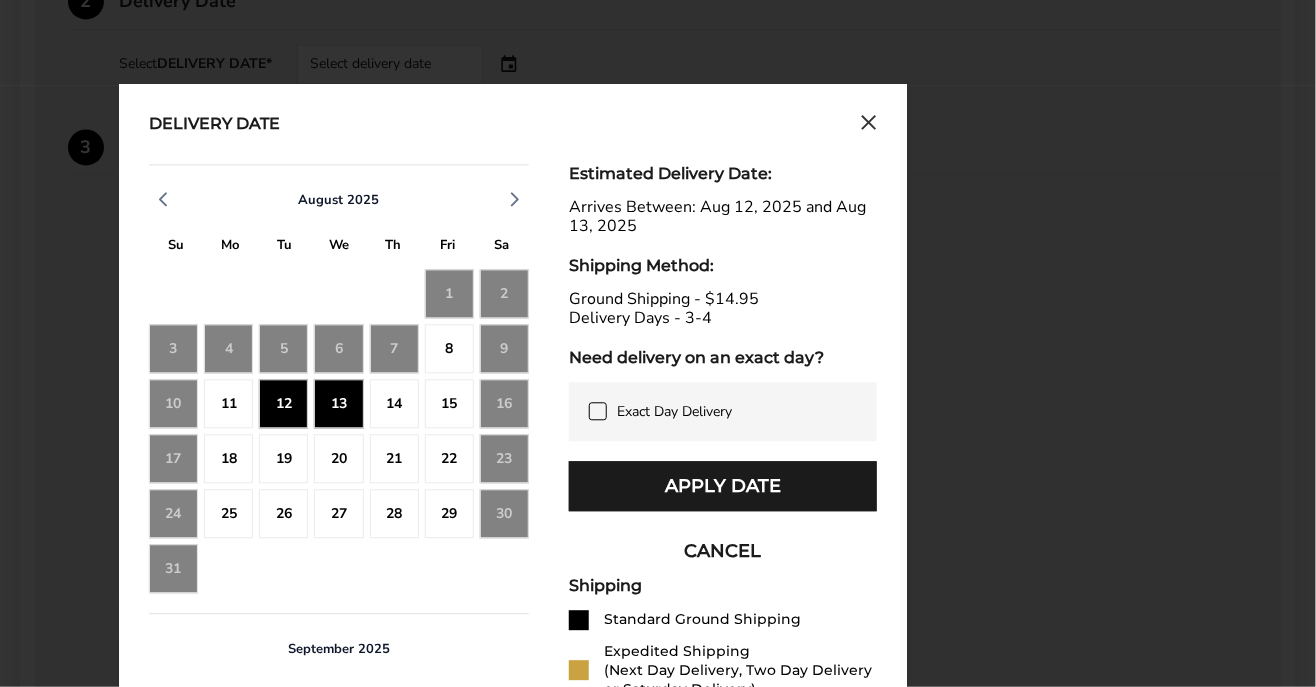 click on "Apply Date" at bounding box center [723, 486] 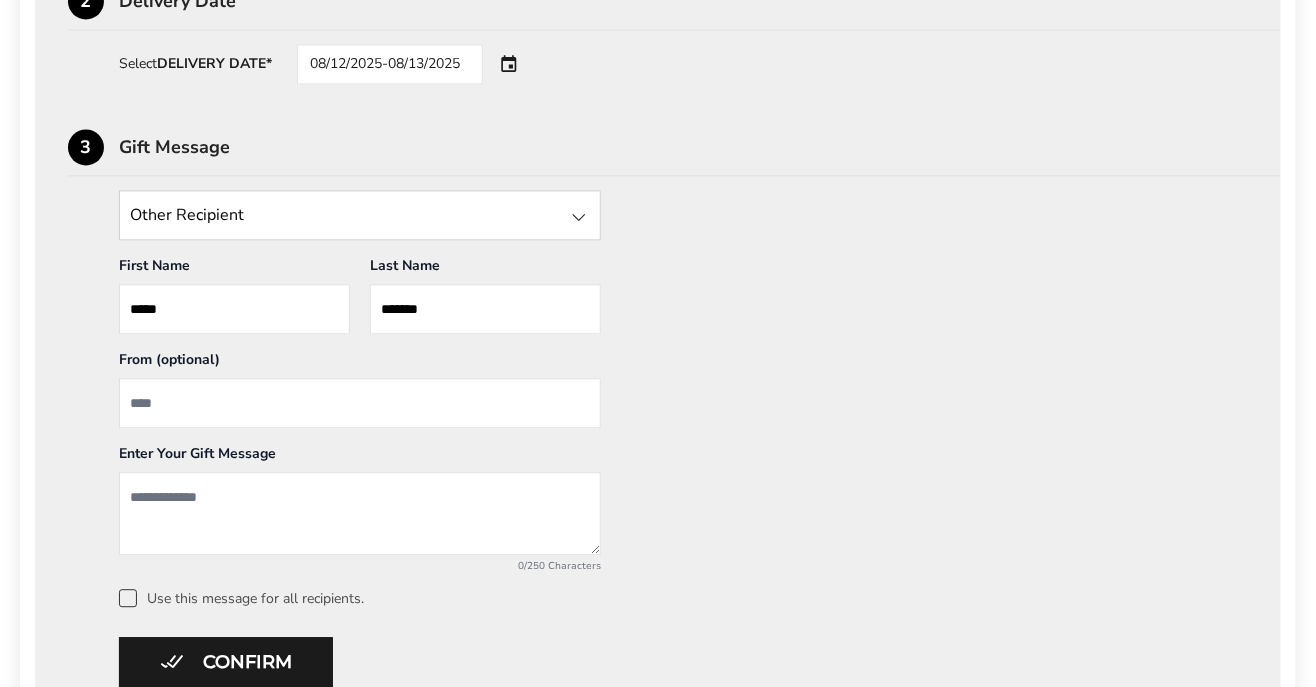click at bounding box center [360, 403] 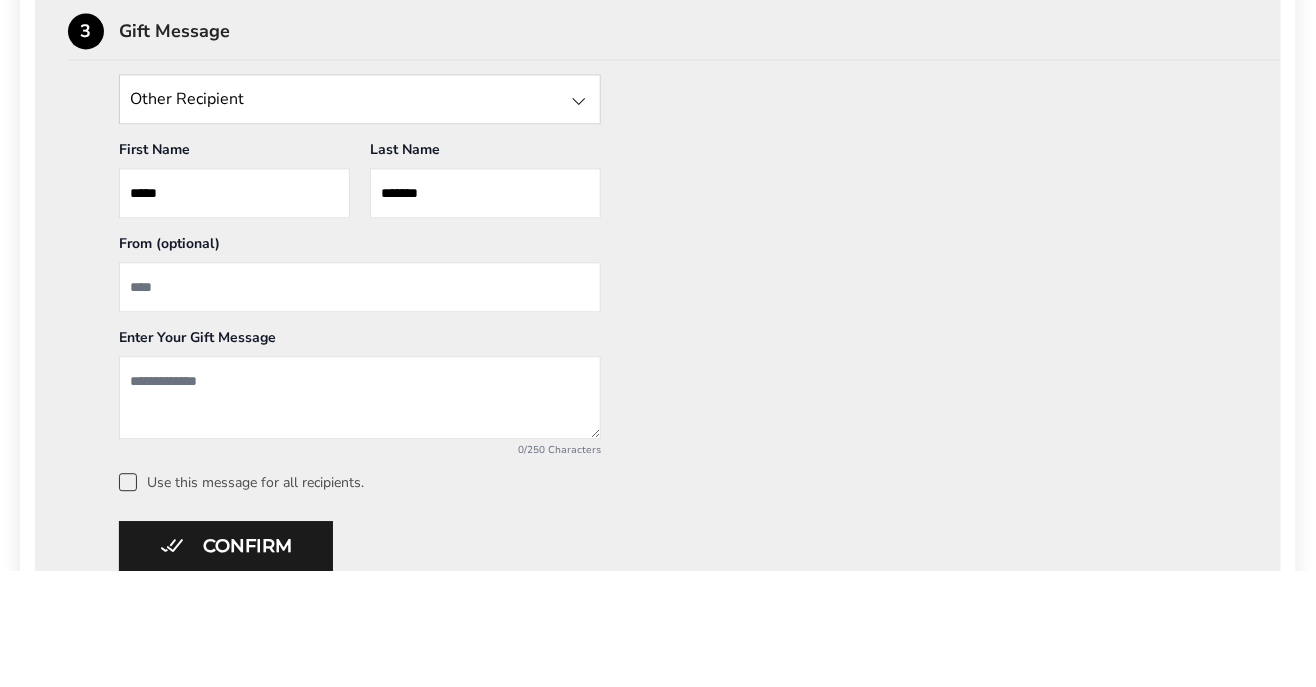 scroll, scrollTop: 1228, scrollLeft: 0, axis: vertical 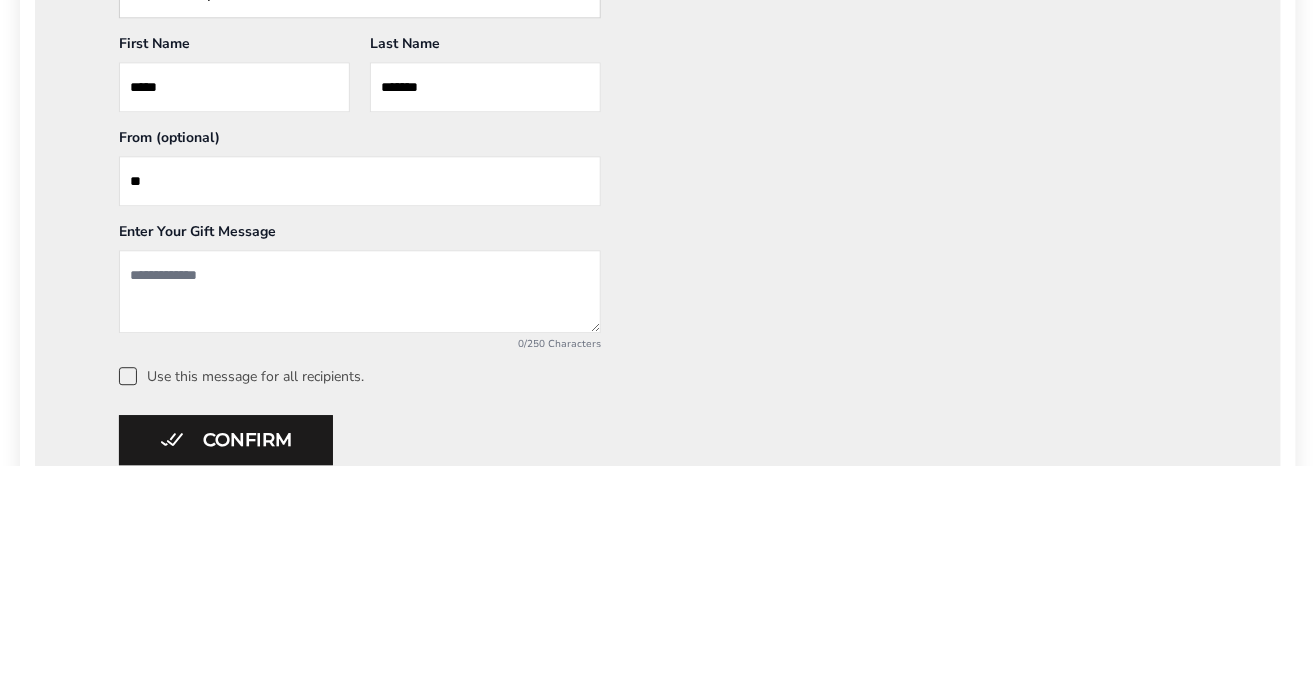type on "**" 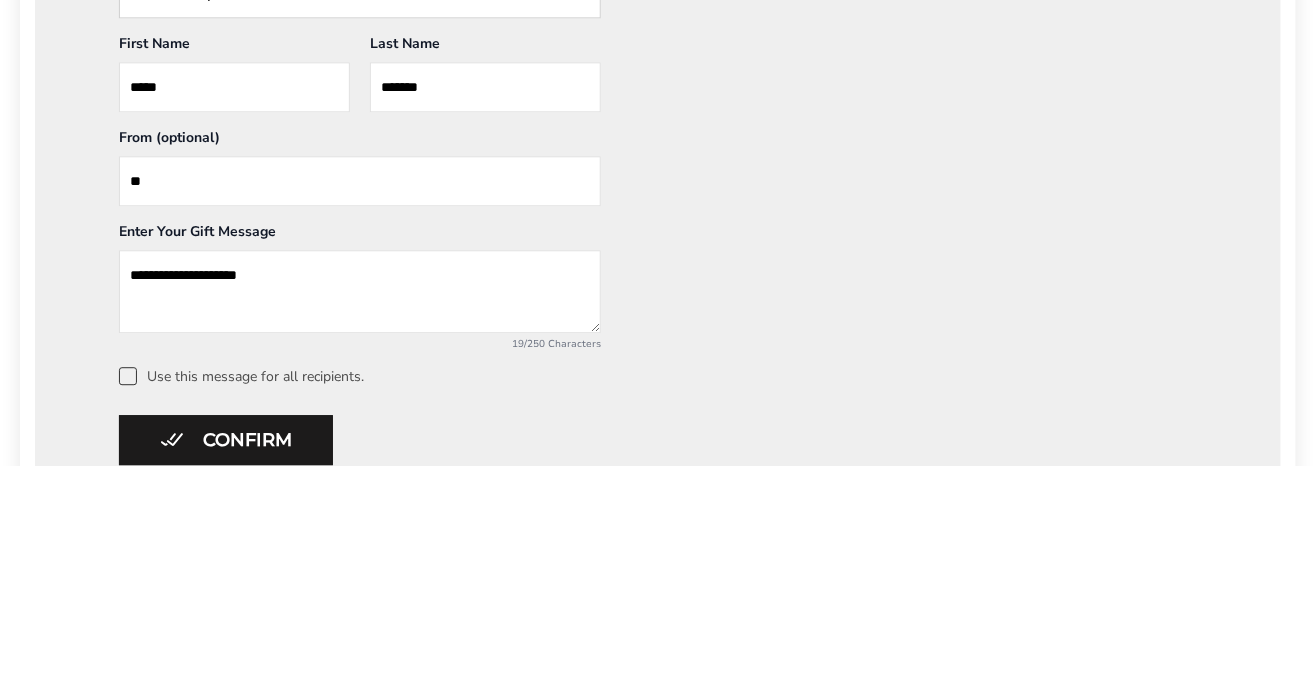 type on "**********" 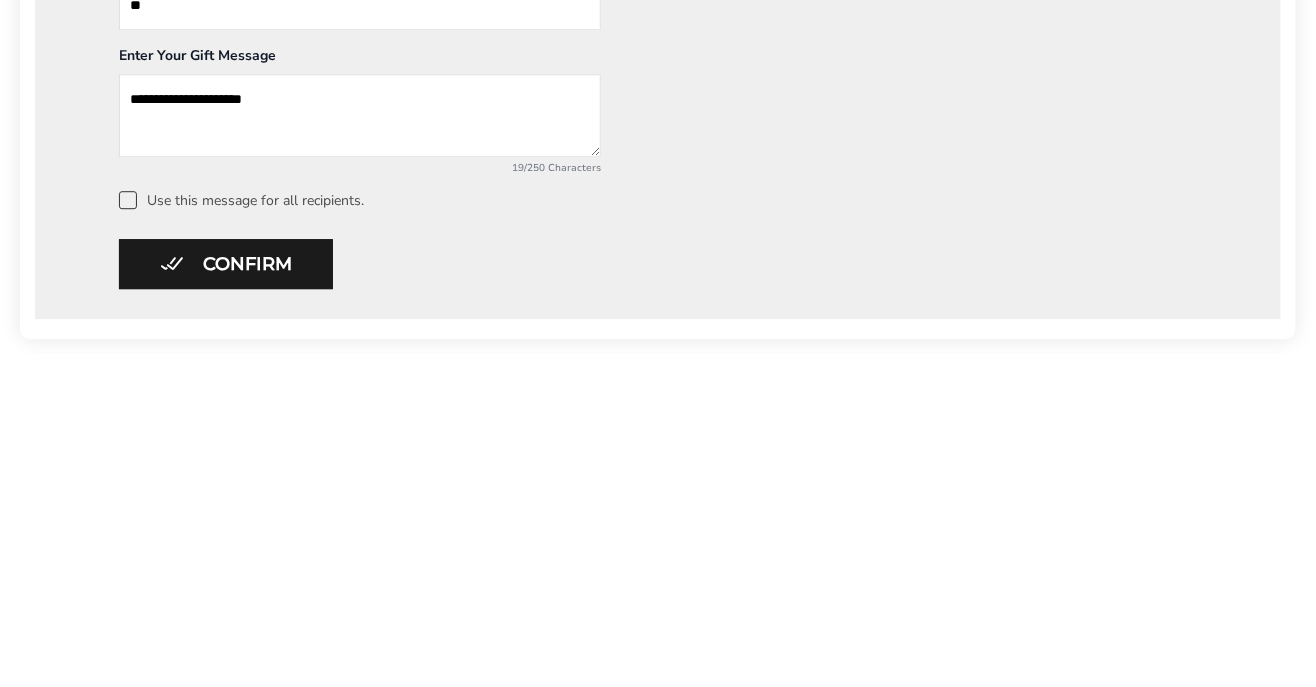 scroll, scrollTop: 1292, scrollLeft: 0, axis: vertical 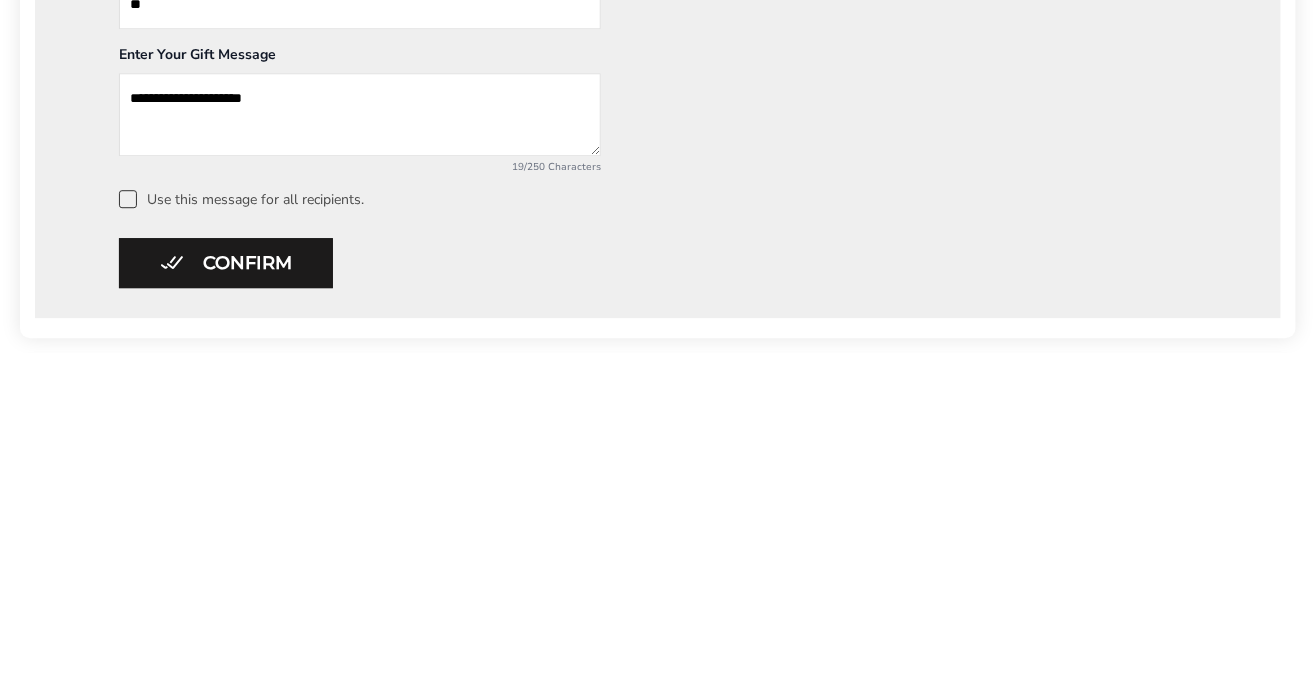 click on "Confirm" at bounding box center (226, 598) 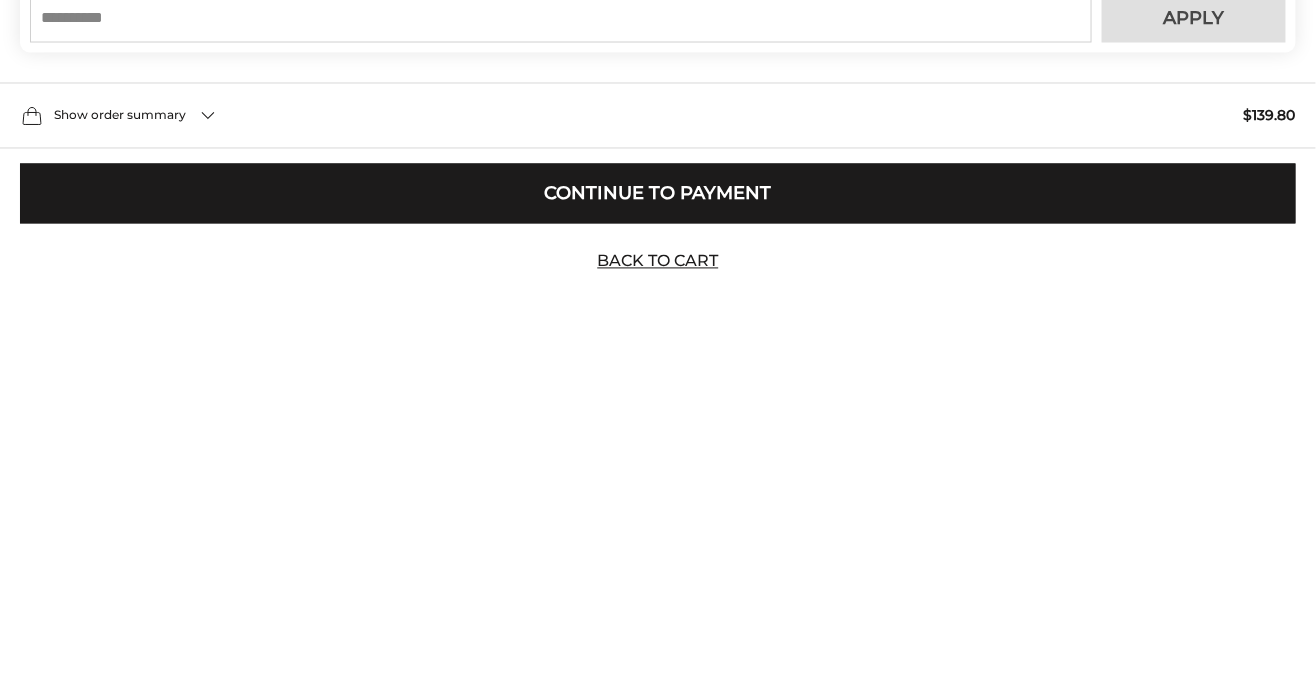 scroll, scrollTop: 770, scrollLeft: 0, axis: vertical 